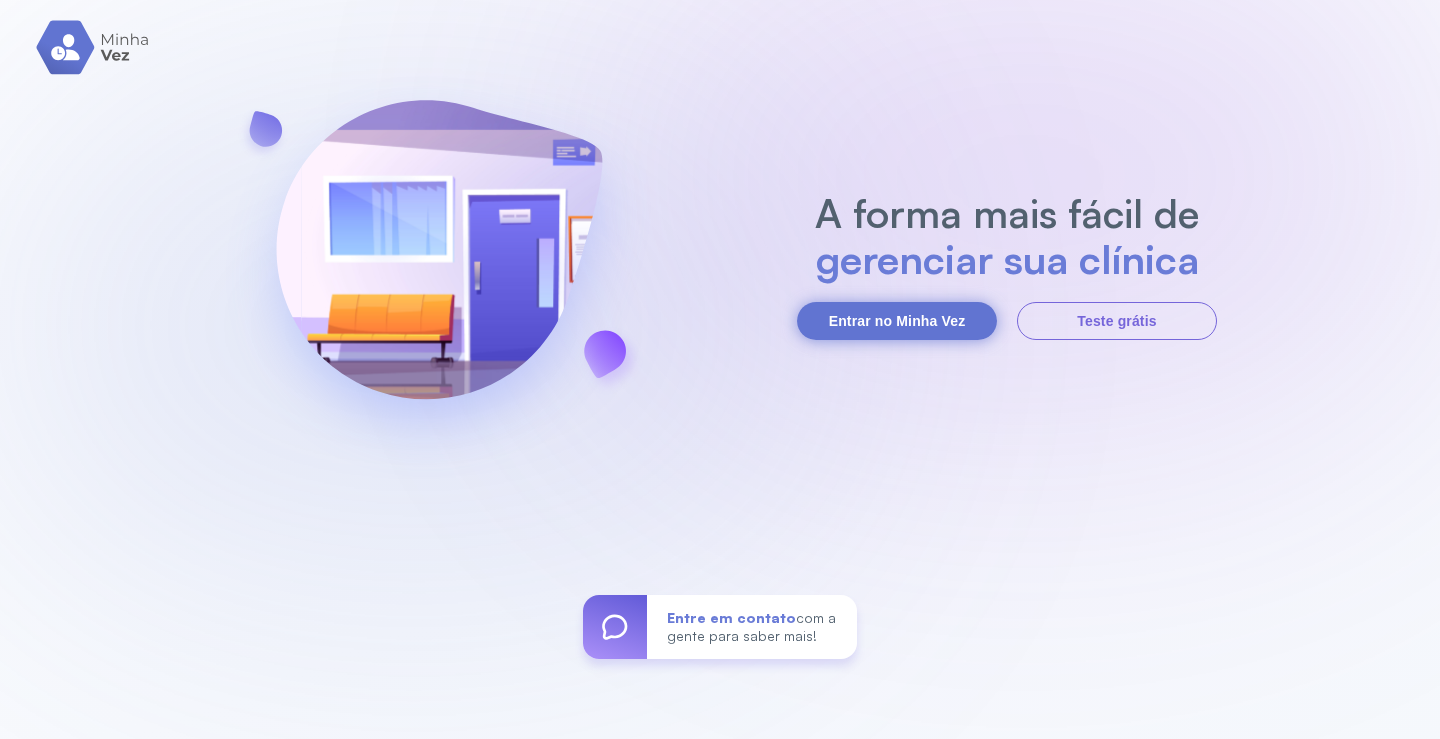 scroll, scrollTop: 0, scrollLeft: 0, axis: both 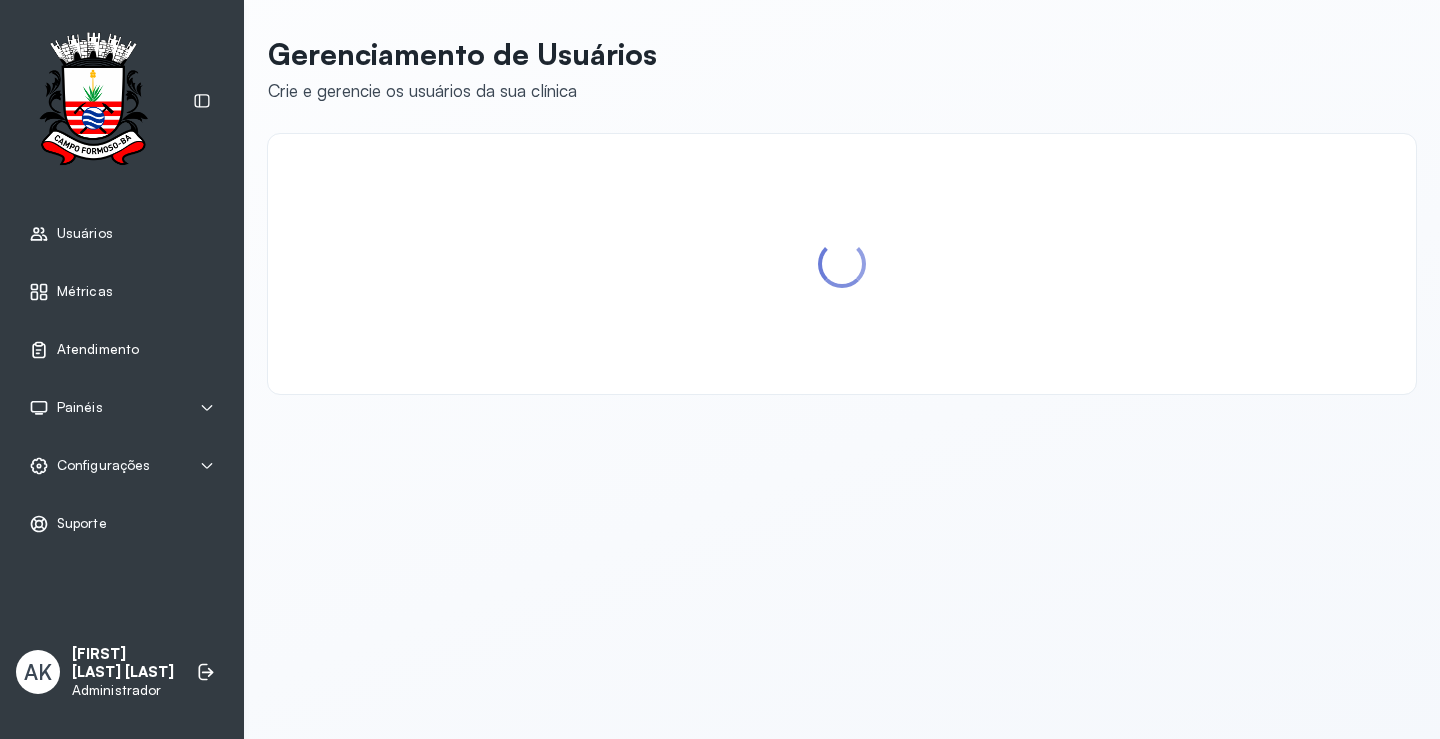 click on "Atendimento" at bounding box center (98, 349) 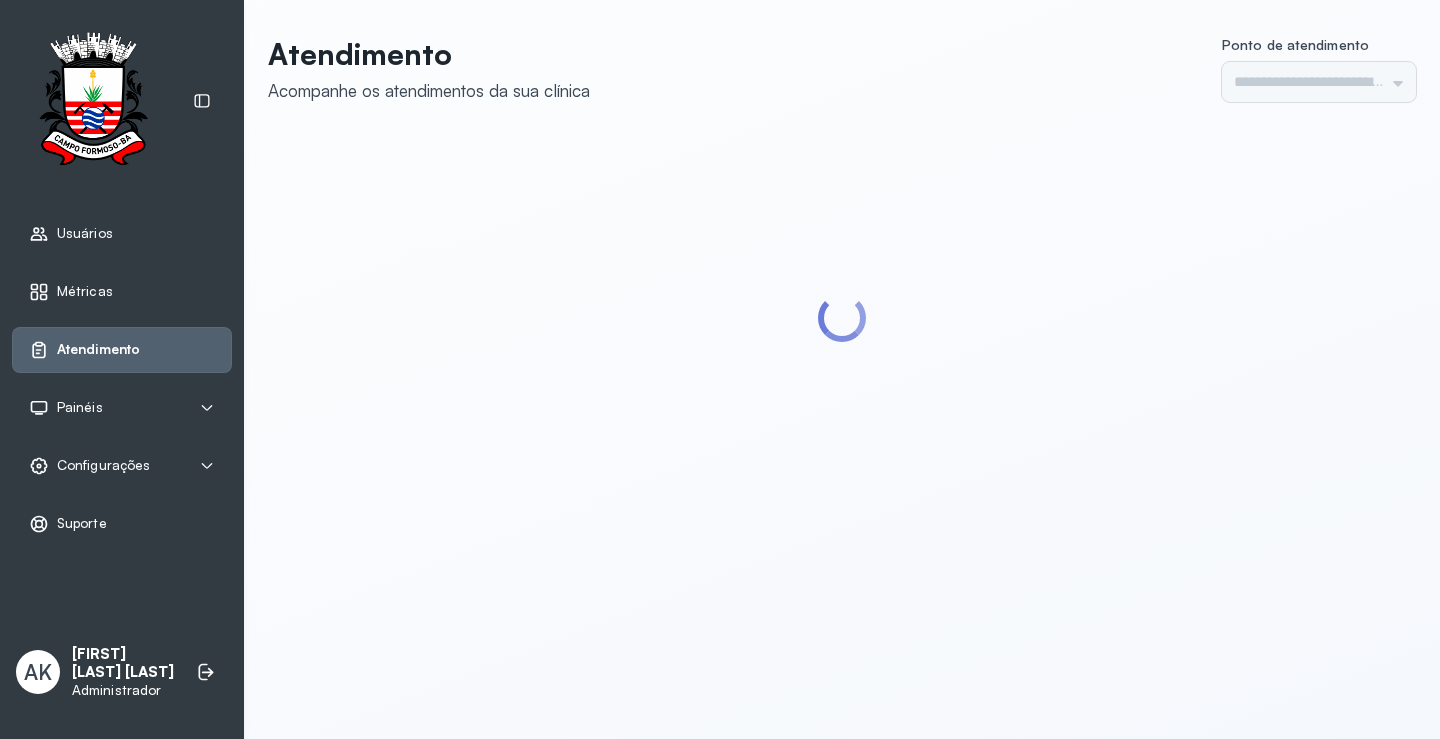 type on "*********" 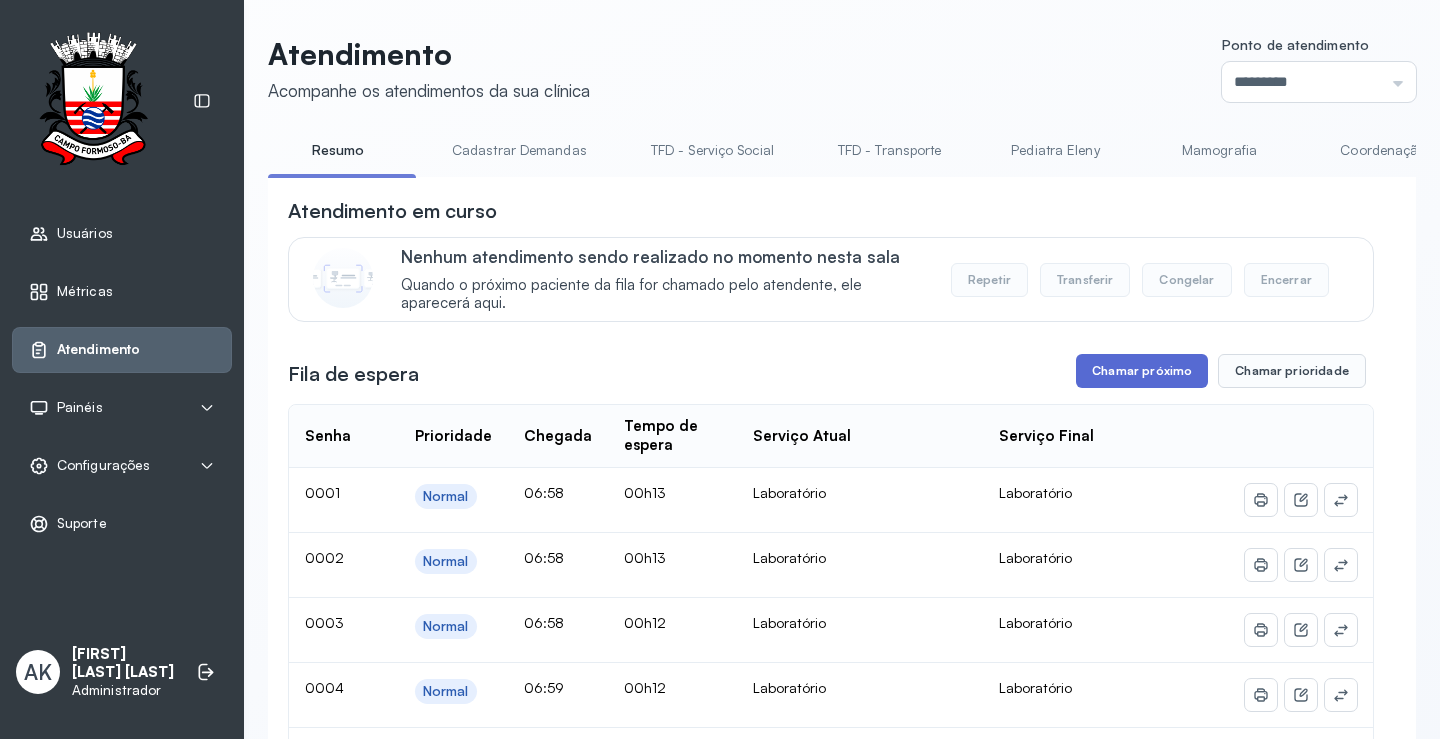 click on "Chamar próximo" at bounding box center (1142, 371) 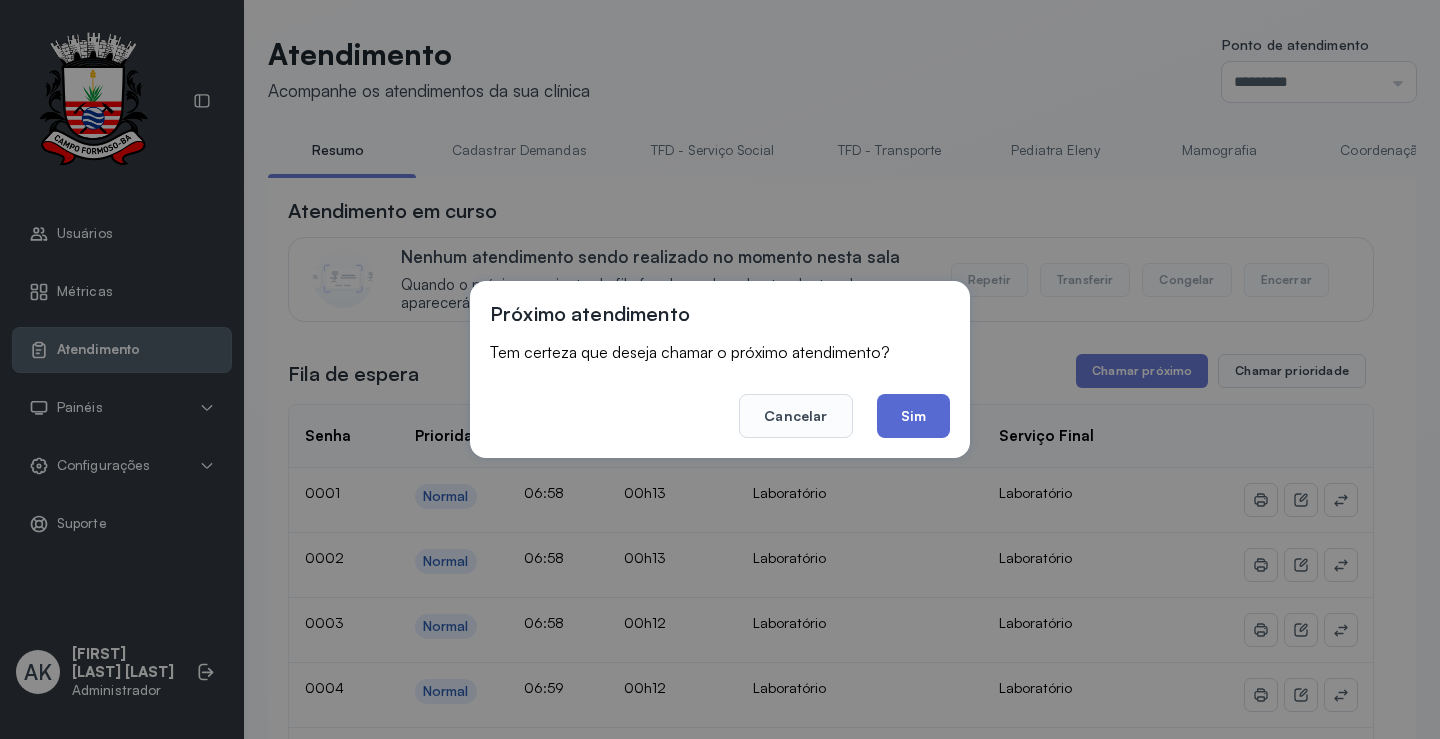 click on "Sim" 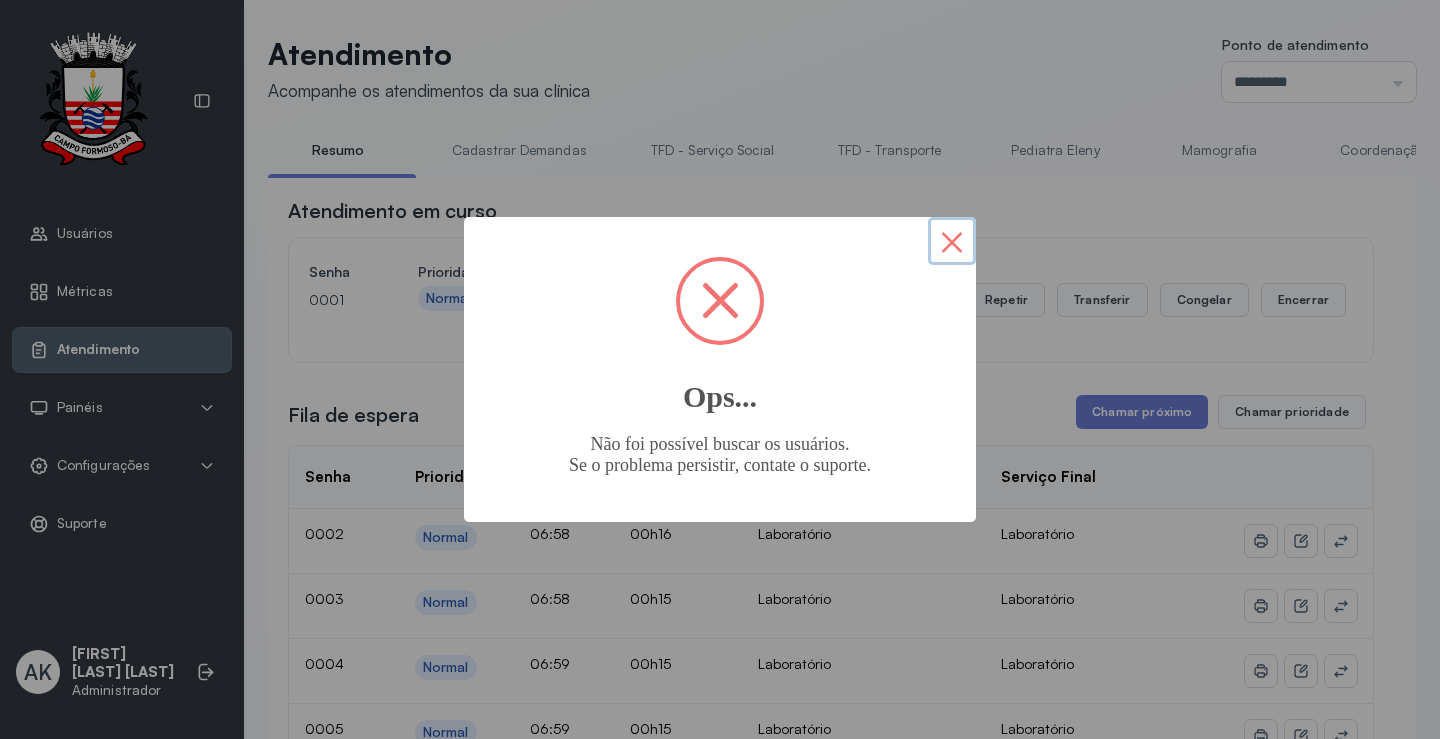 click on "×" at bounding box center (952, 241) 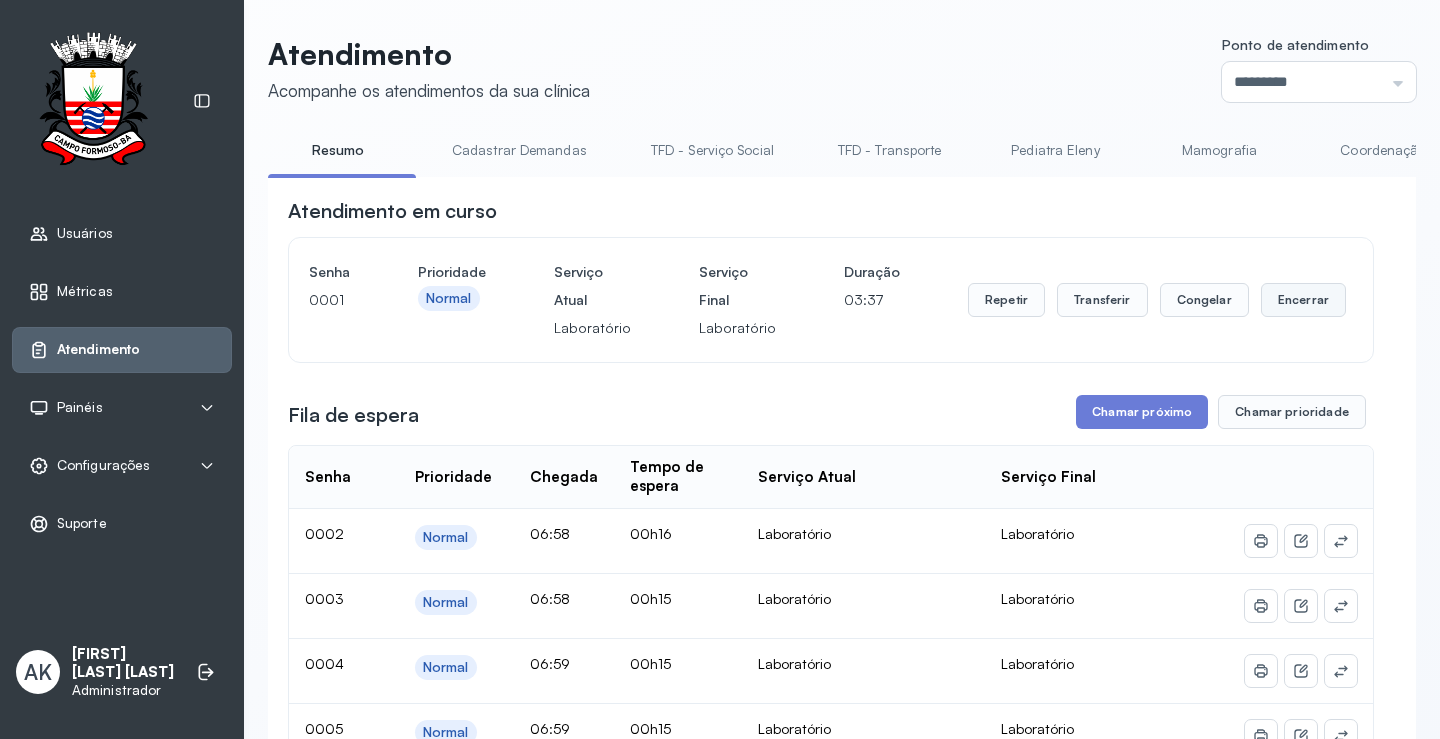 click on "Encerrar" at bounding box center (1303, 300) 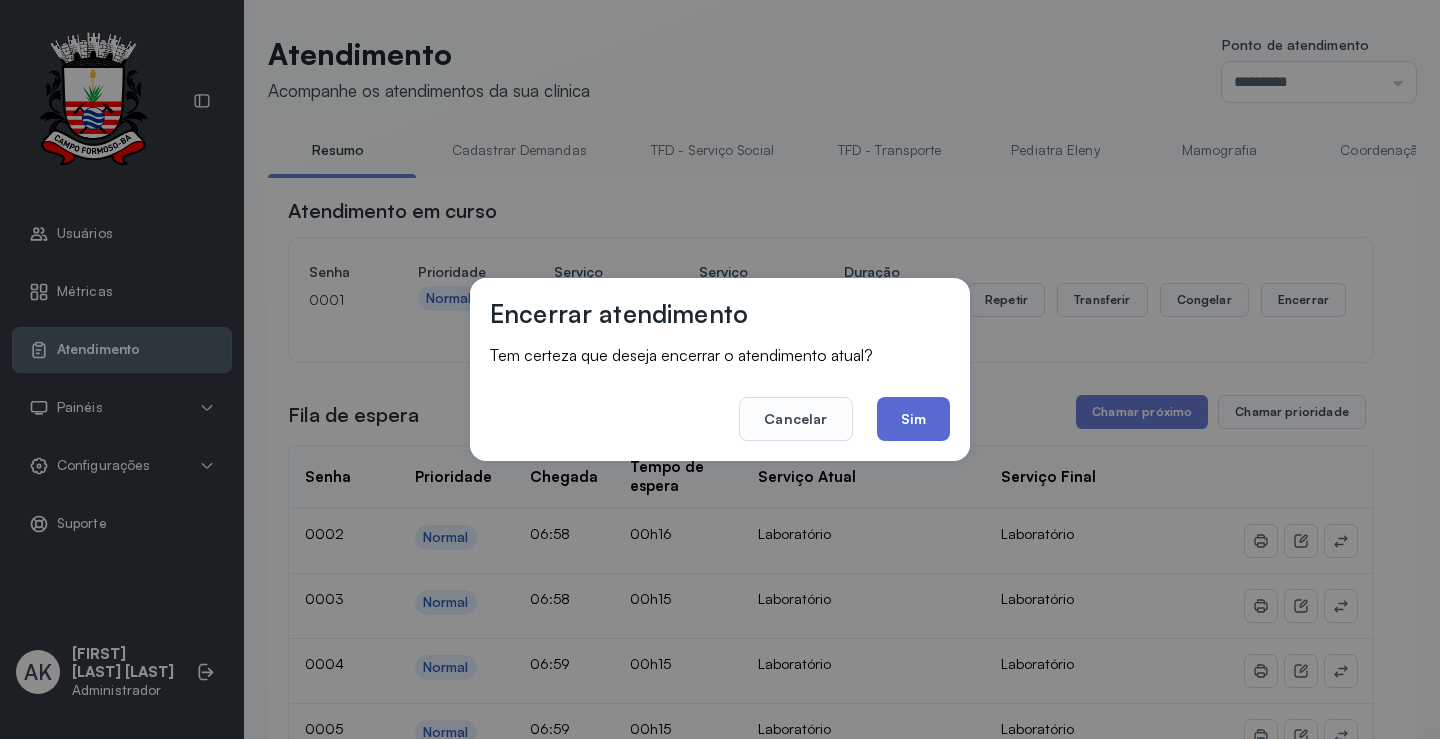 click on "Sim" 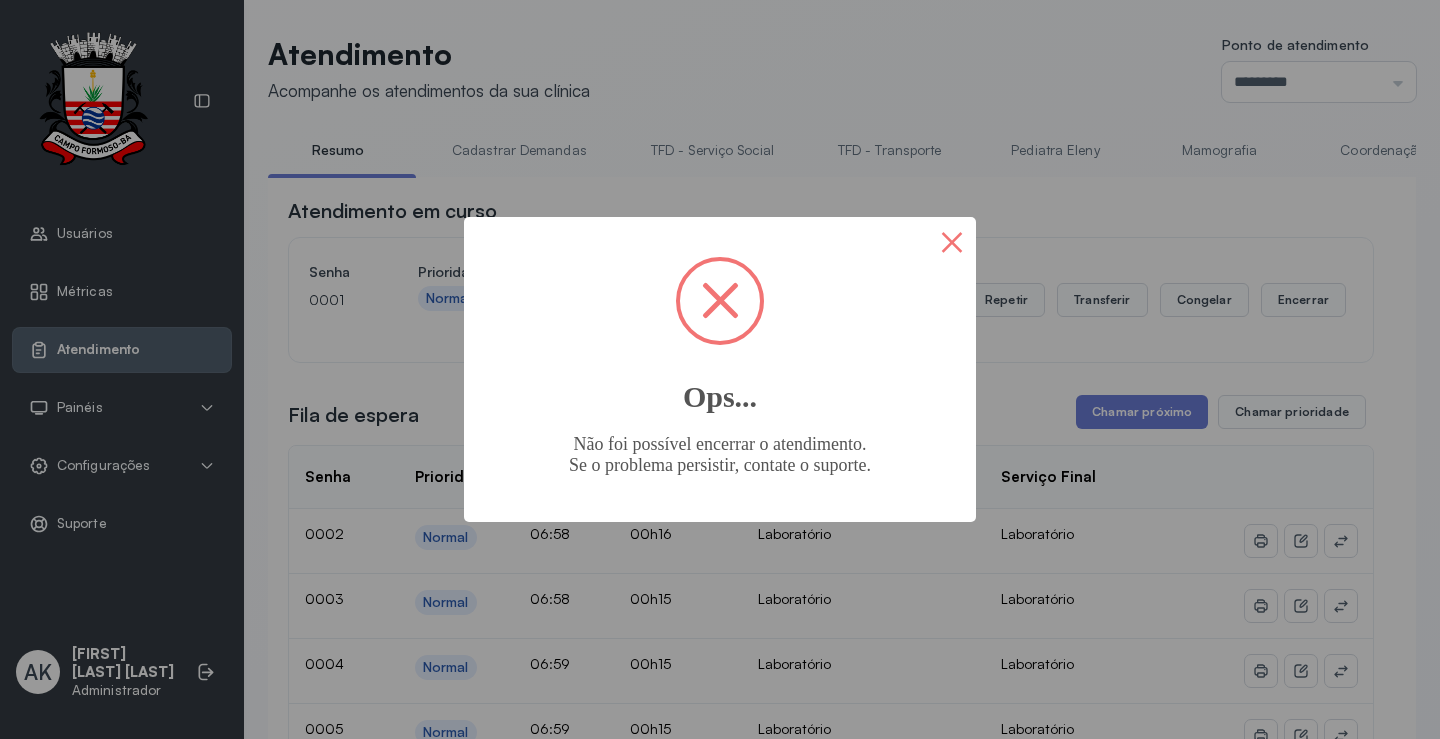 click on "×" at bounding box center [952, 241] 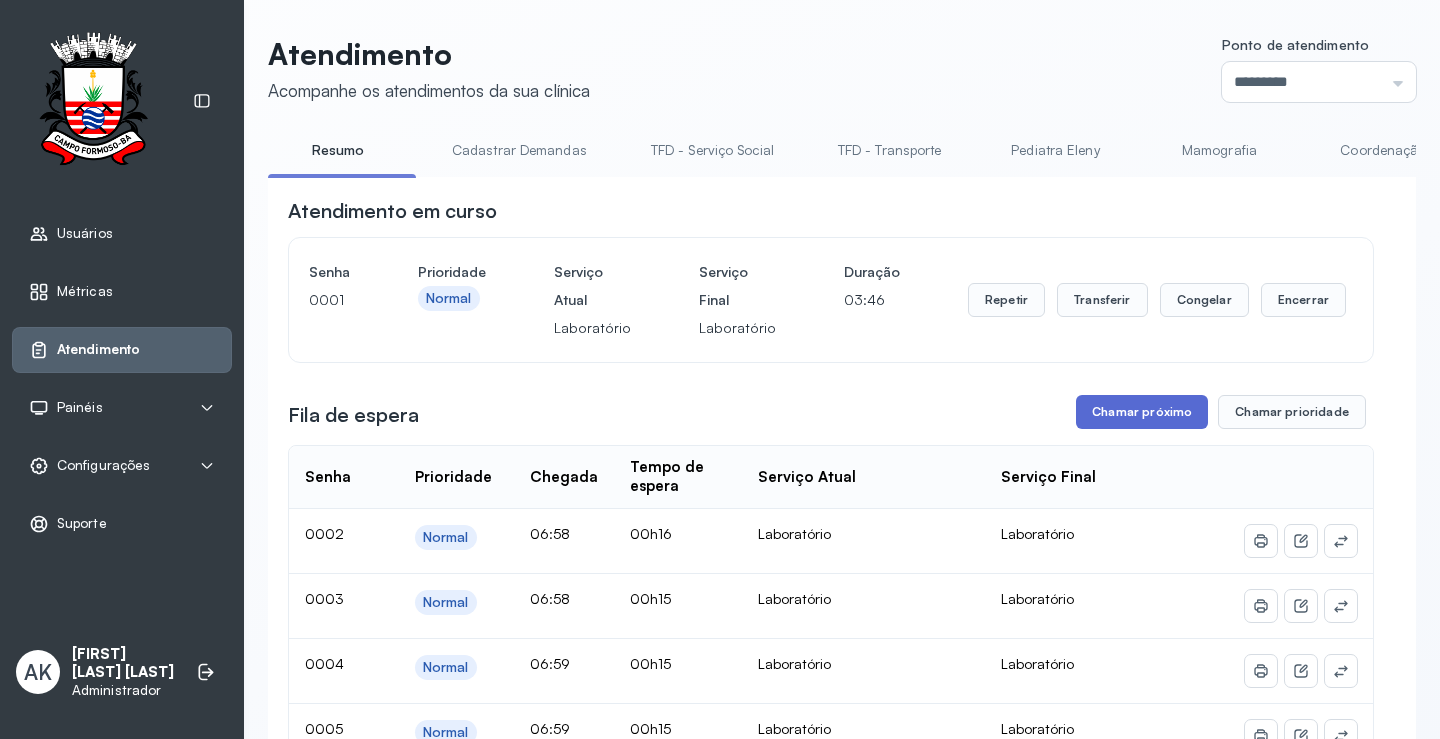 click on "Chamar próximo" at bounding box center [1142, 412] 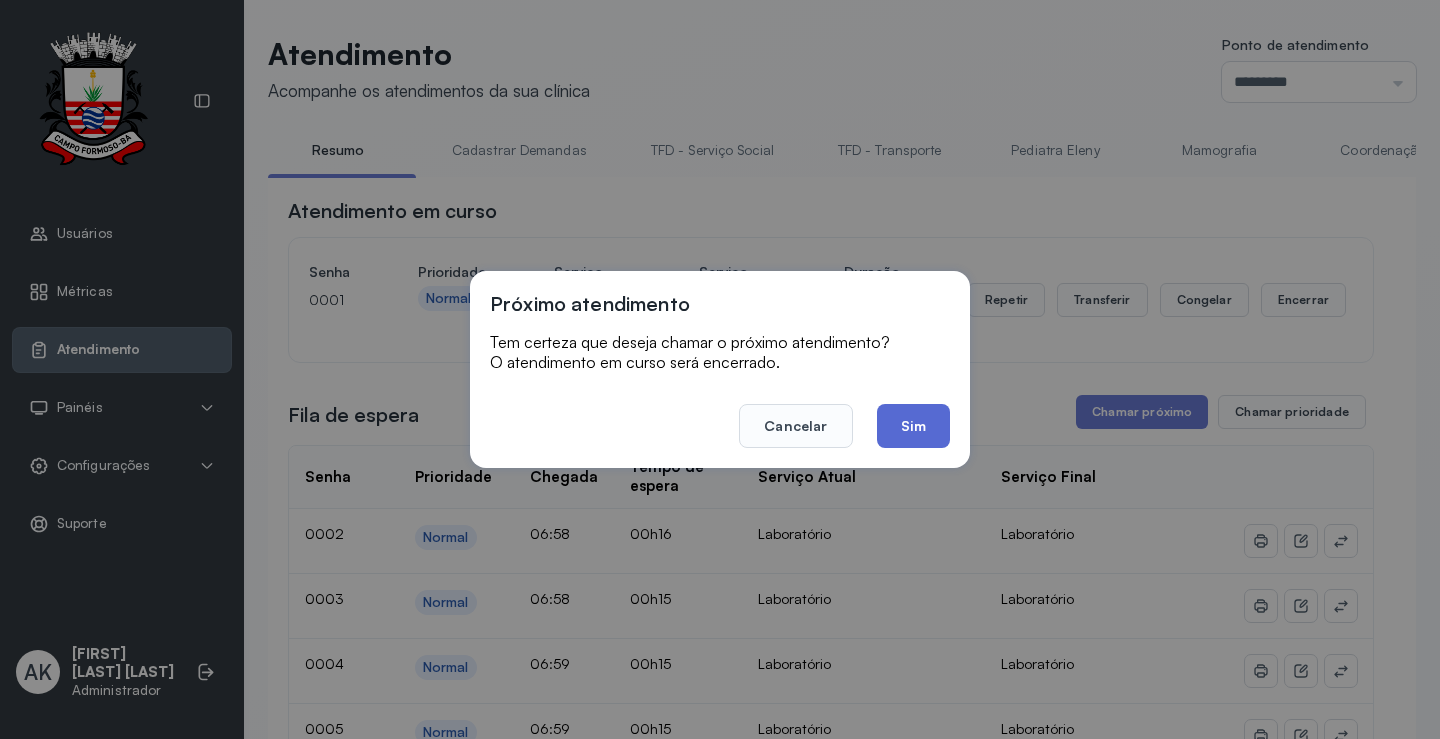 click on "Sim" 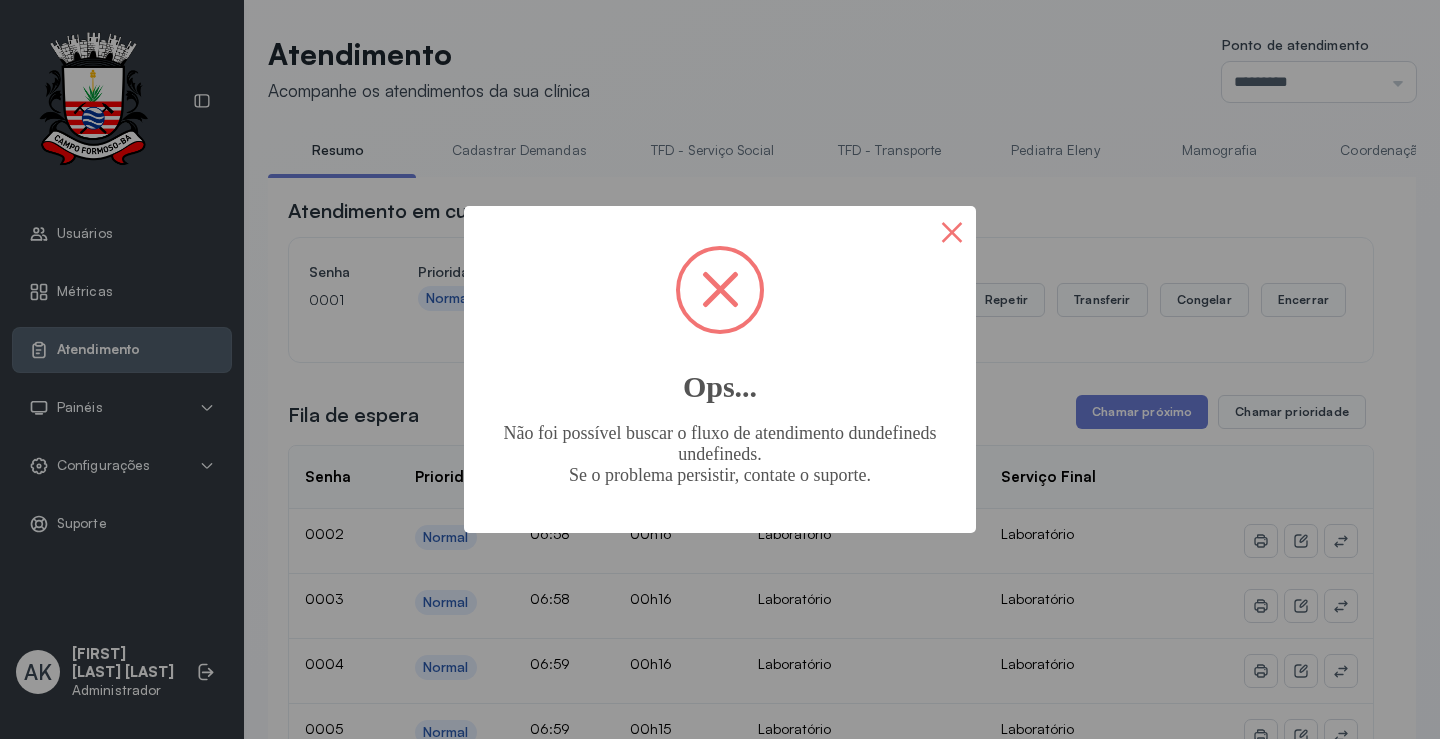 click on "×" at bounding box center (952, 230) 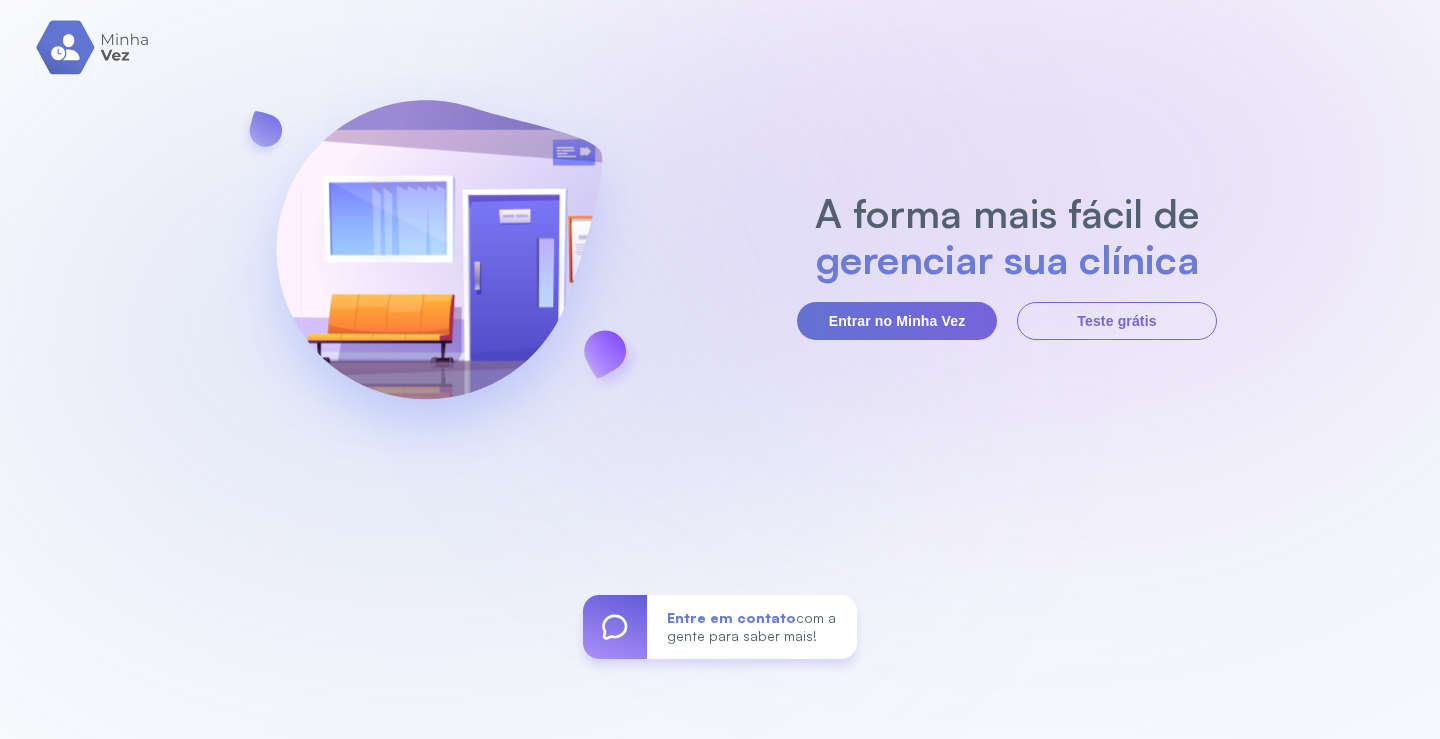 scroll, scrollTop: 0, scrollLeft: 0, axis: both 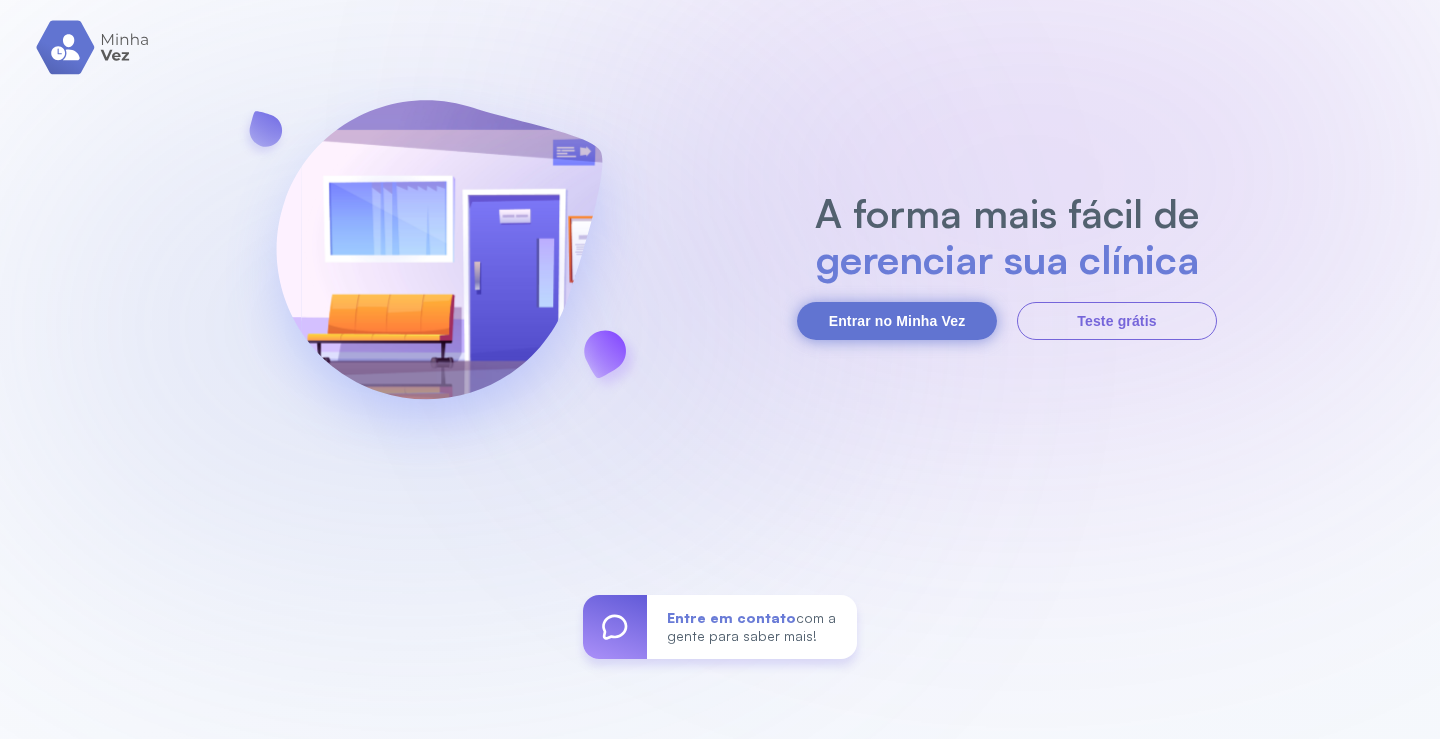 click on "Entrar no Minha Vez" at bounding box center [897, 321] 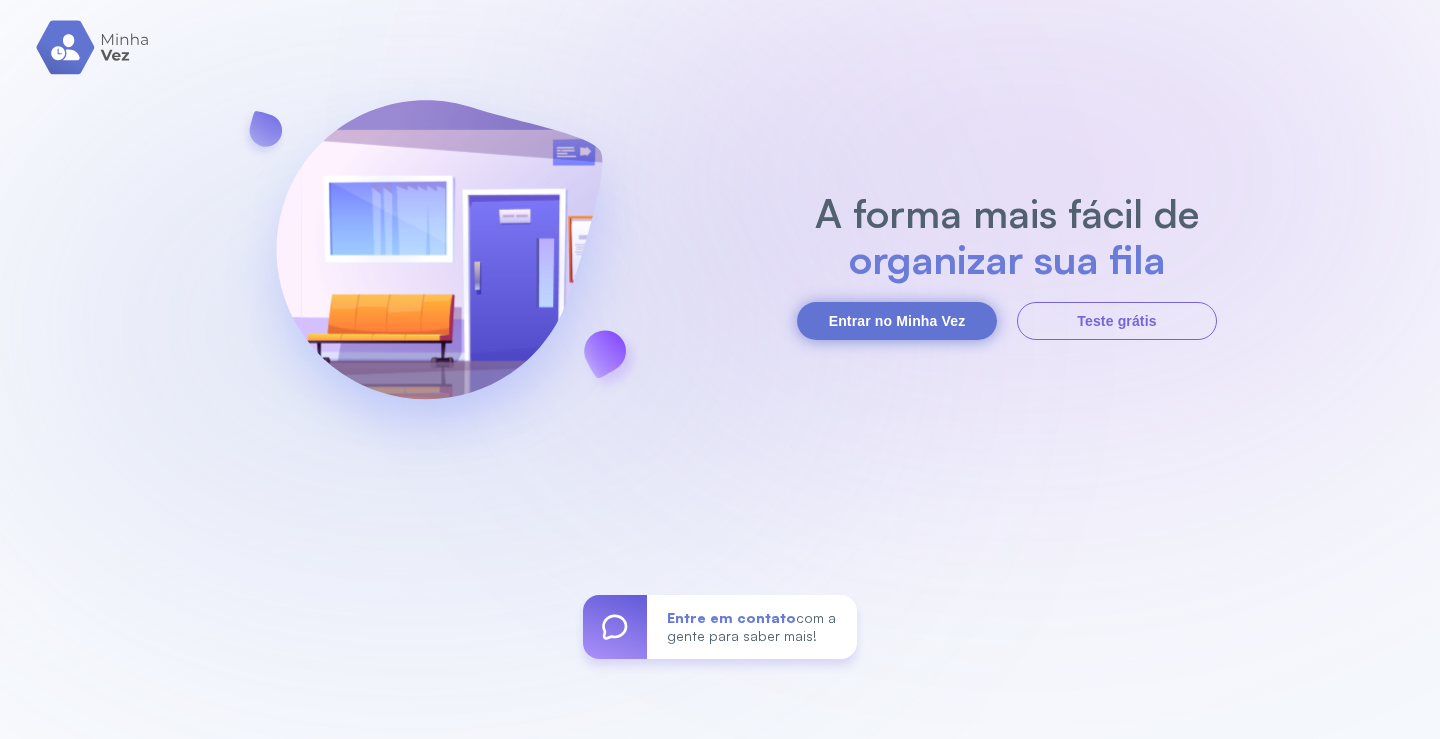 click on "Entrar no Minha Vez" at bounding box center (897, 321) 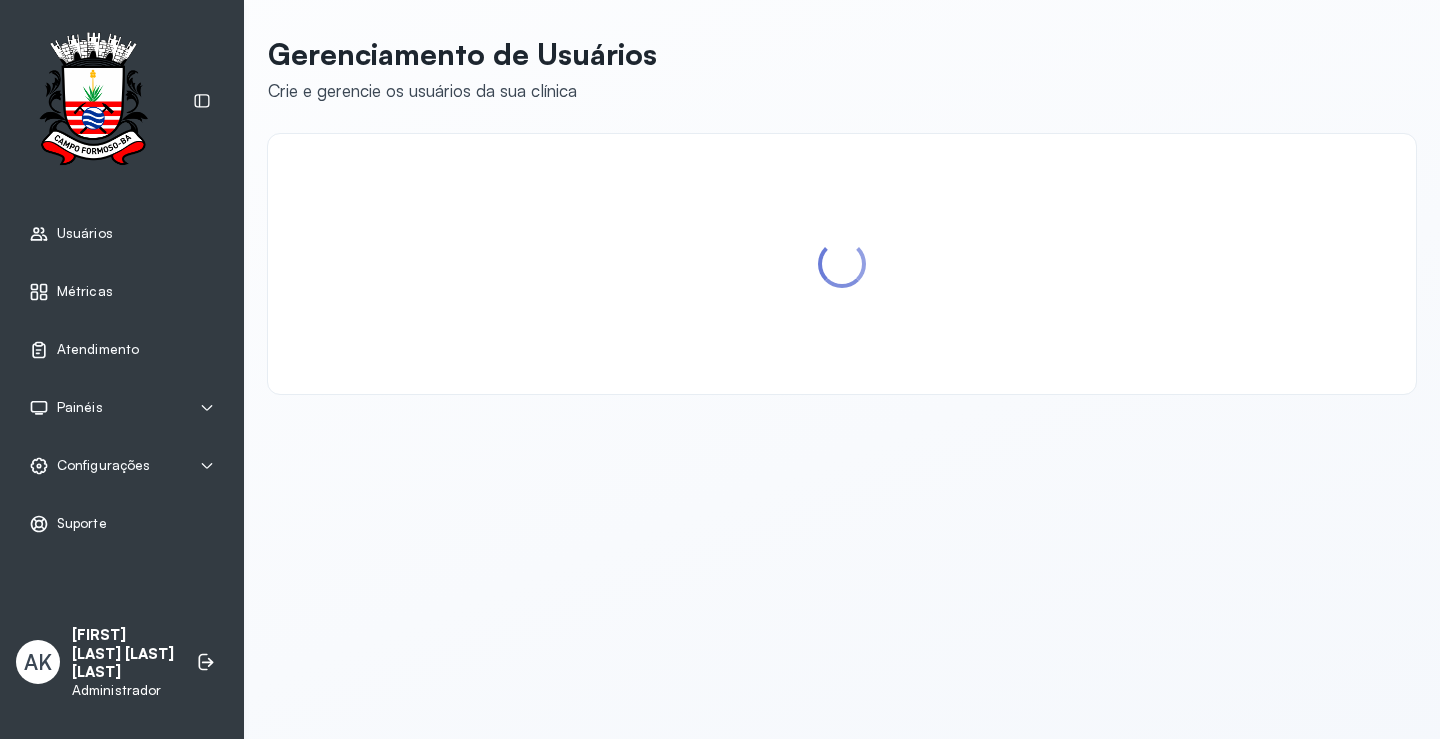 scroll, scrollTop: 0, scrollLeft: 0, axis: both 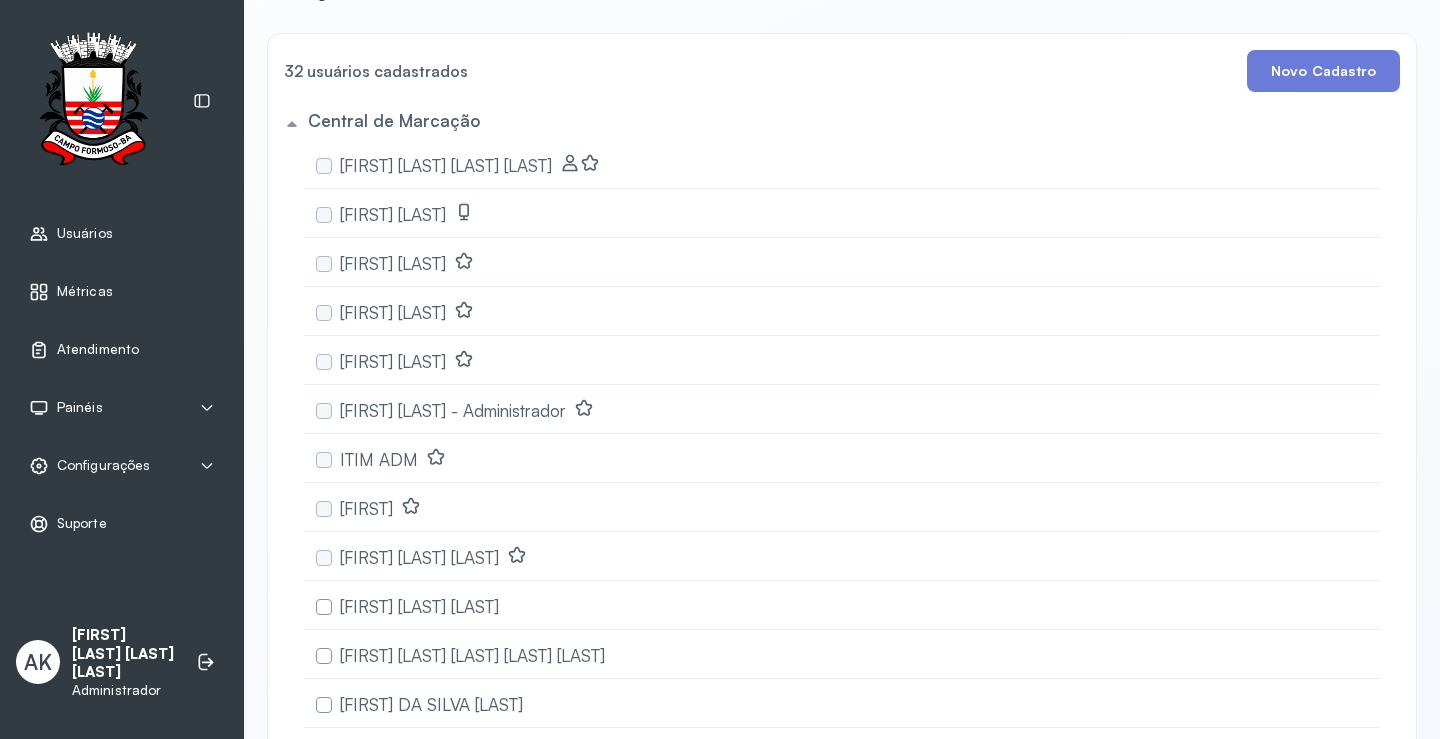 click on "Atendimento" at bounding box center [84, 350] 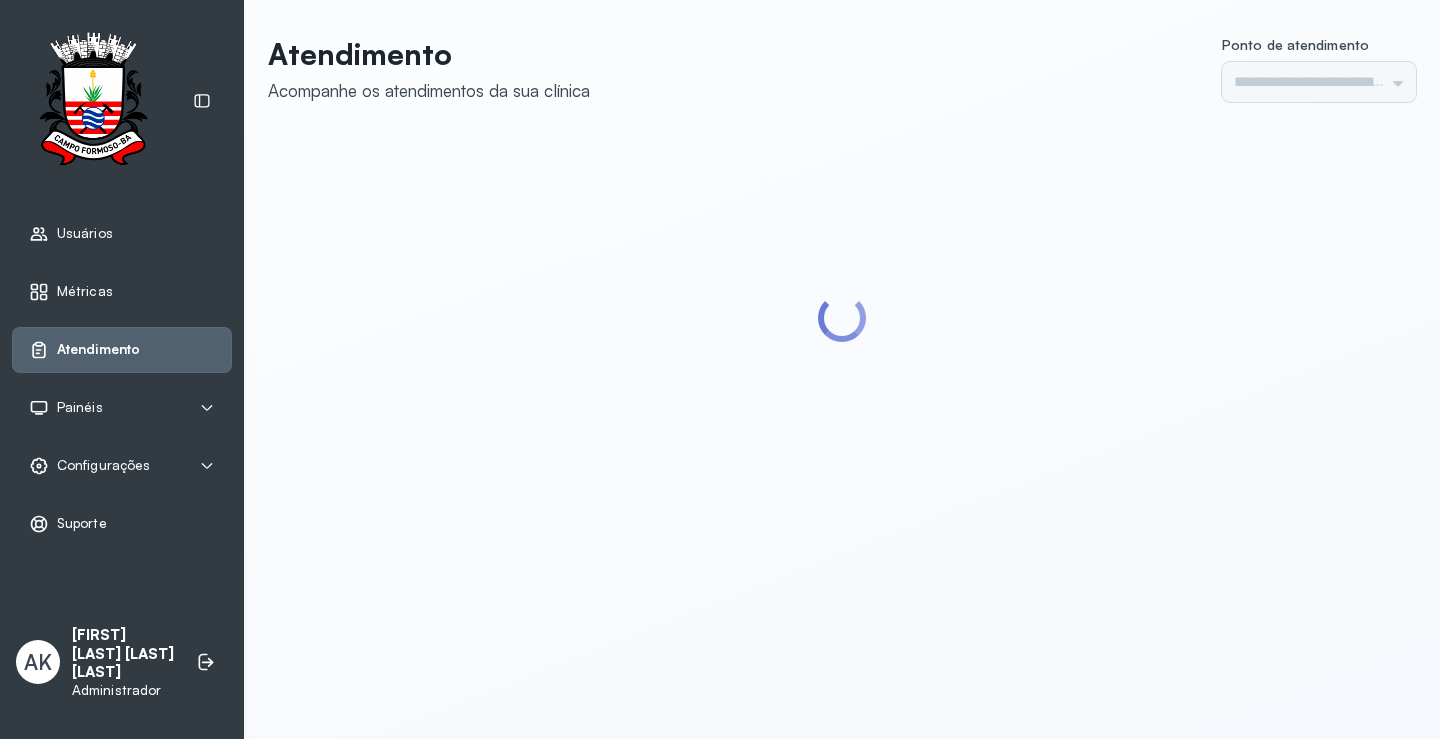 type on "*********" 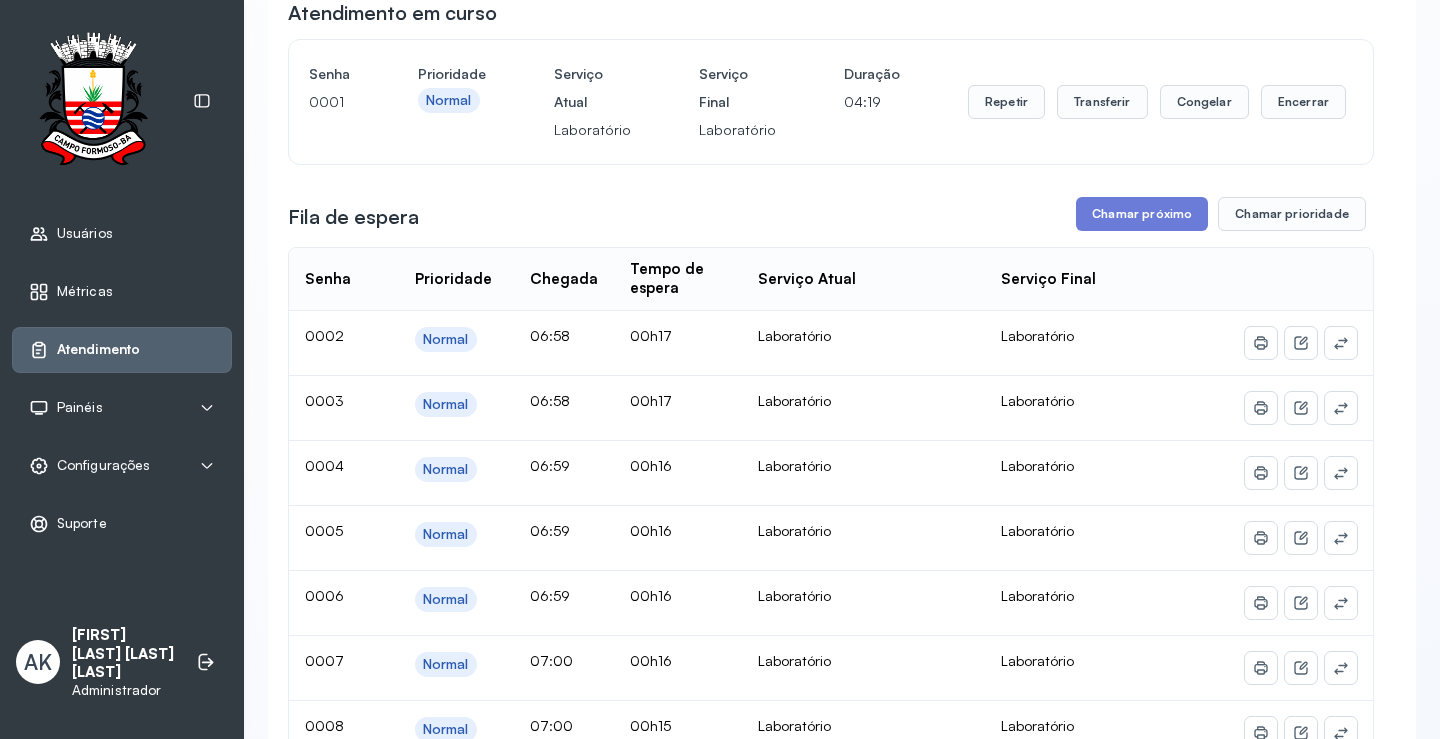 scroll, scrollTop: 200, scrollLeft: 0, axis: vertical 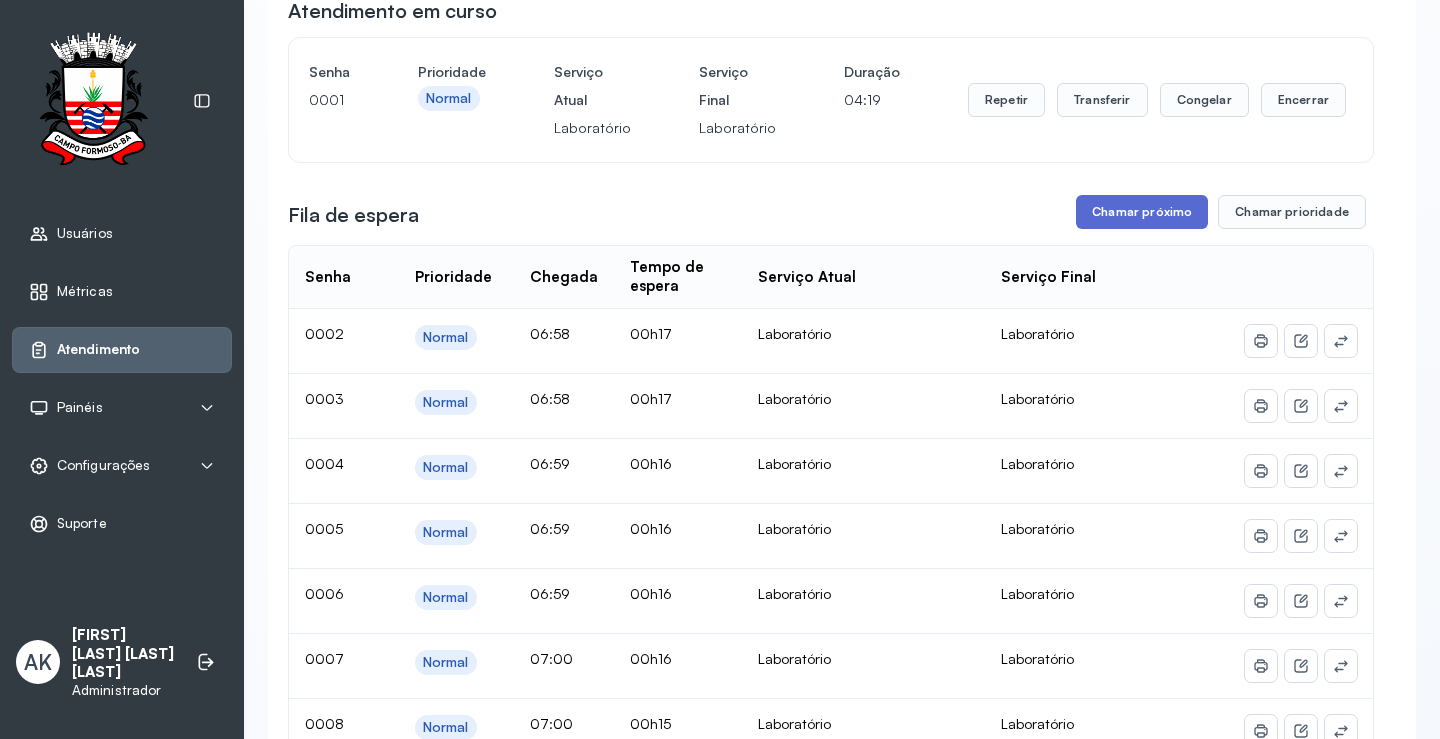 click on "Chamar próximo" at bounding box center (1142, 212) 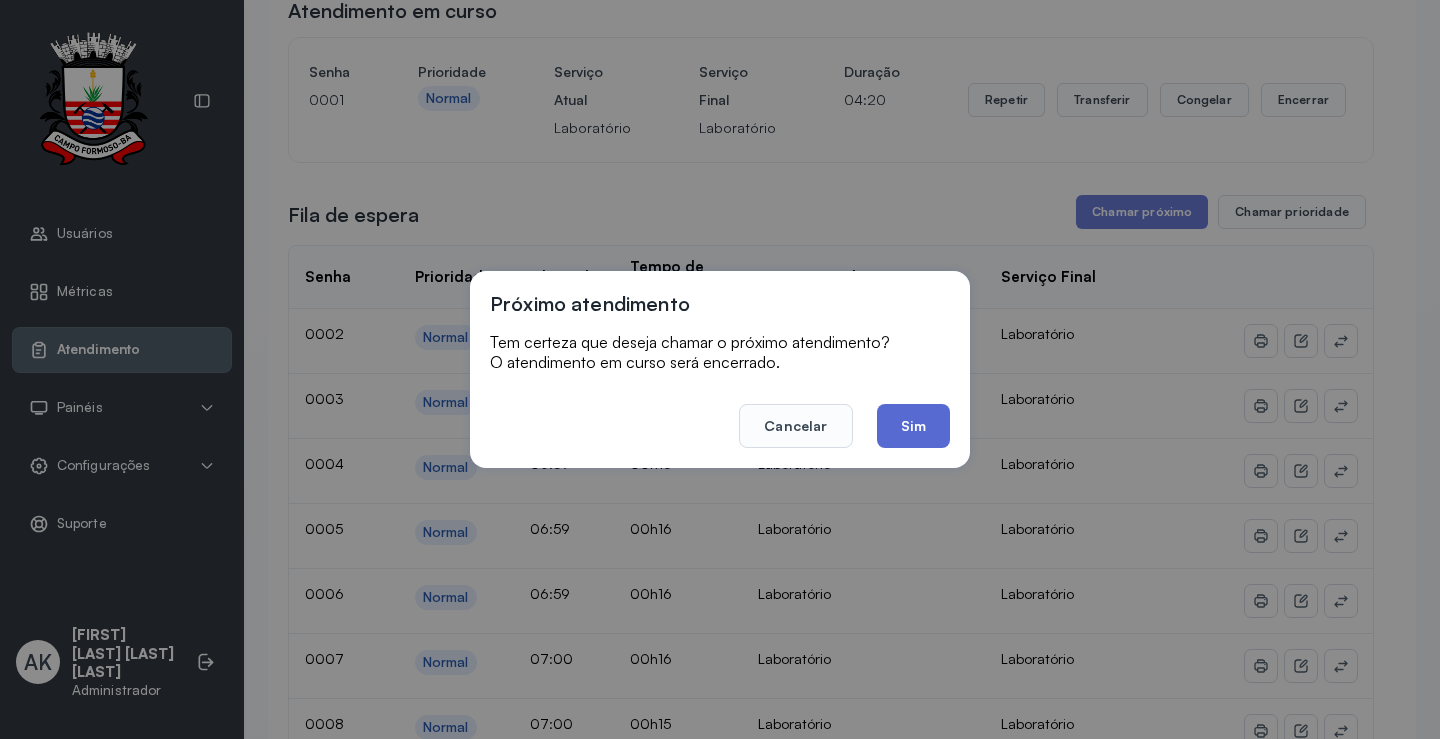click on "Sim" 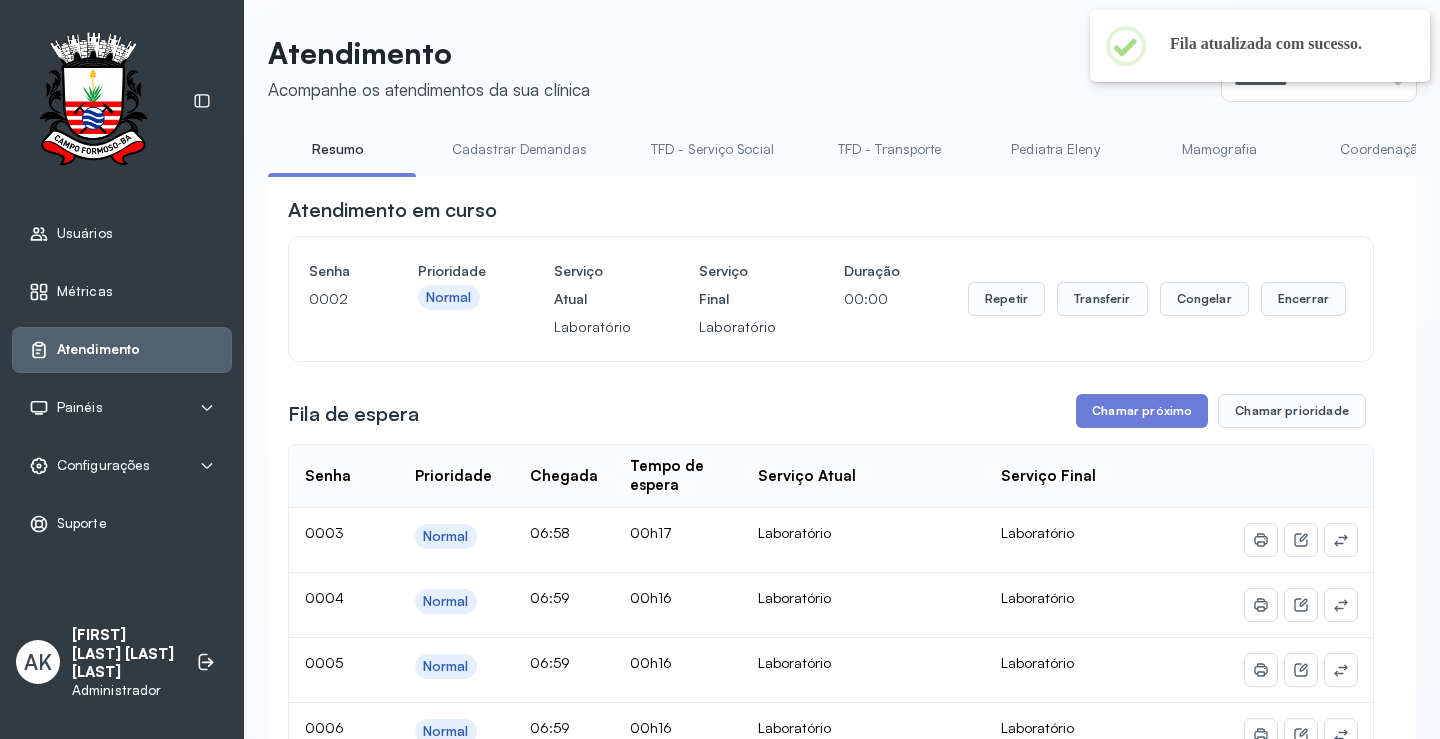 scroll, scrollTop: 200, scrollLeft: 0, axis: vertical 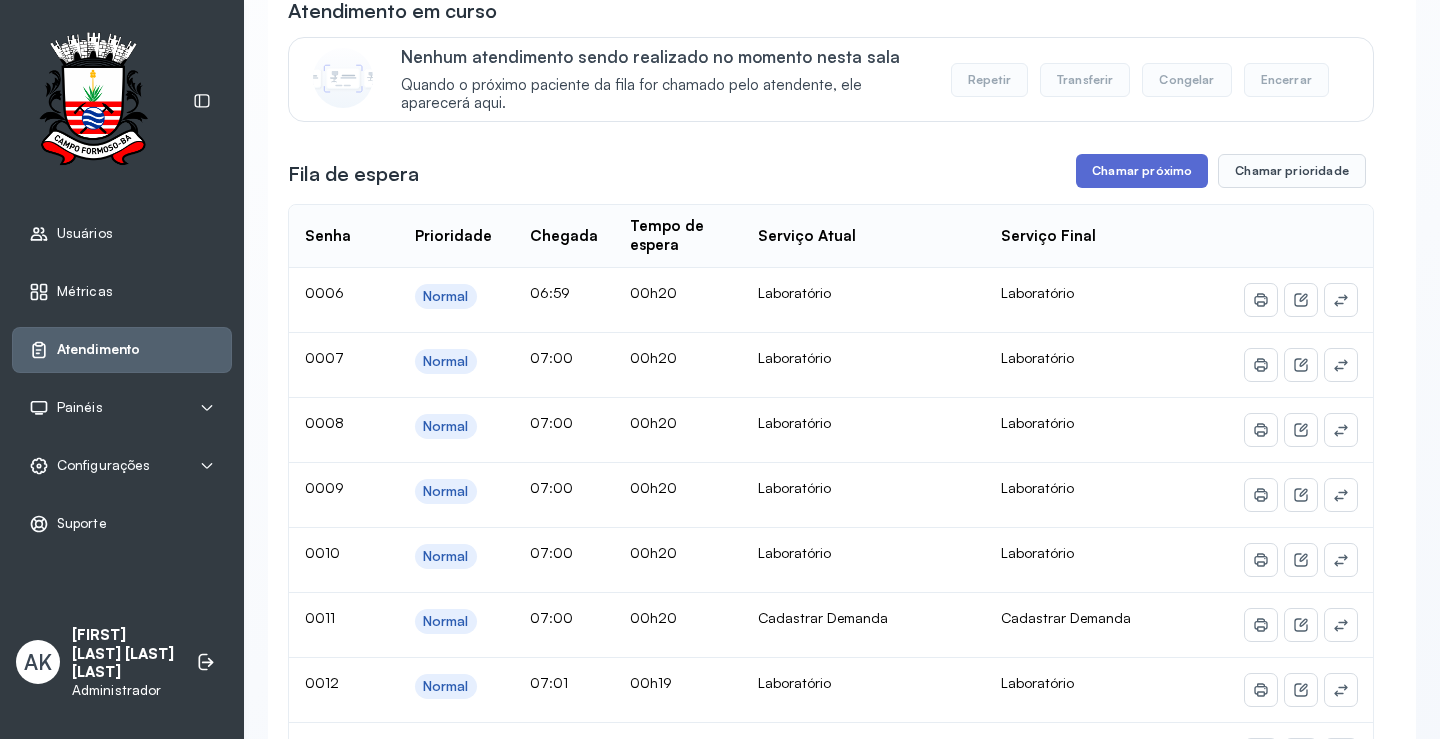 click on "Chamar próximo" at bounding box center [1142, 171] 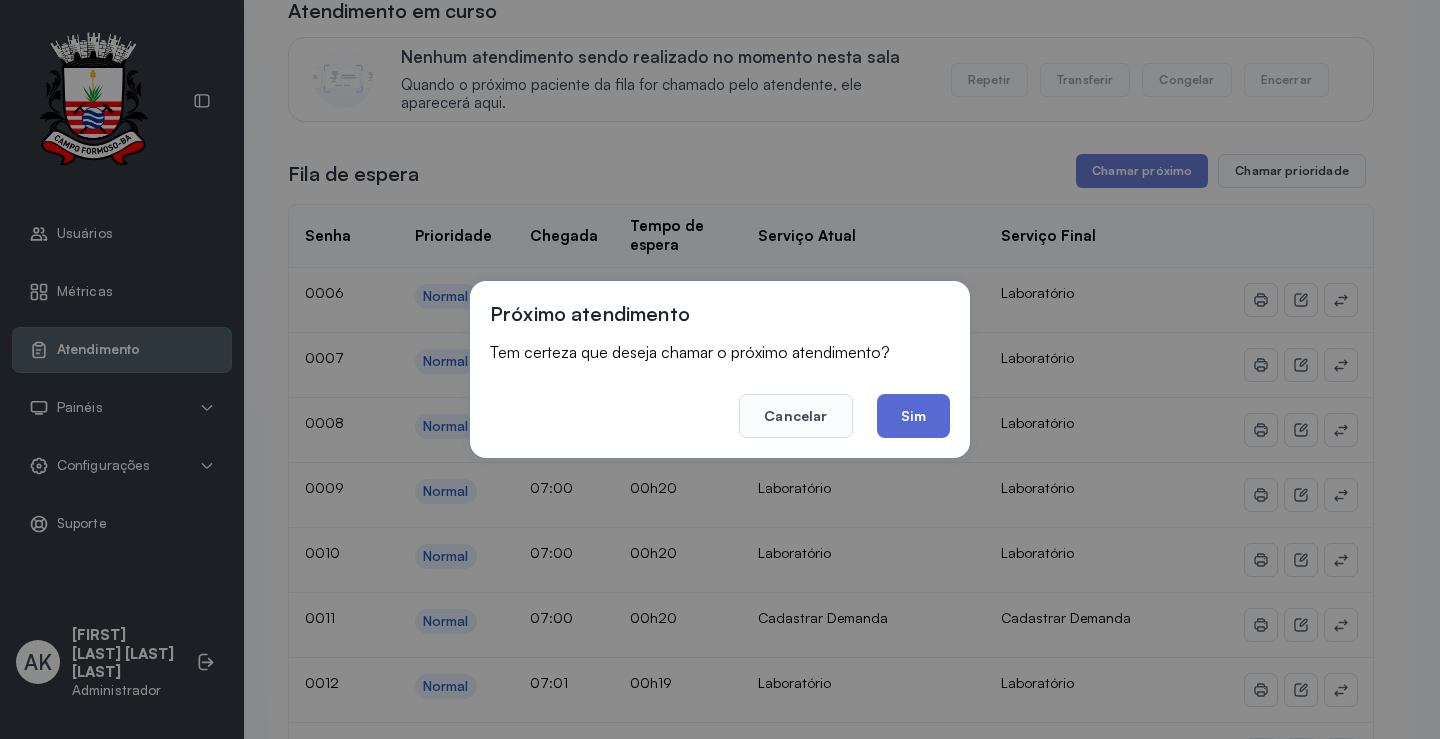 click on "Sim" 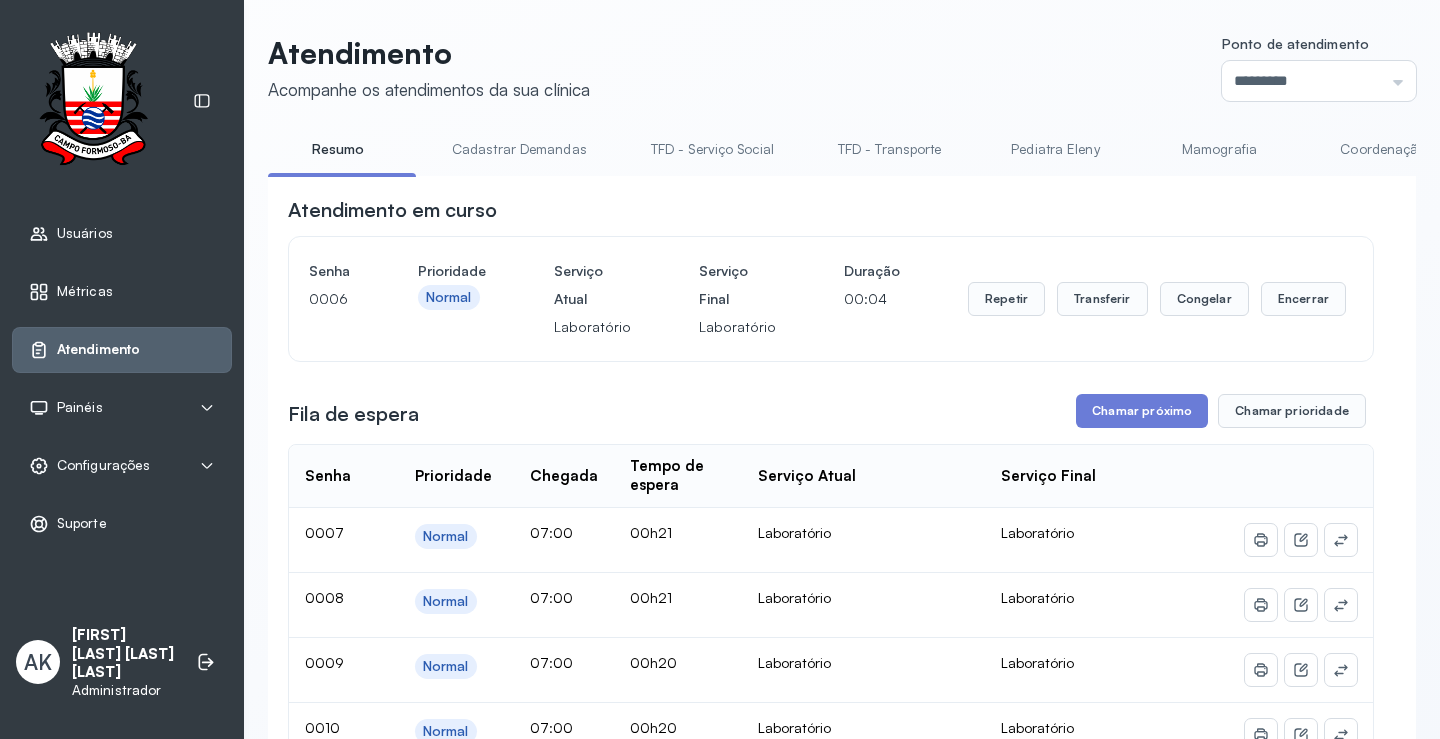 scroll, scrollTop: 200, scrollLeft: 0, axis: vertical 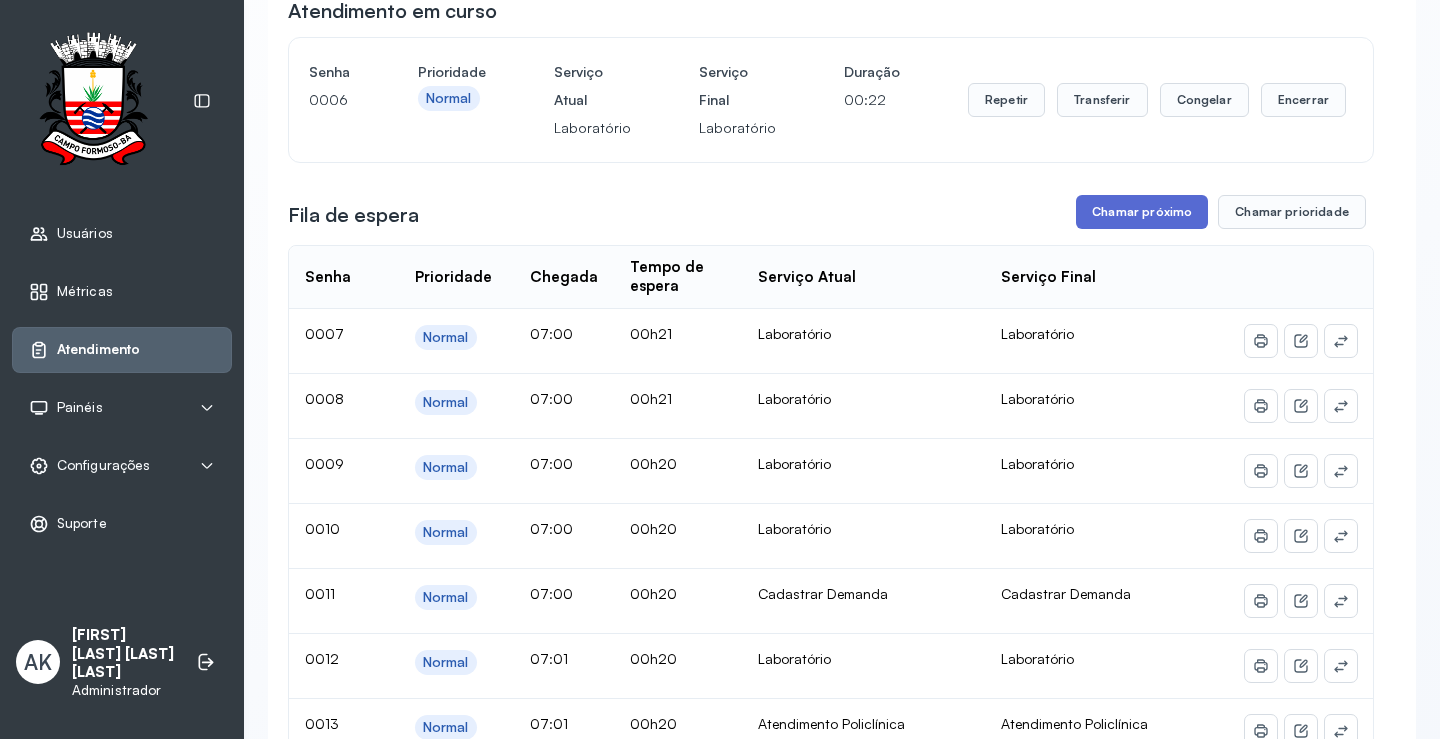 click on "Chamar próximo" at bounding box center [1142, 212] 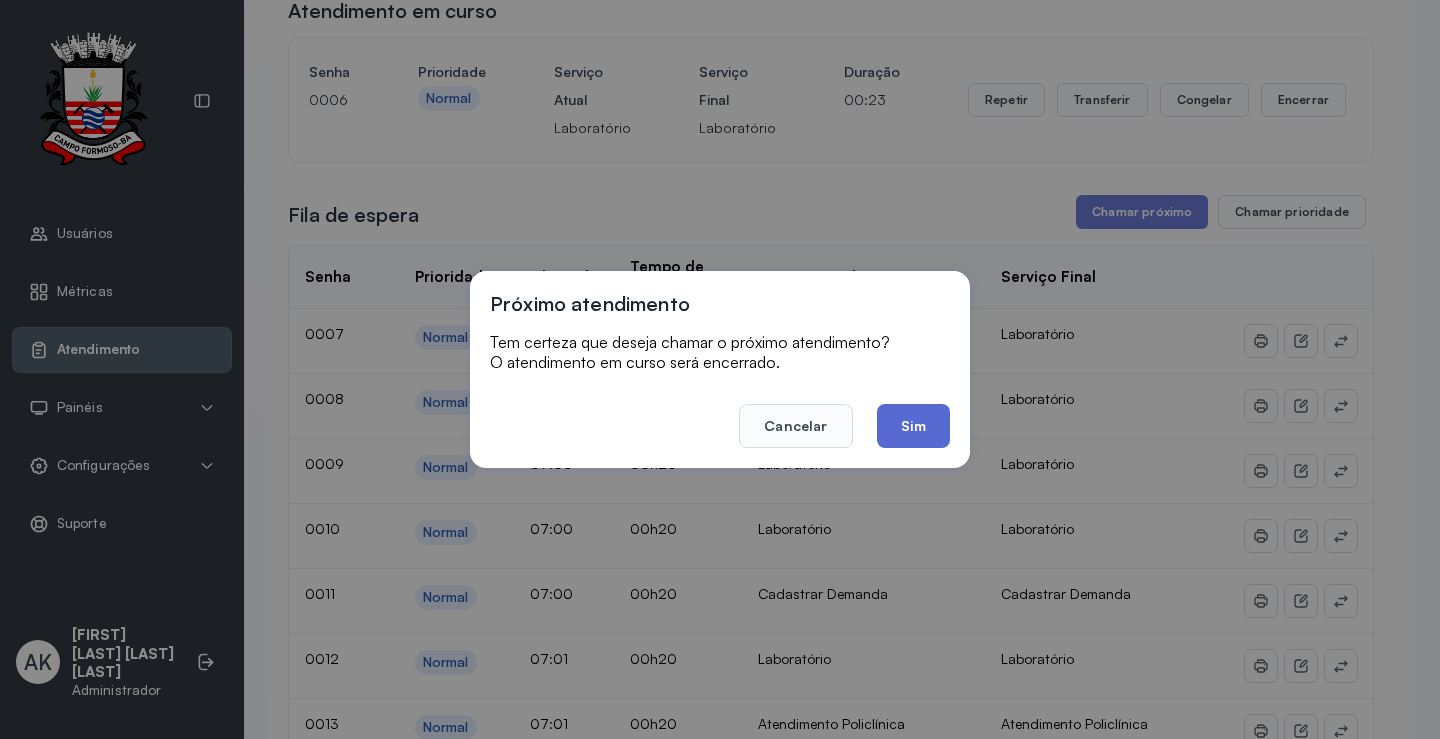 click on "Sim" 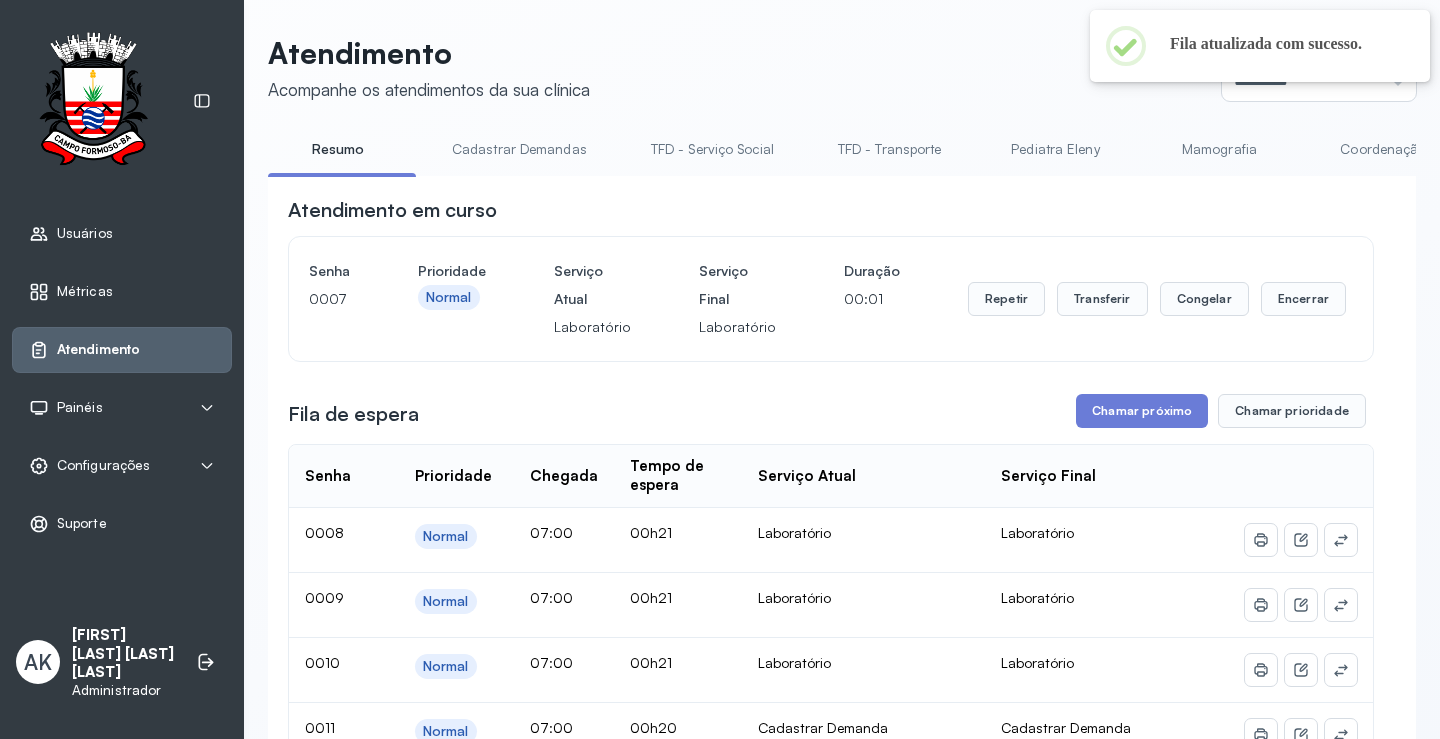 scroll, scrollTop: 200, scrollLeft: 0, axis: vertical 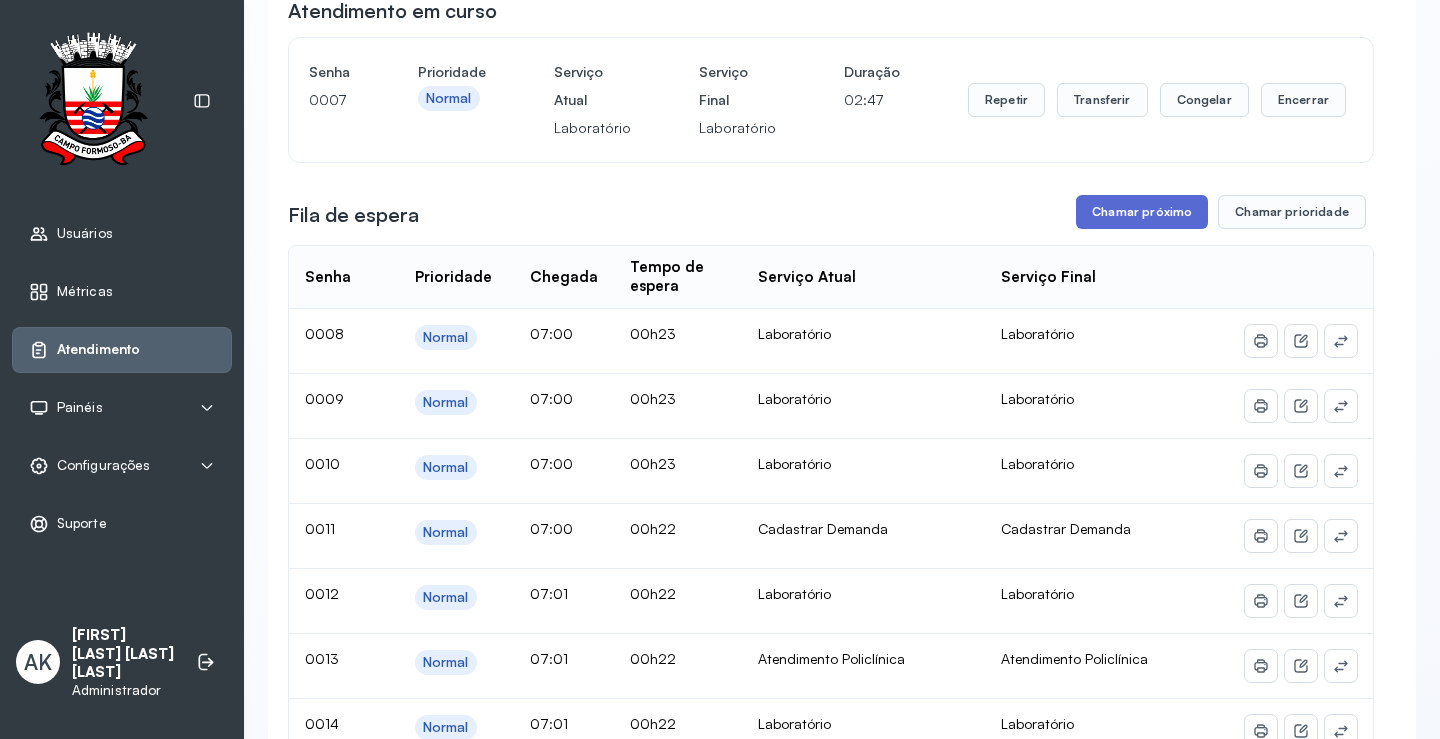 click on "Chamar próximo" at bounding box center (1142, 212) 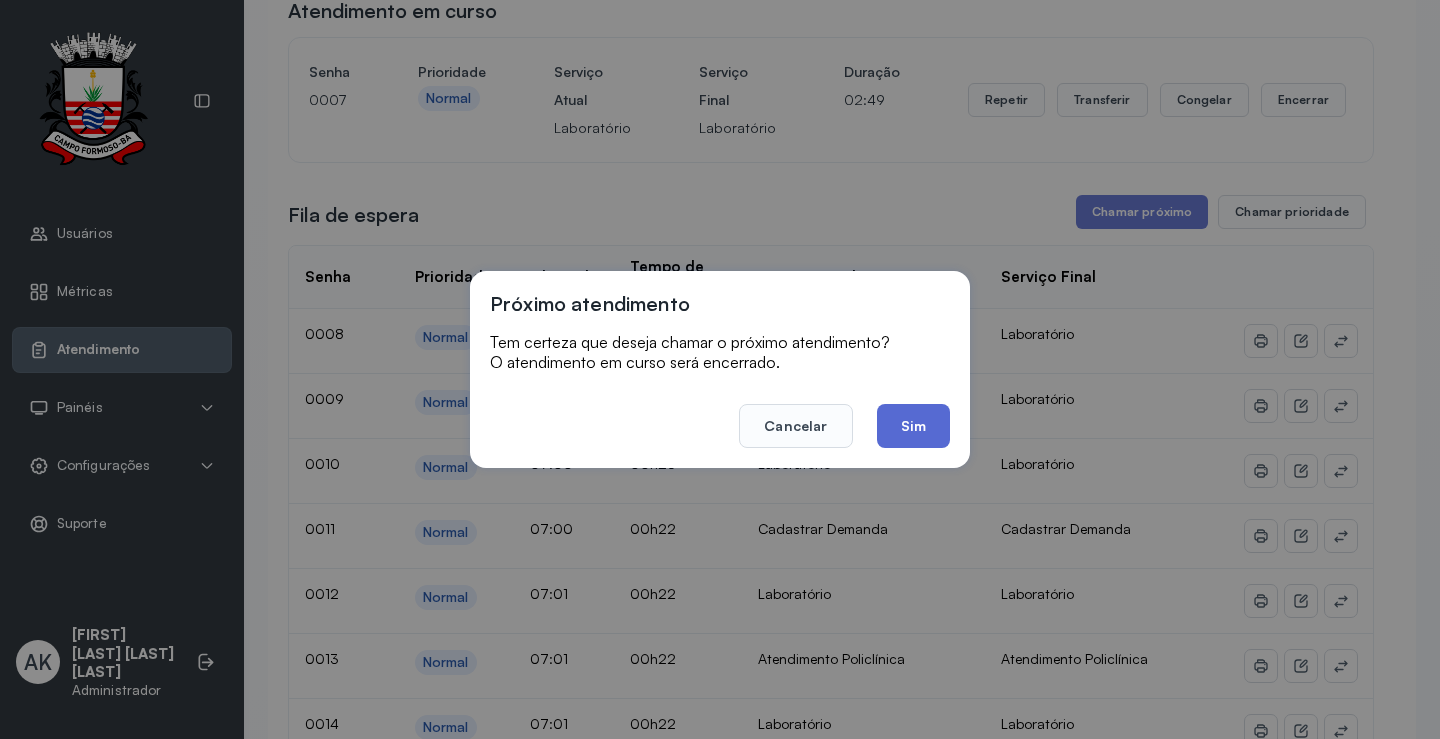 click on "Sim" 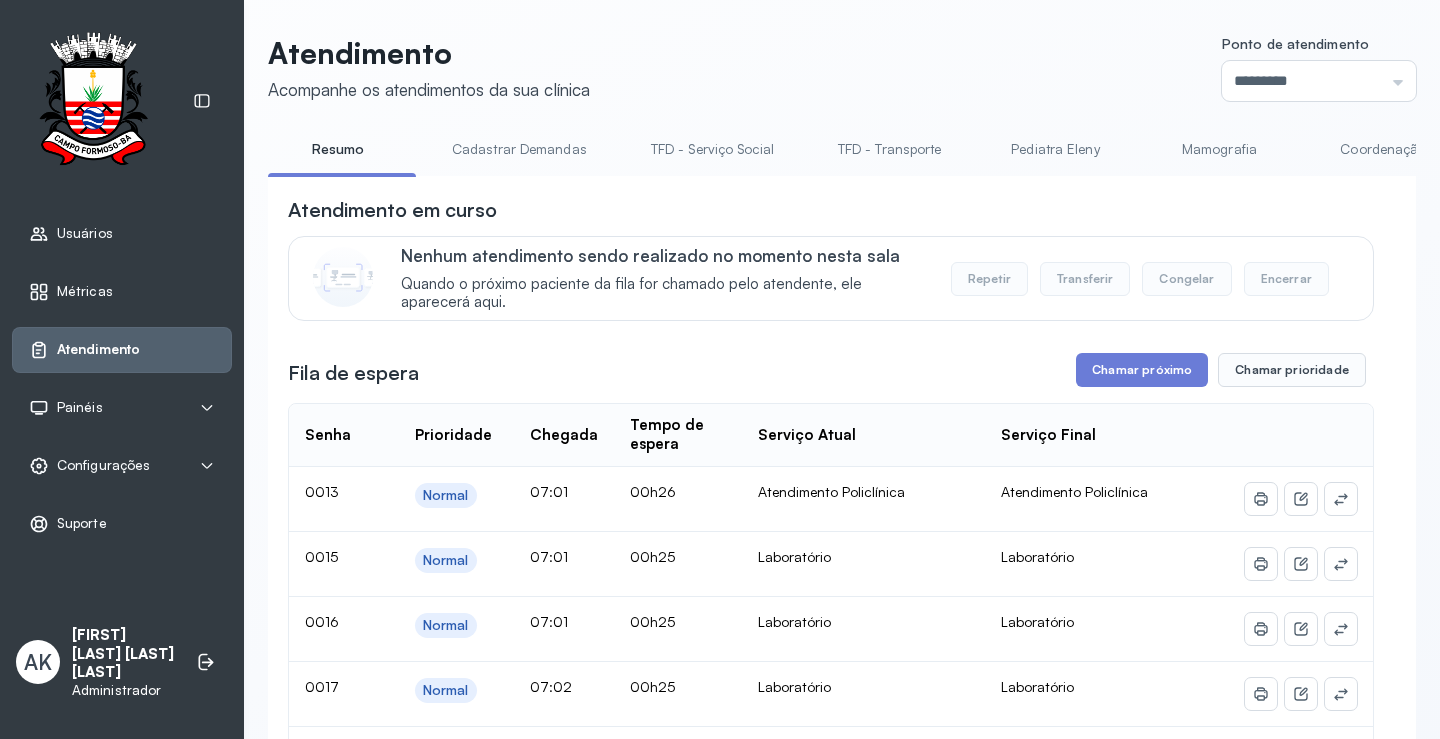 scroll, scrollTop: 200, scrollLeft: 0, axis: vertical 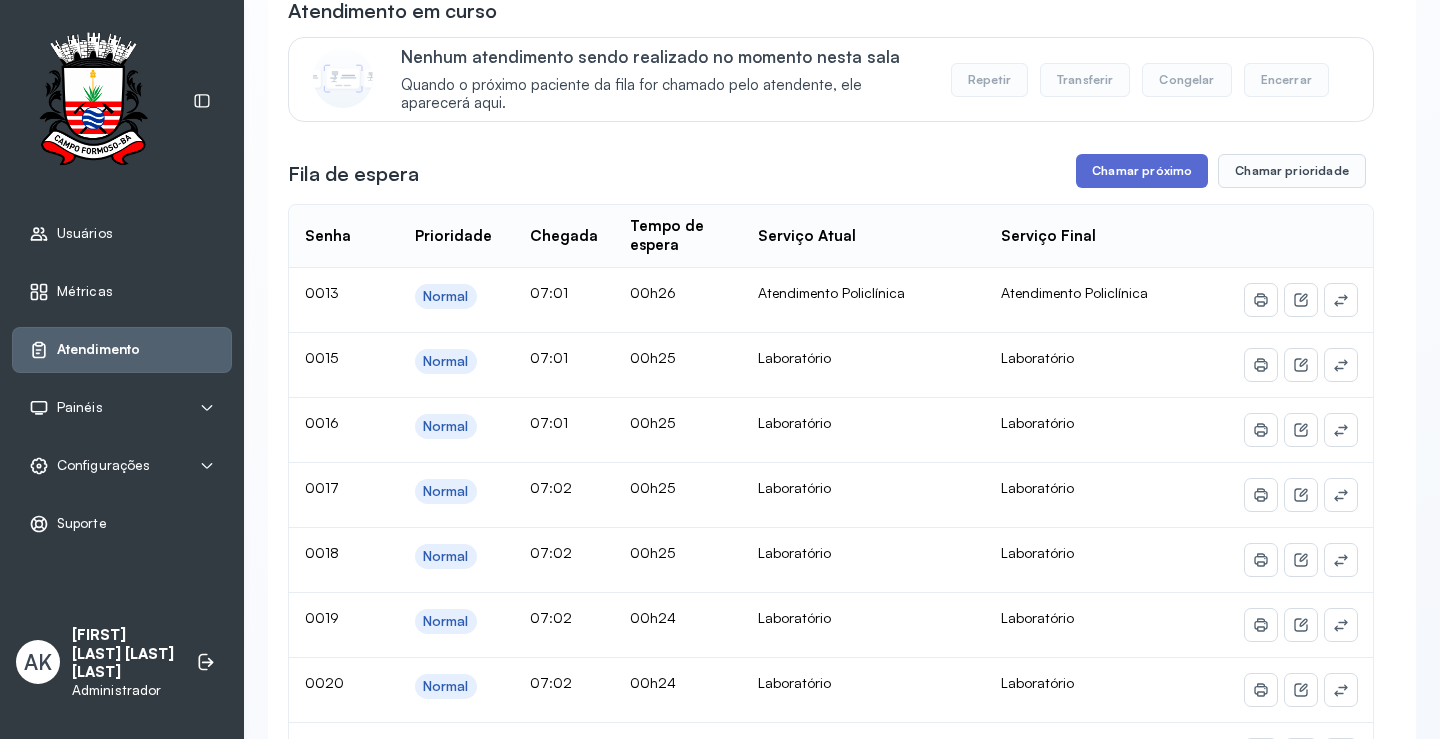 click on "Chamar próximo" at bounding box center [1142, 171] 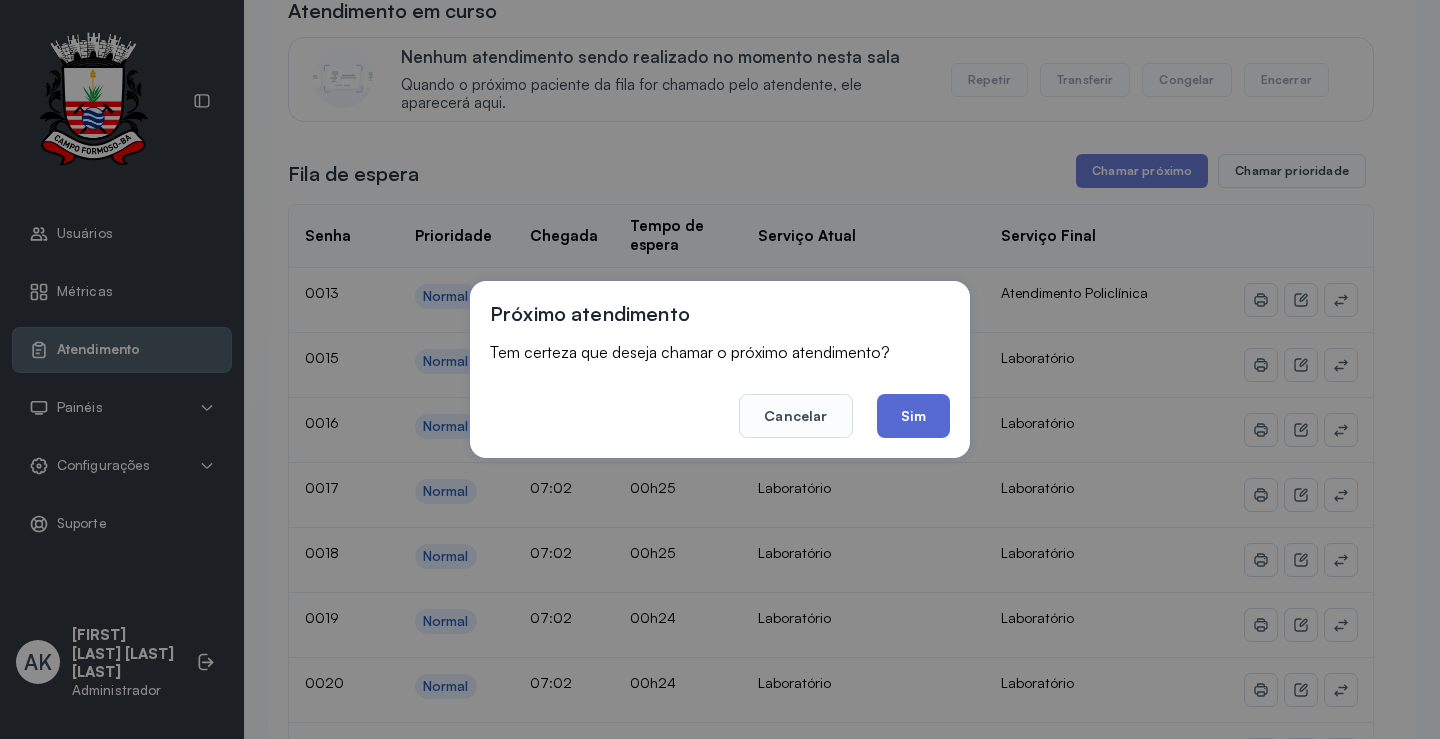 click on "Sim" 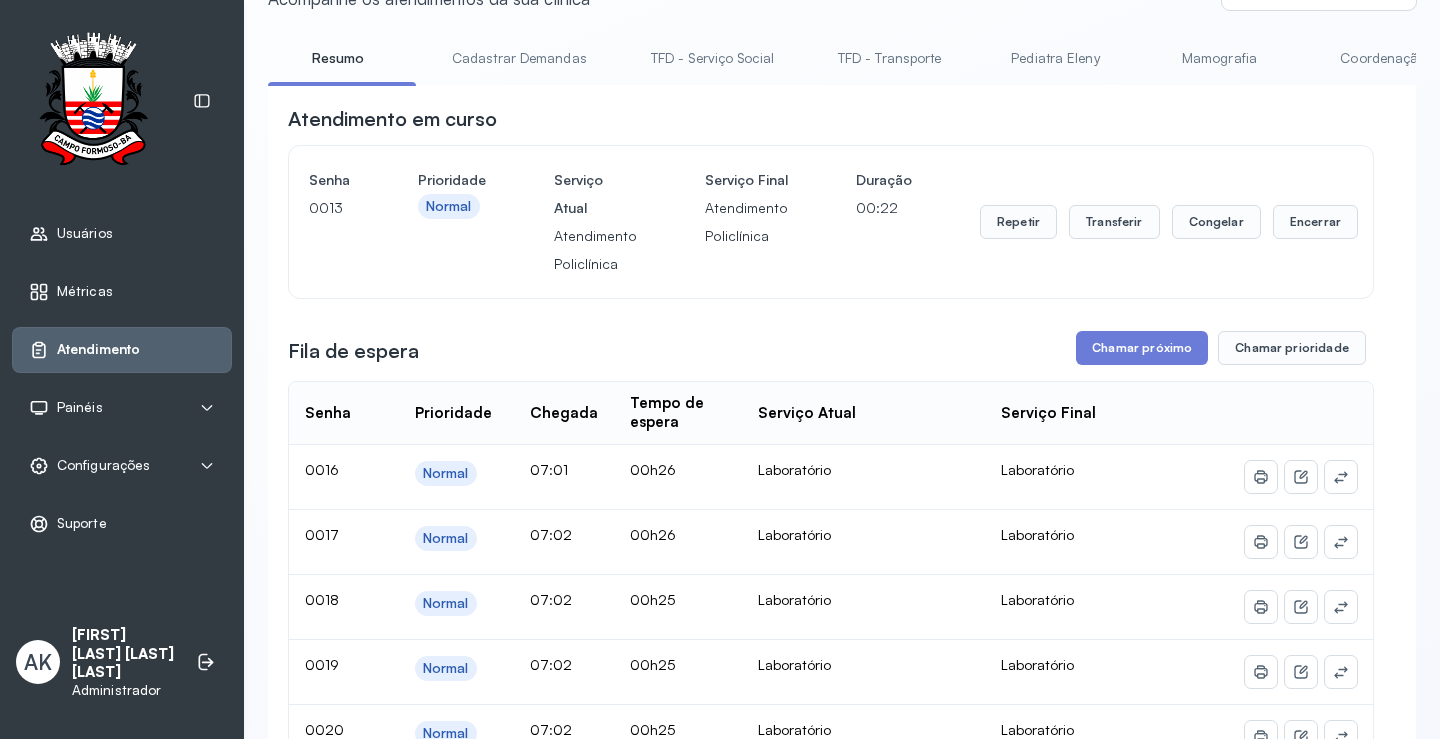 scroll, scrollTop: 0, scrollLeft: 0, axis: both 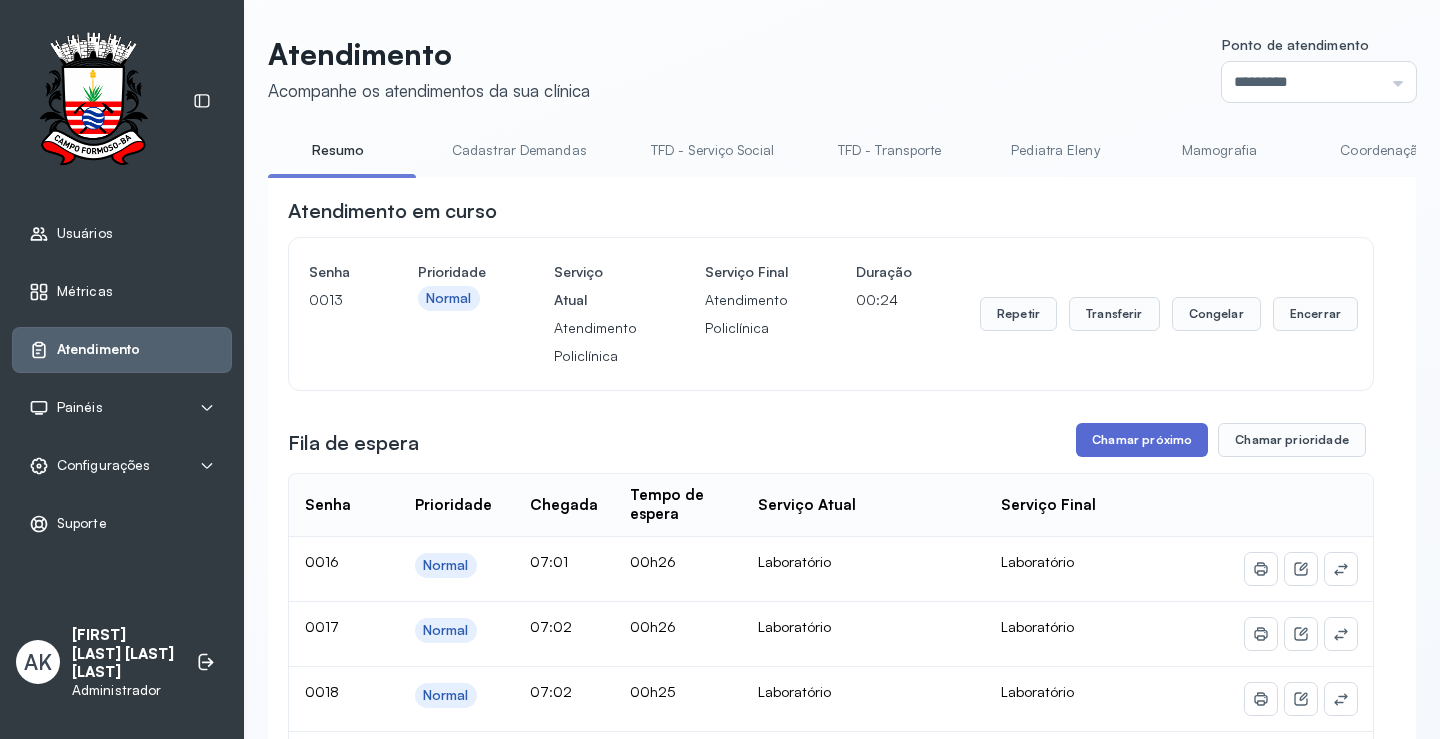 click on "Chamar próximo" at bounding box center [1142, 440] 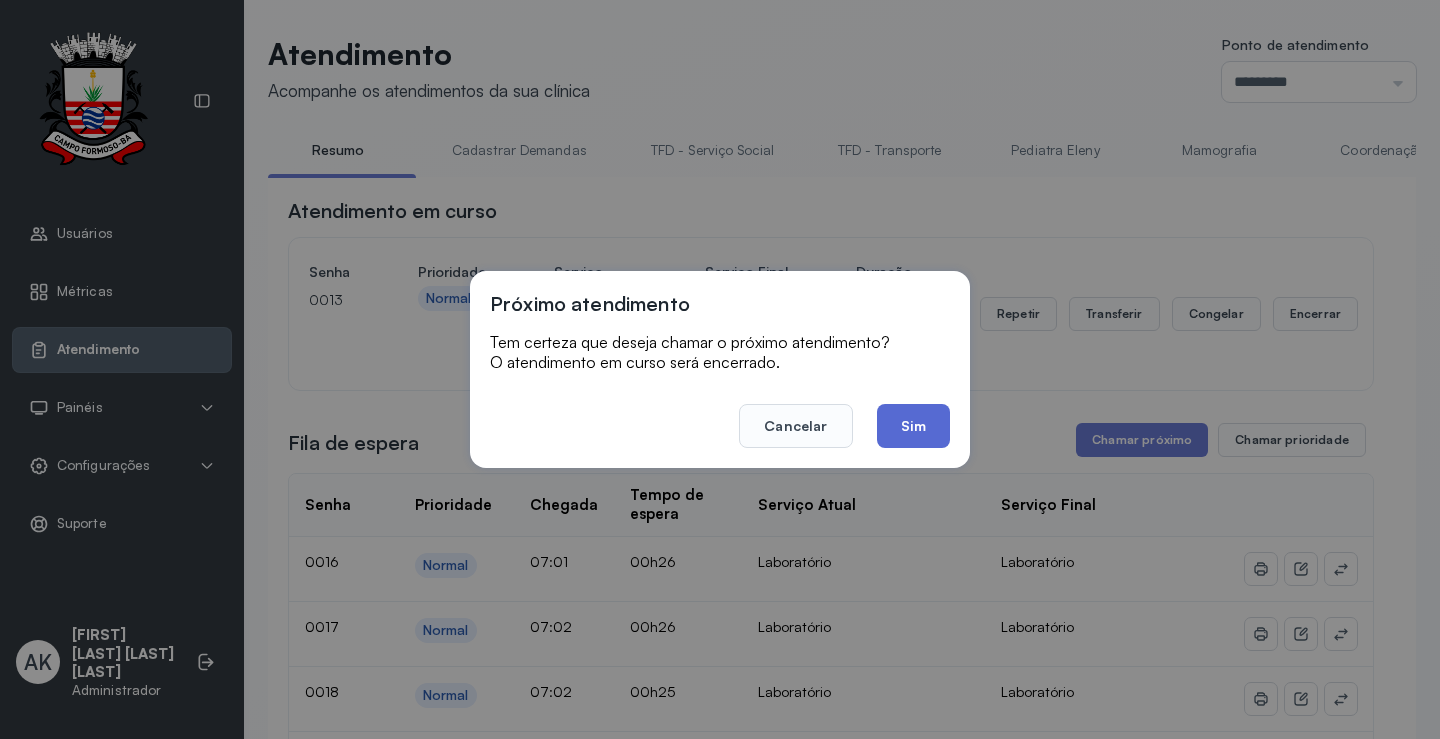 click on "Sim" 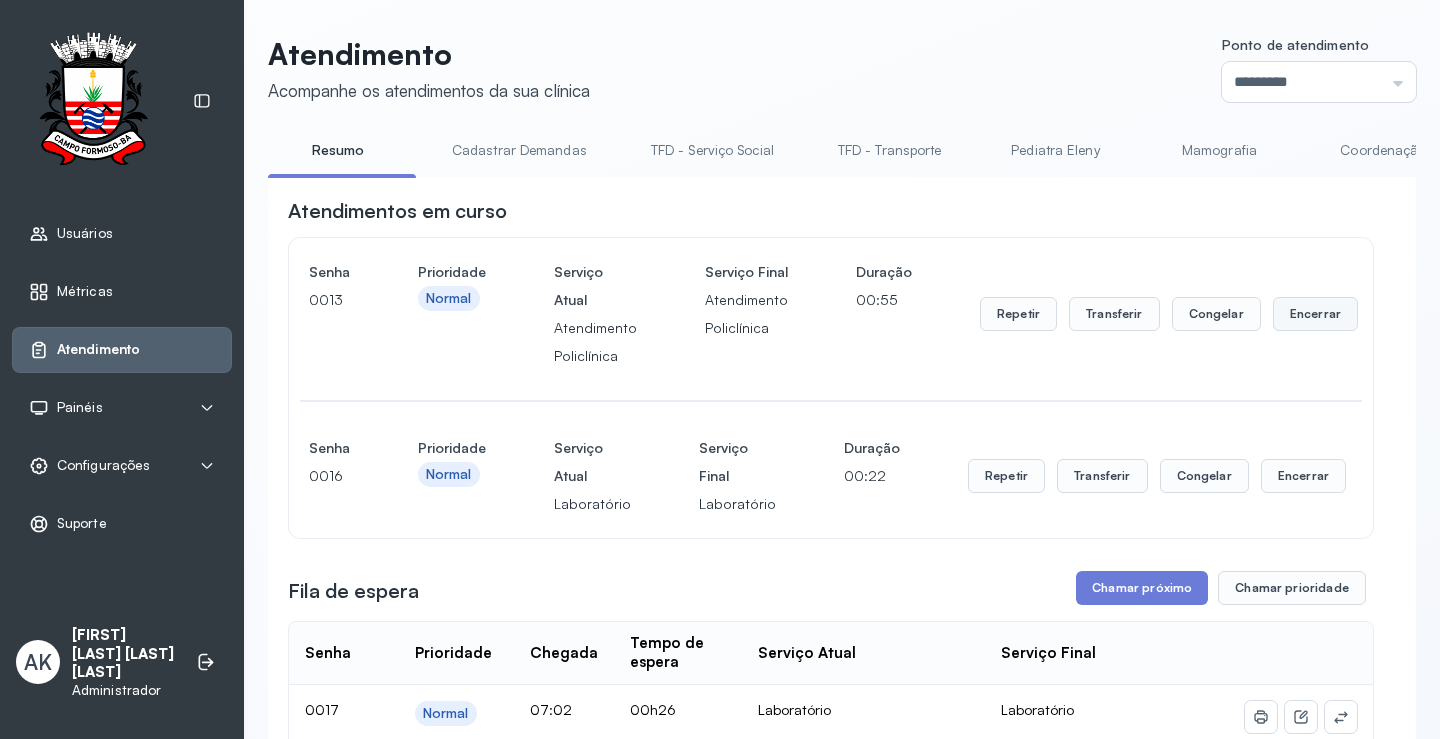 click on "Encerrar" at bounding box center (1315, 314) 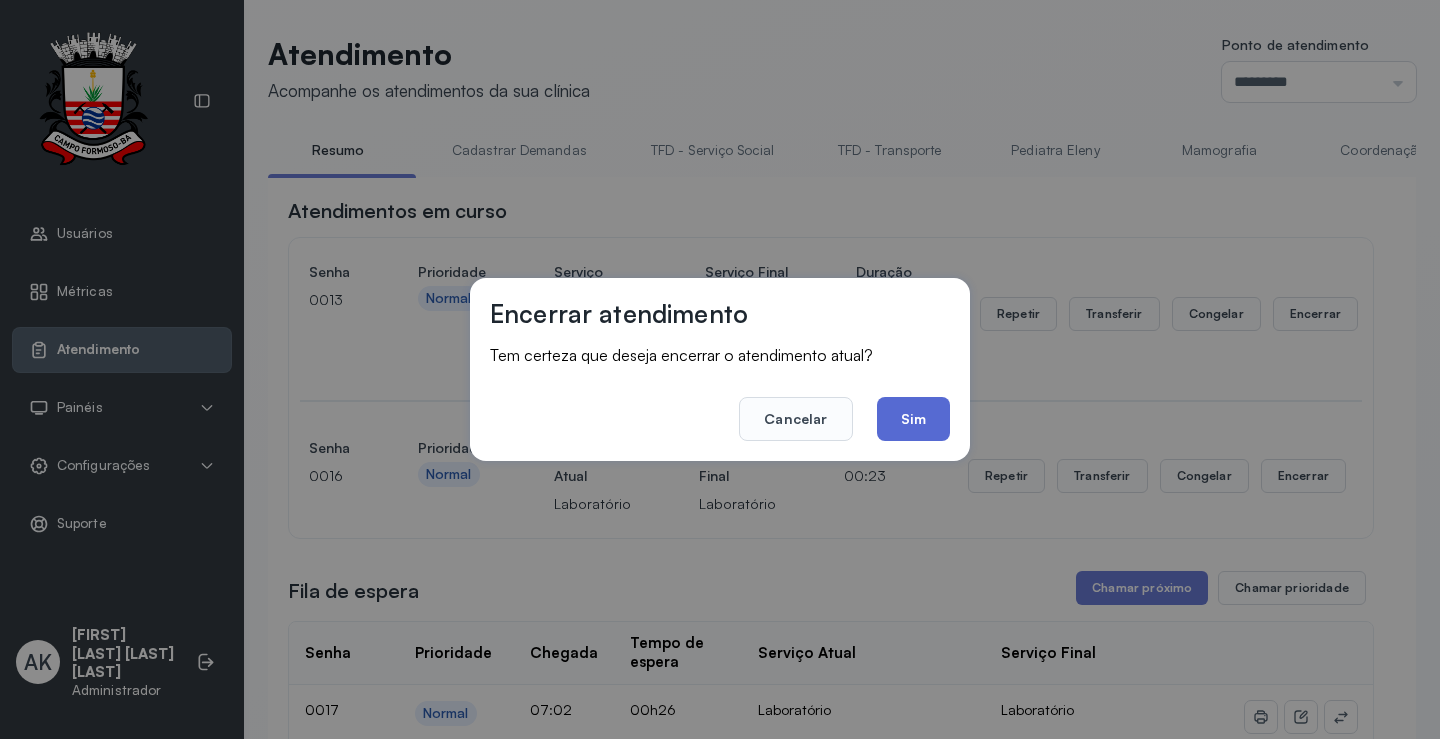 click on "Sim" 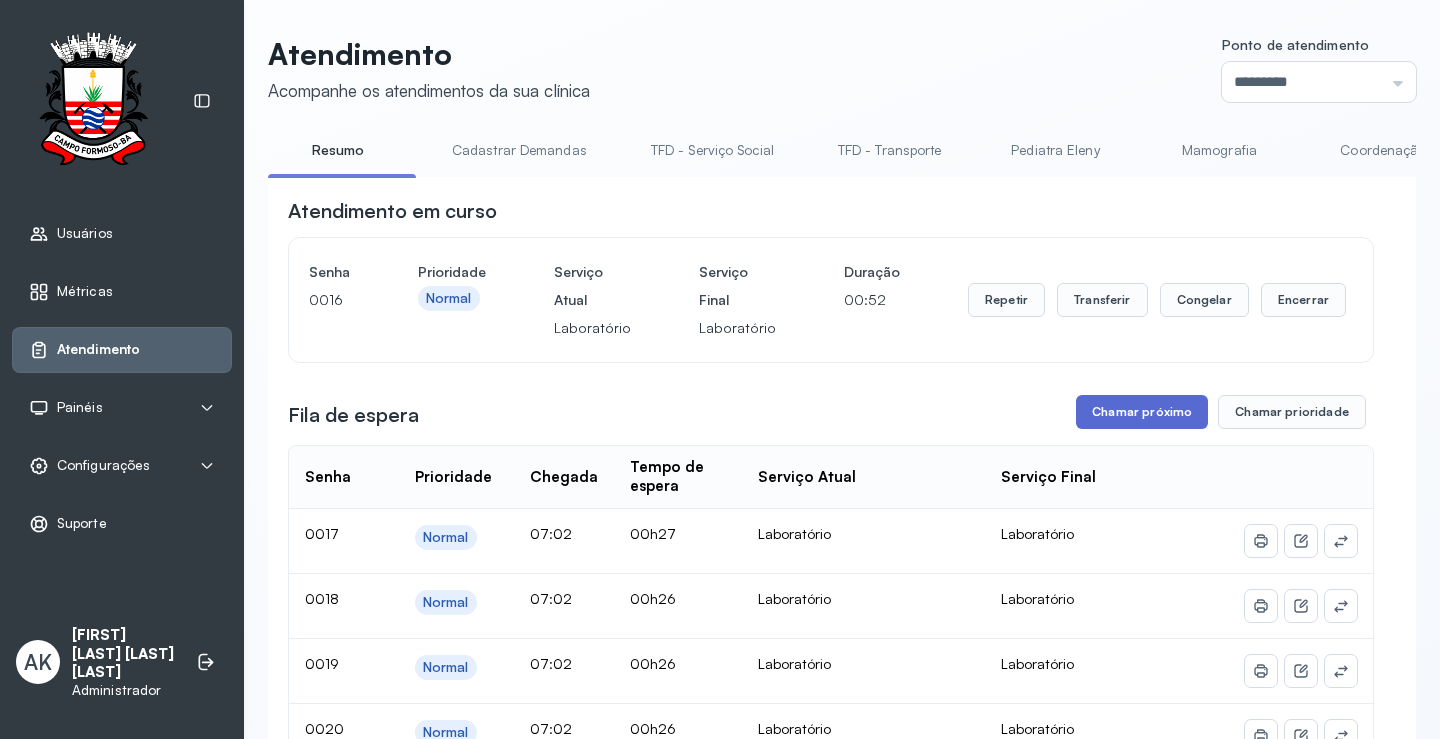 click on "Chamar próximo" at bounding box center (1142, 412) 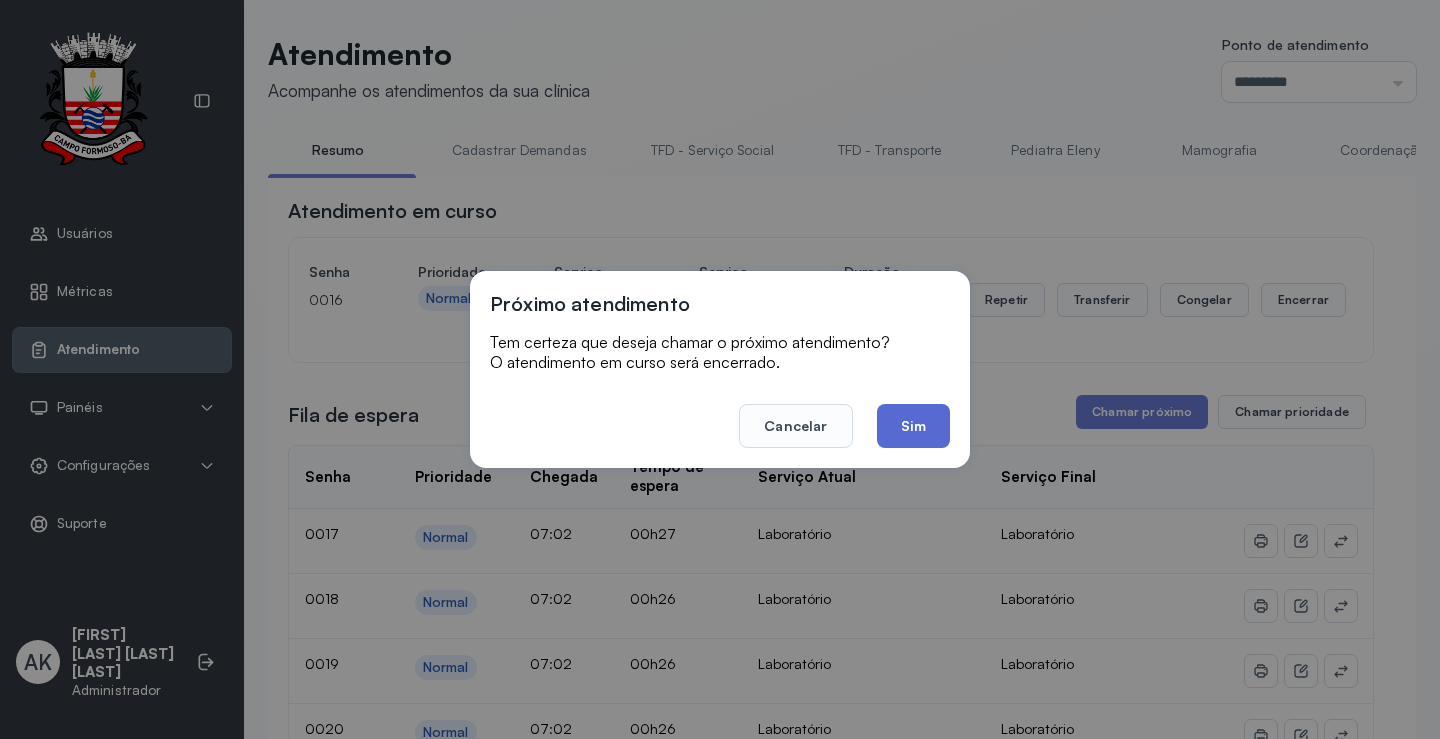 click on "Sim" 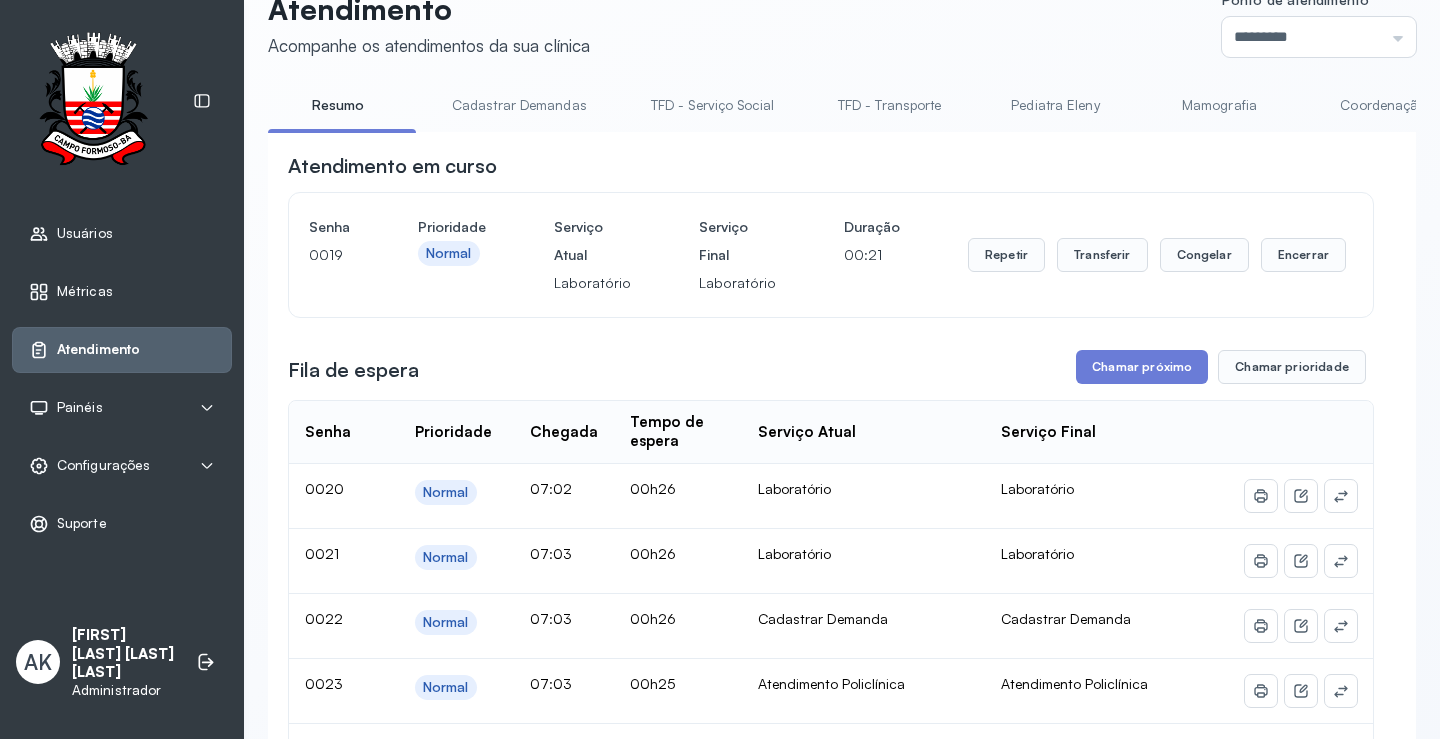 scroll, scrollTop: 0, scrollLeft: 0, axis: both 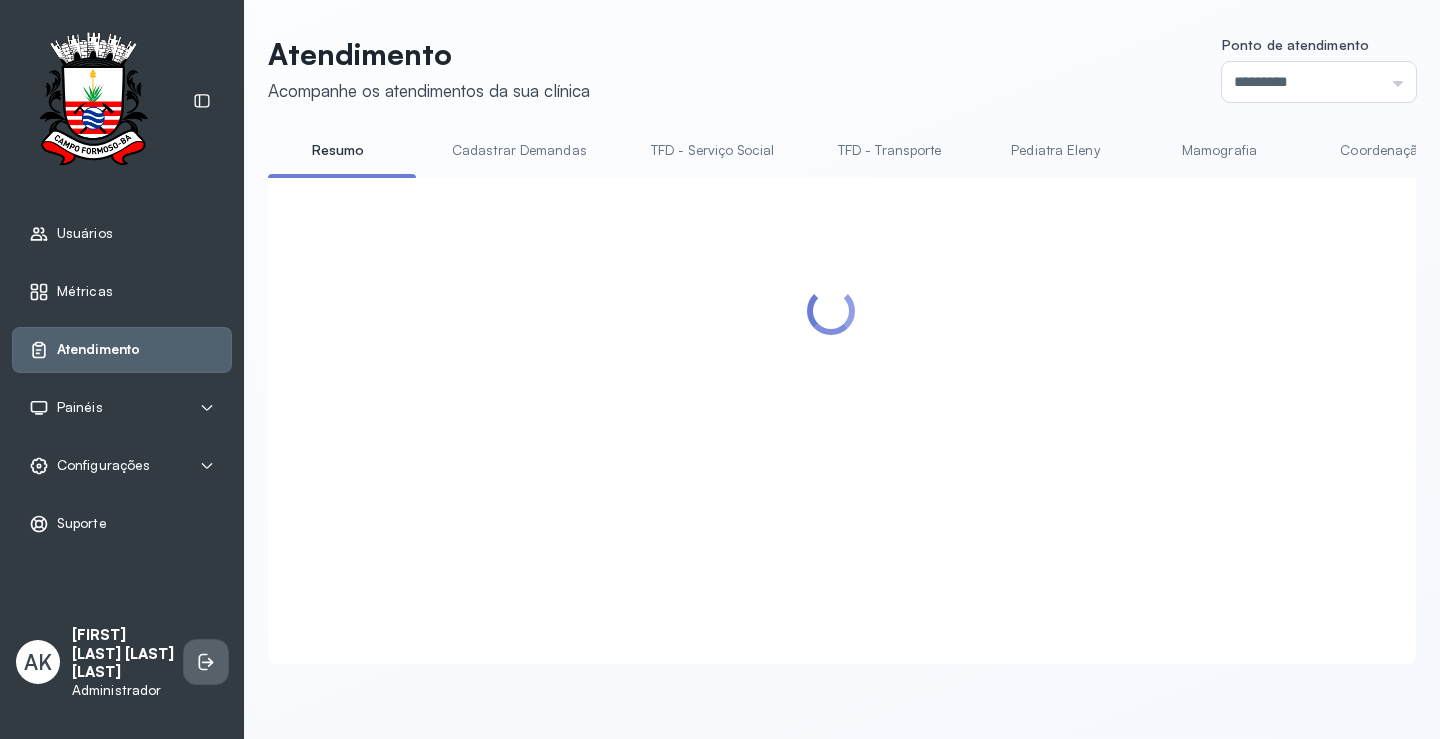 click 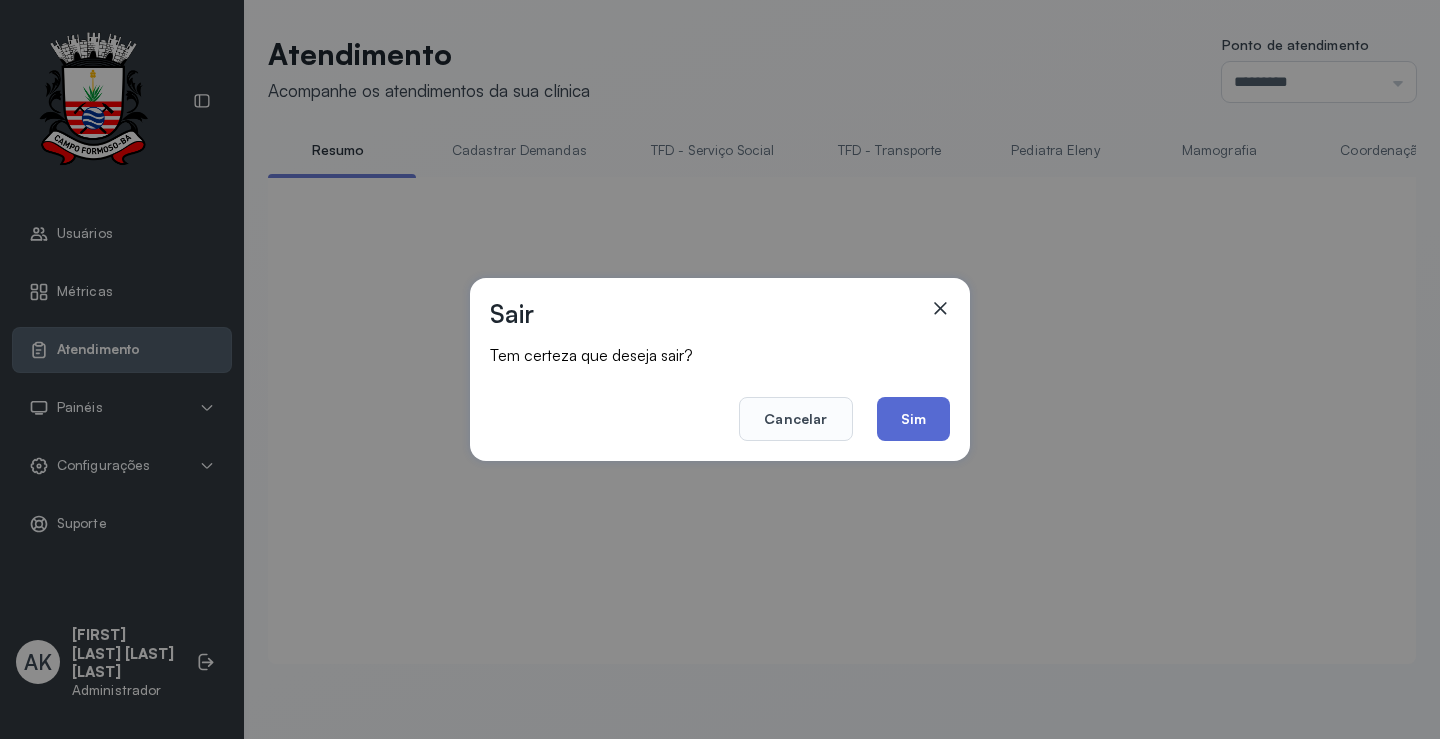 click on "Sim" 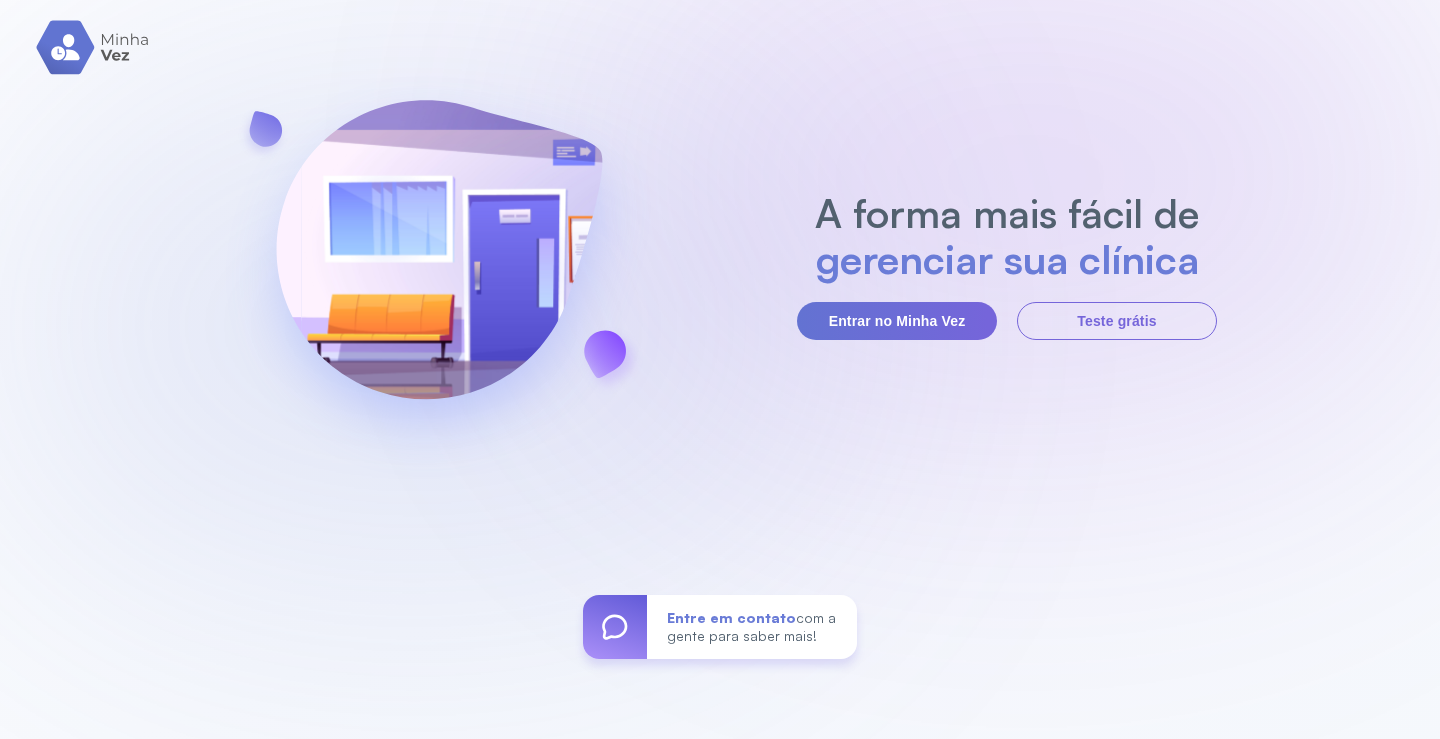 scroll, scrollTop: 0, scrollLeft: 0, axis: both 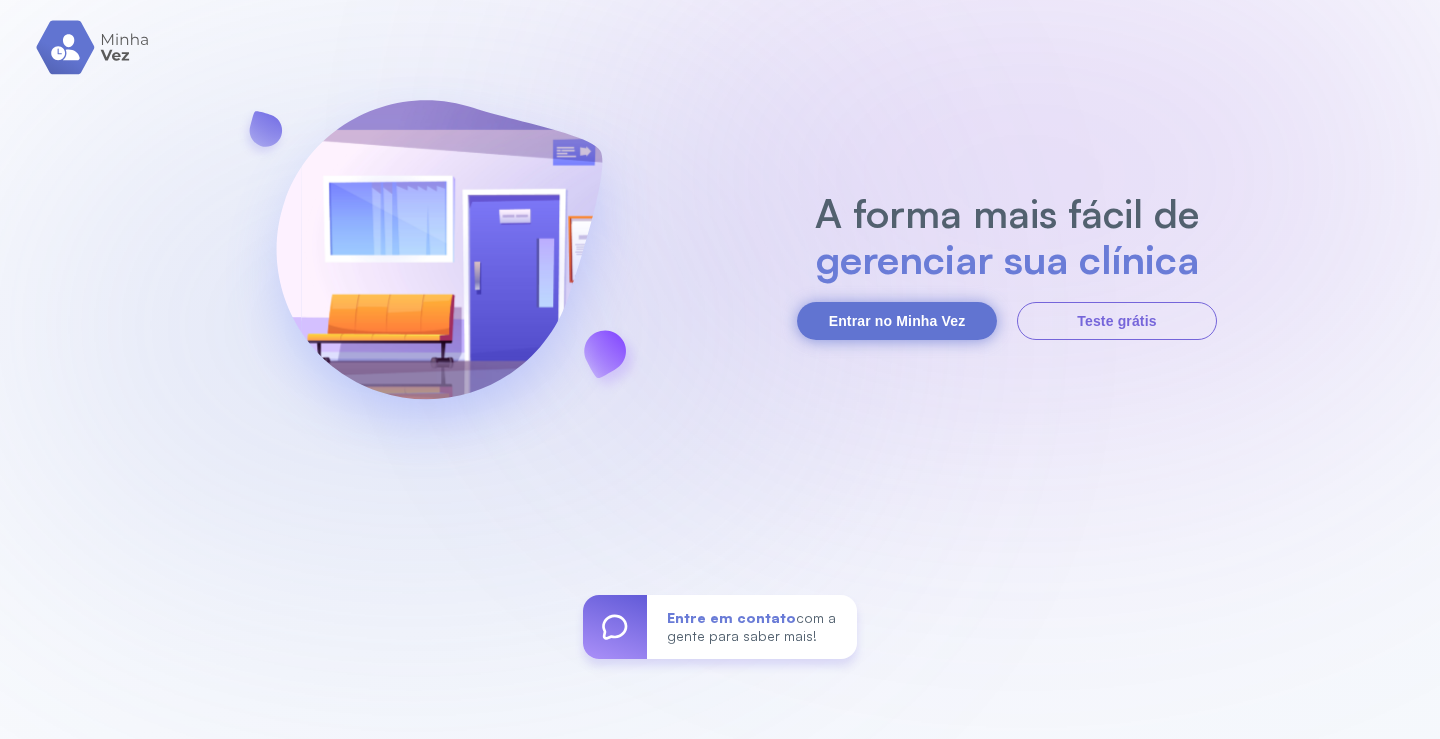 click on "Entrar no Minha Vez" at bounding box center [897, 321] 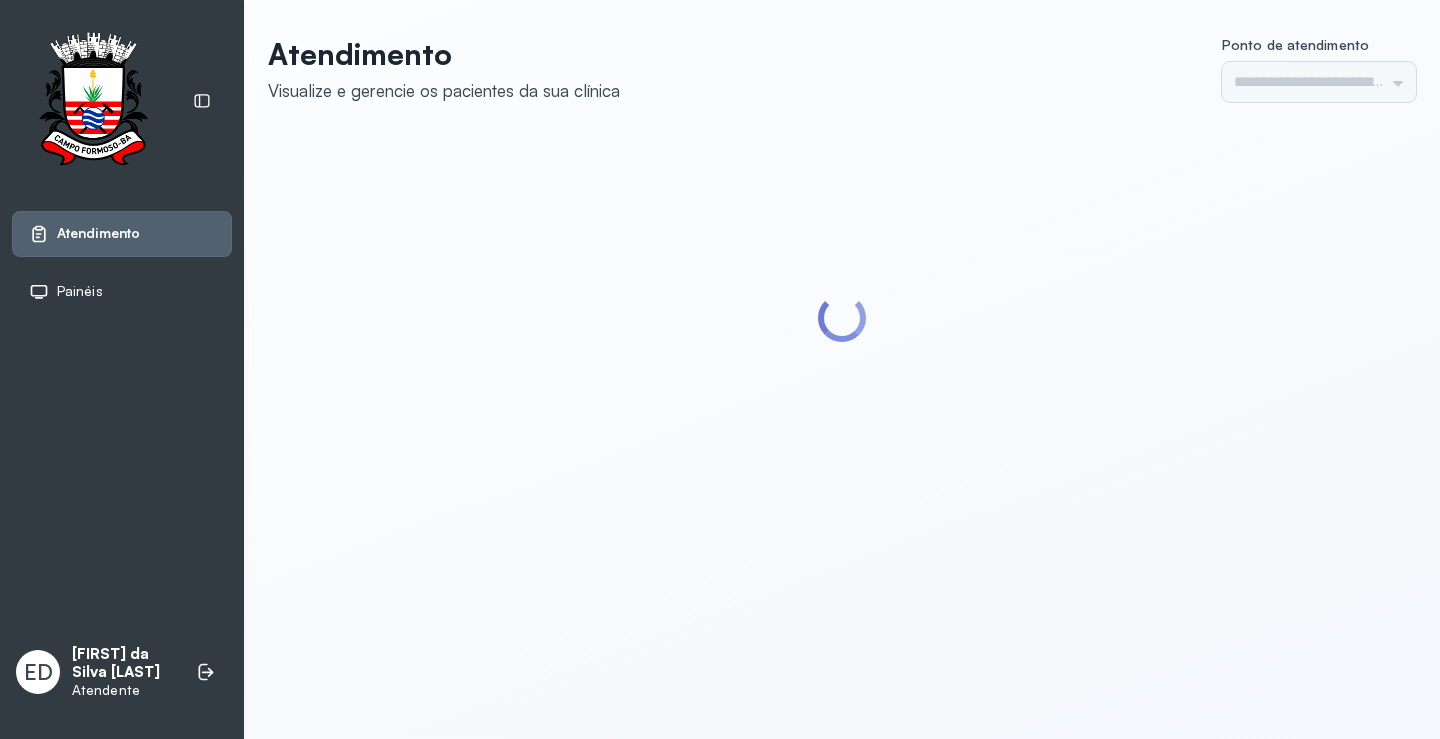 scroll, scrollTop: 0, scrollLeft: 0, axis: both 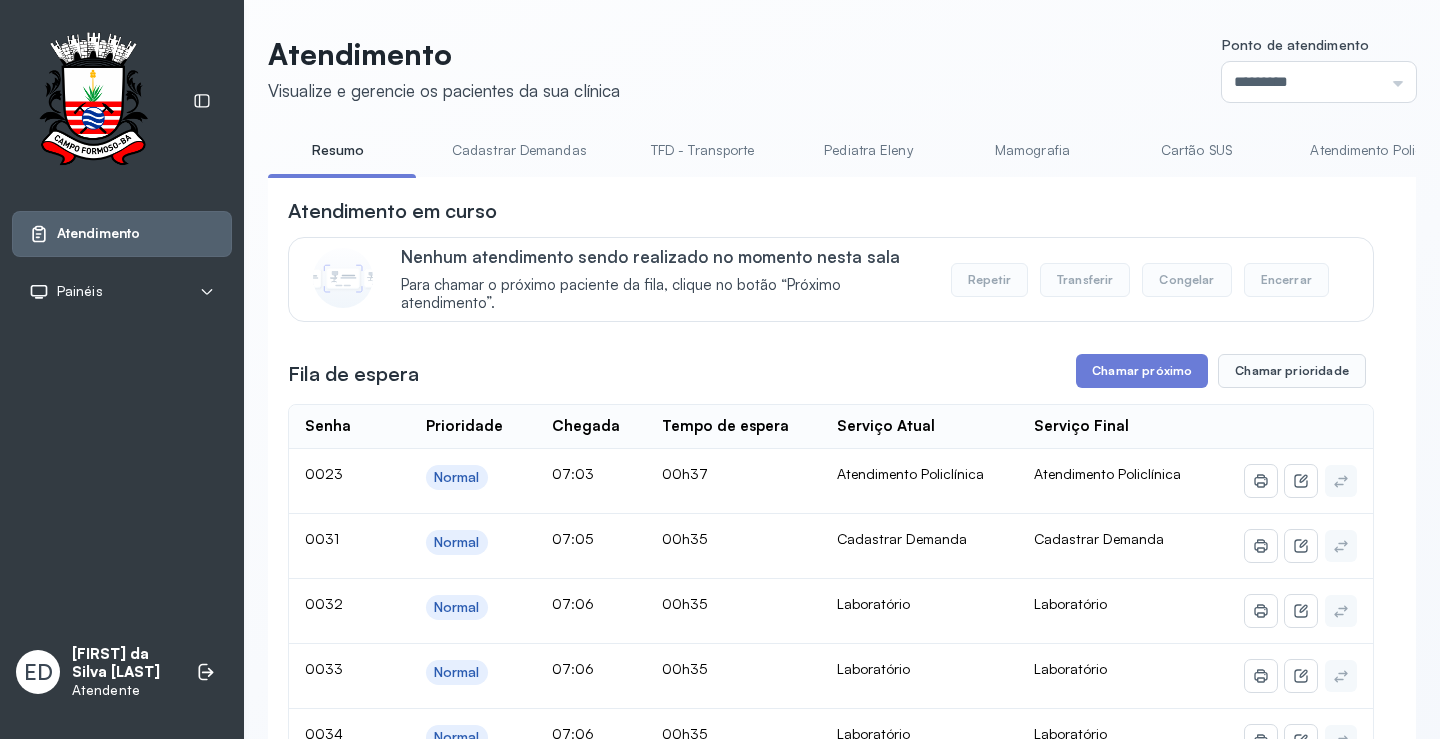 click on "Cartão SUS" at bounding box center (1196, 150) 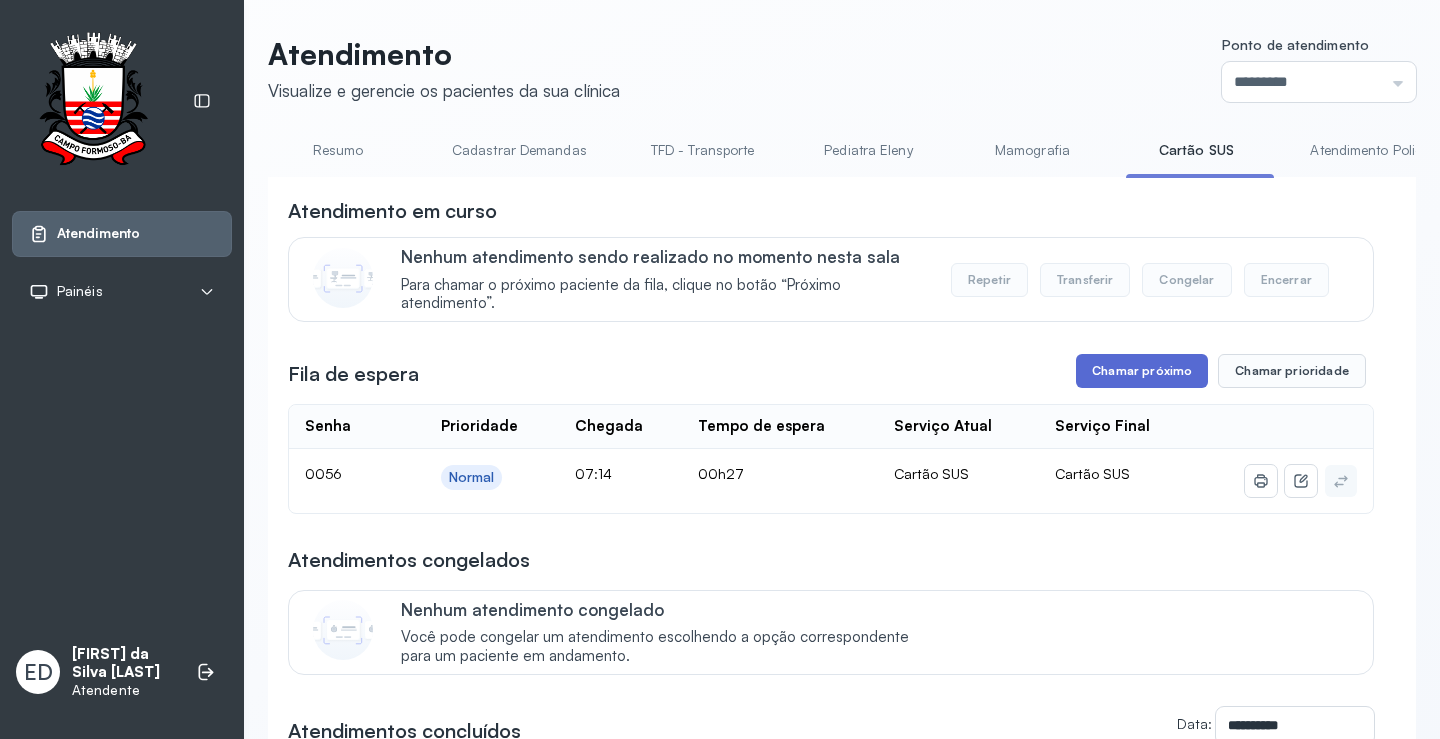 click on "Chamar próximo" at bounding box center (1142, 371) 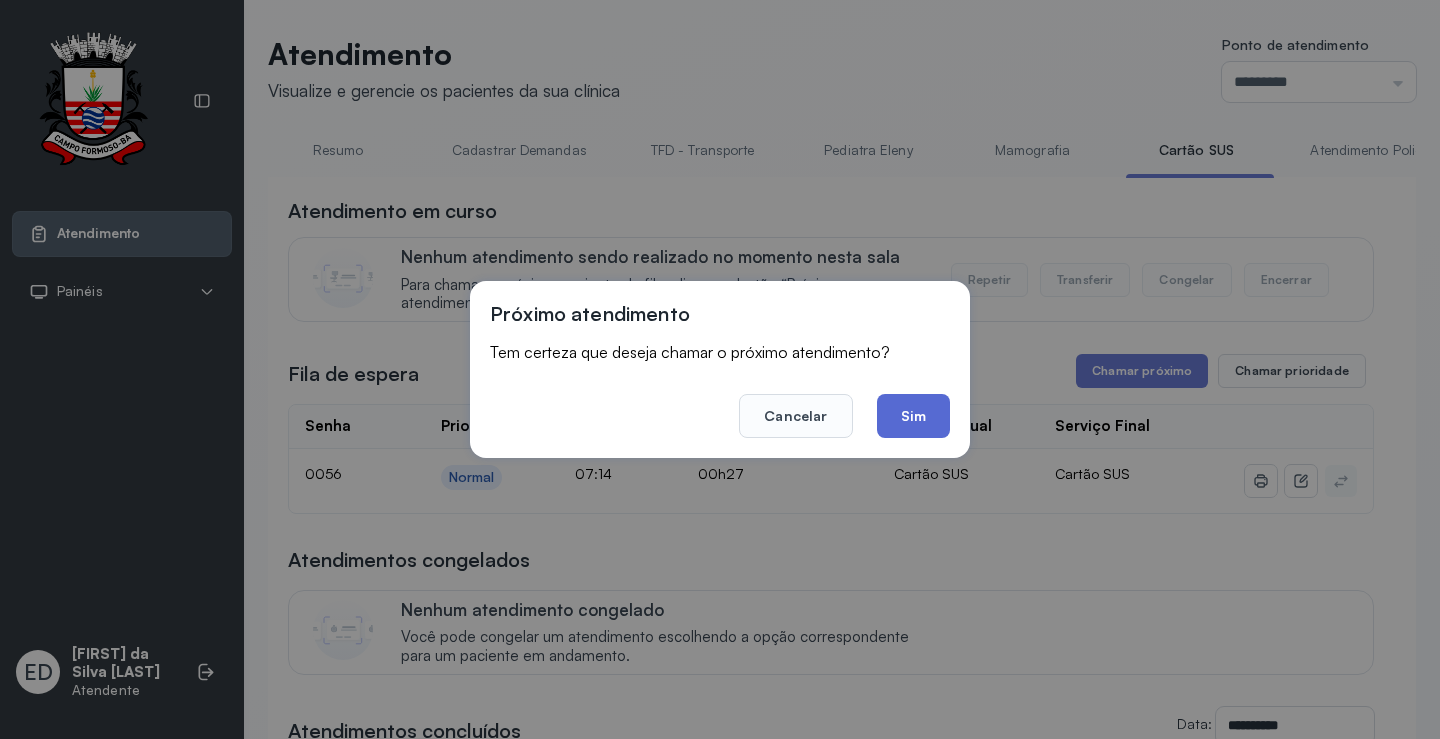 click on "Sim" 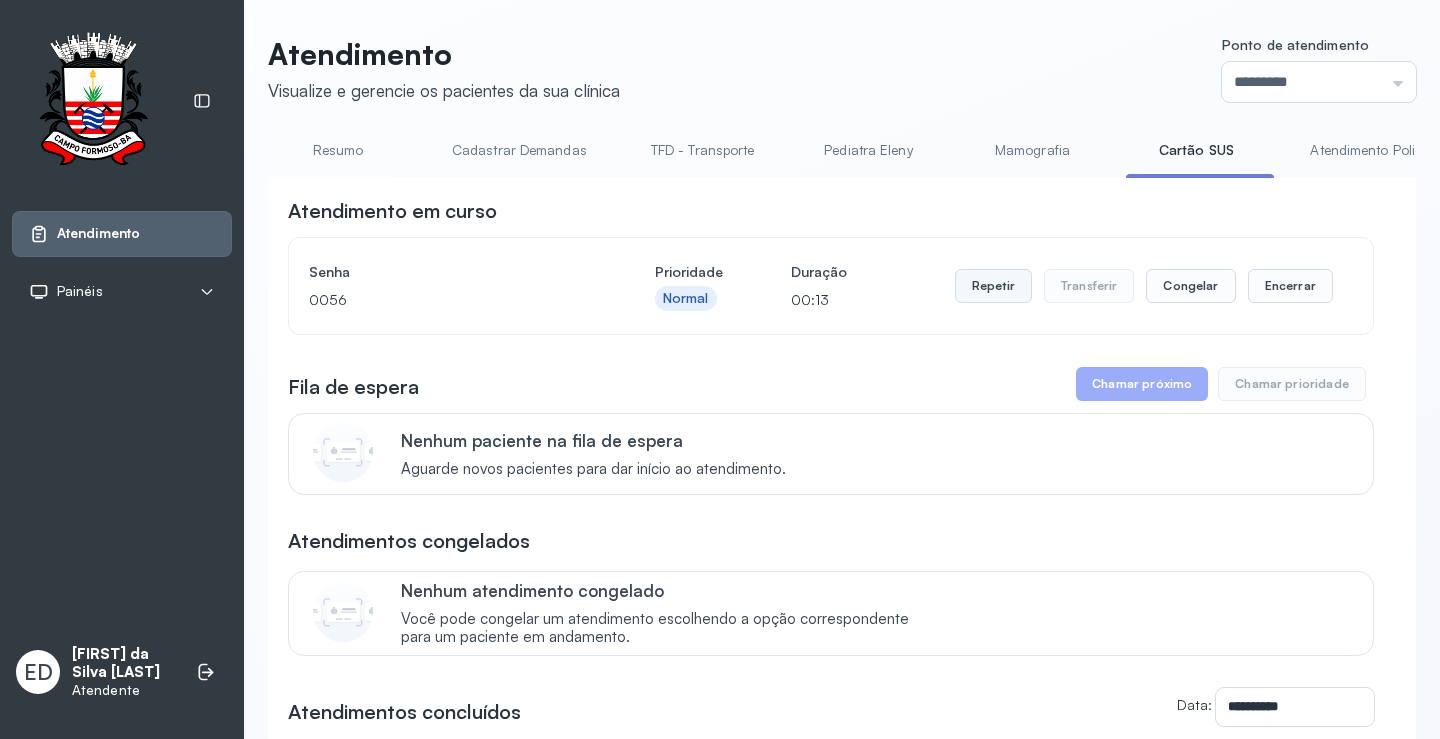 click on "Repetir" at bounding box center (993, 286) 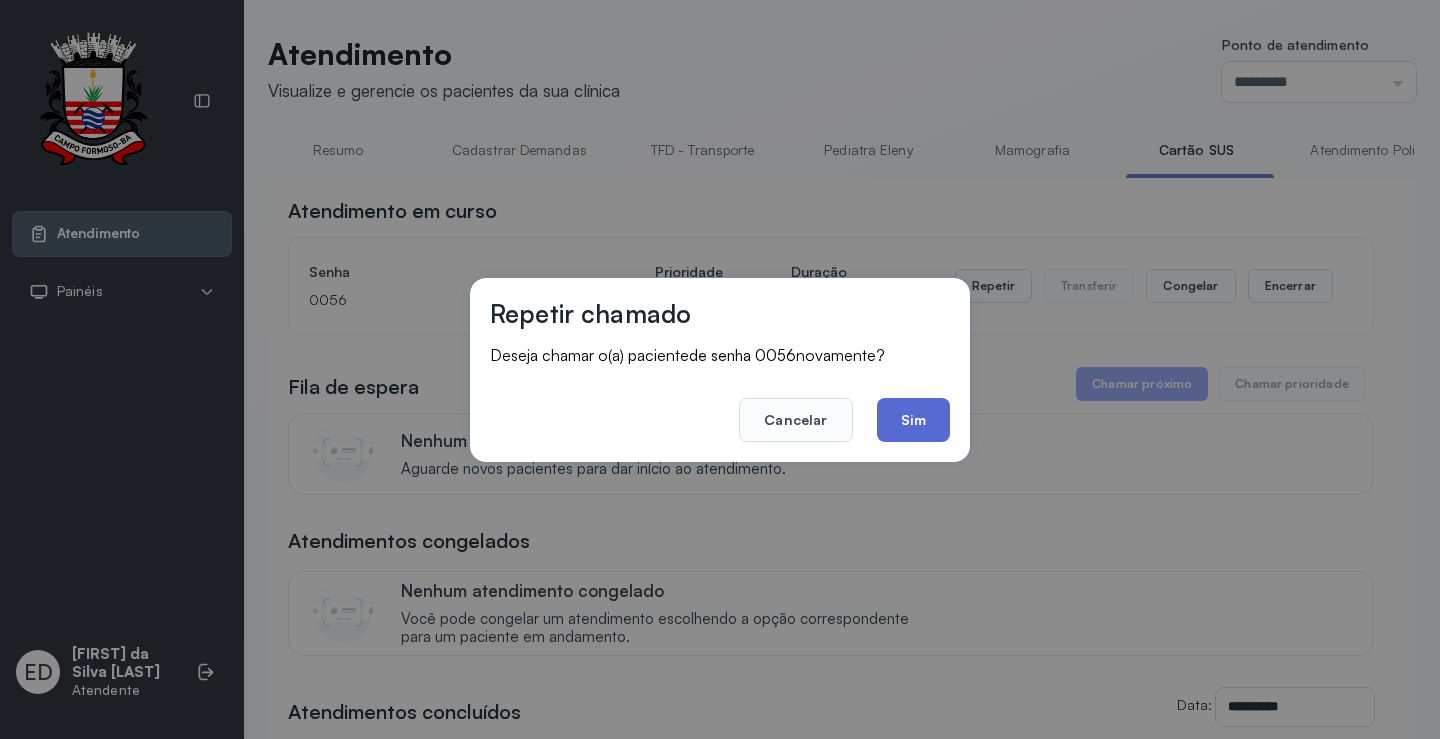 click on "Sim" 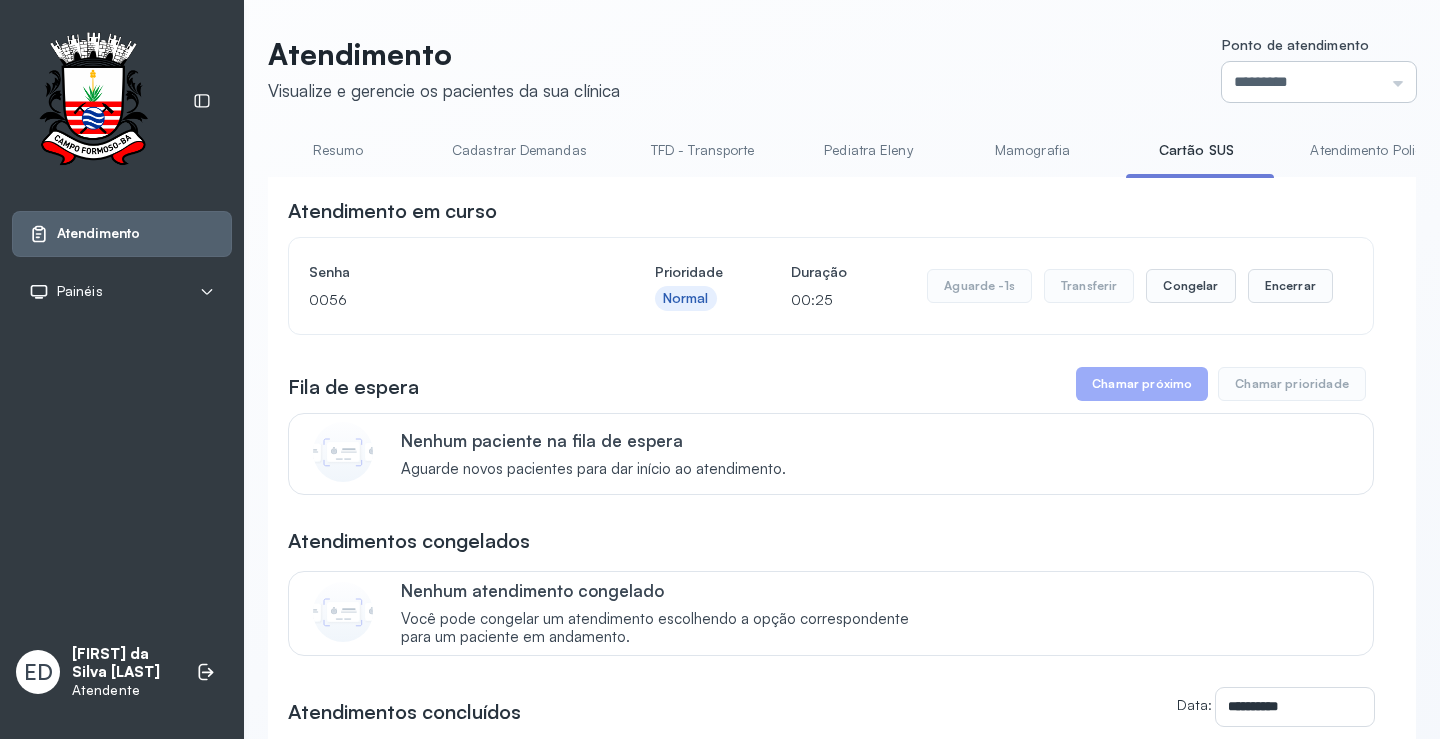 click on "*********" at bounding box center (1319, 82) 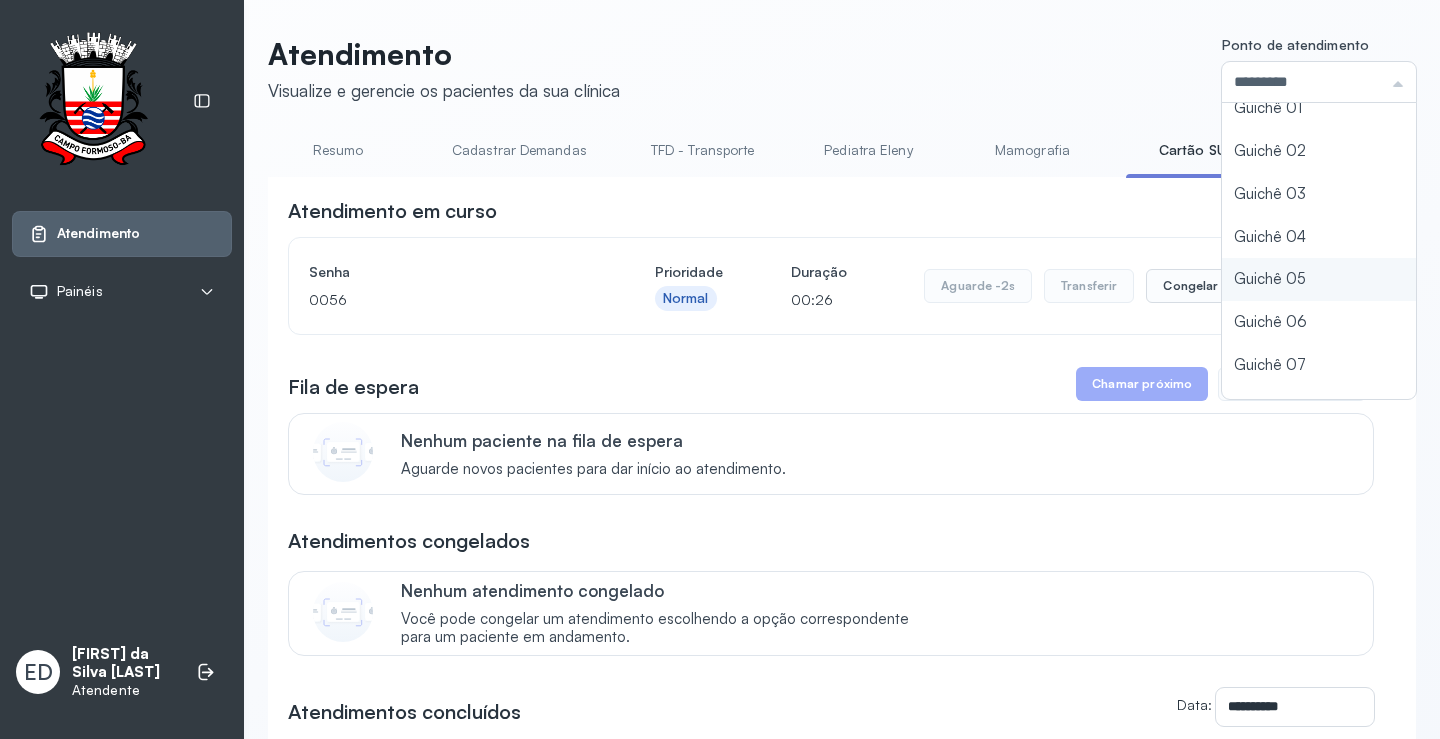 scroll, scrollTop: 88, scrollLeft: 0, axis: vertical 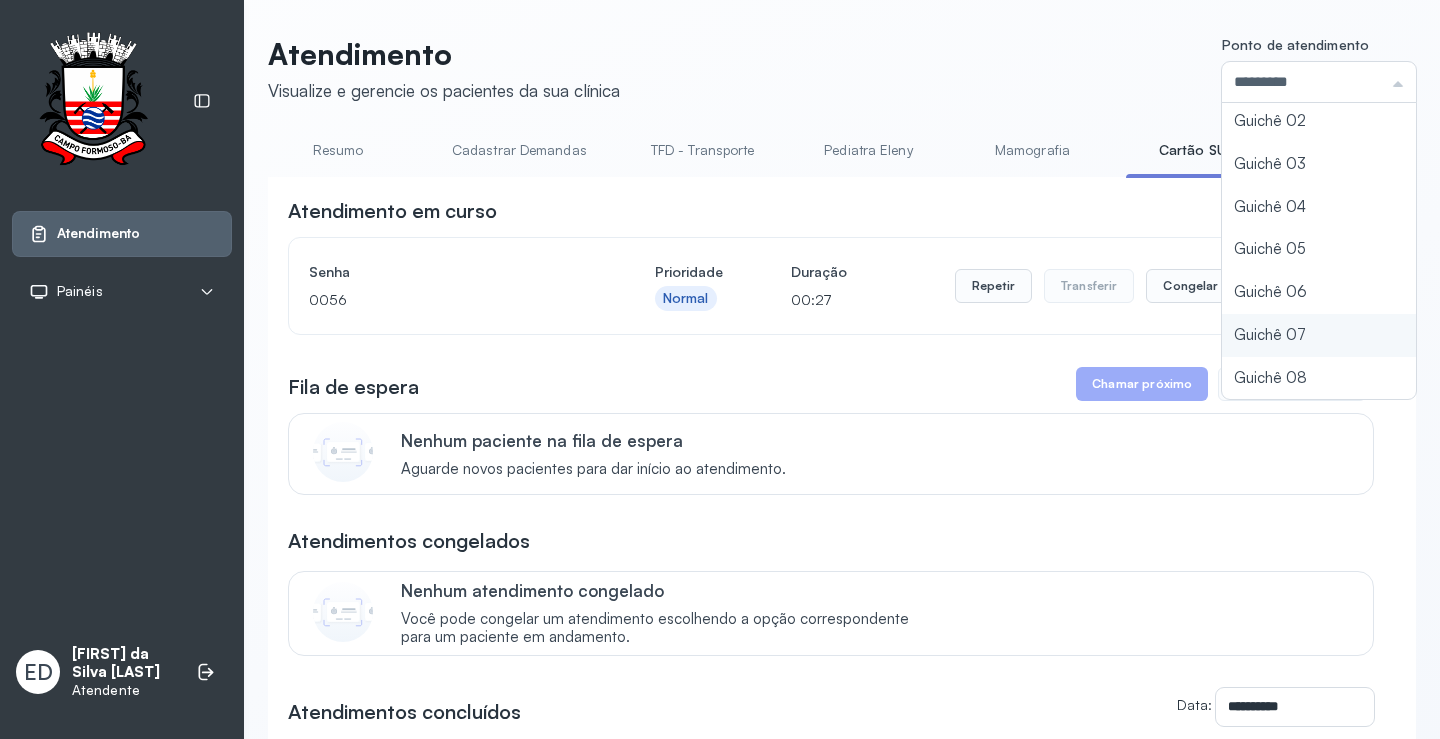 type on "*********" 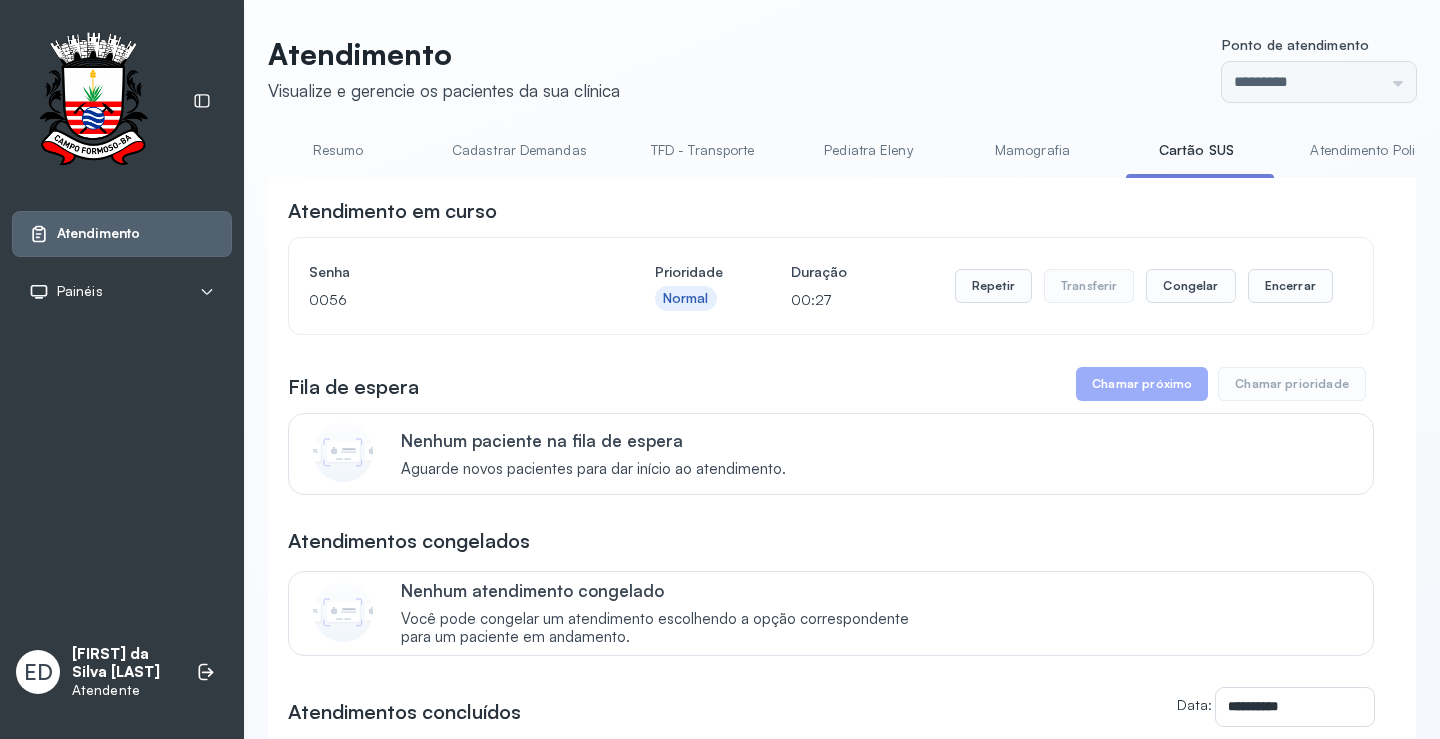 click on "**********" 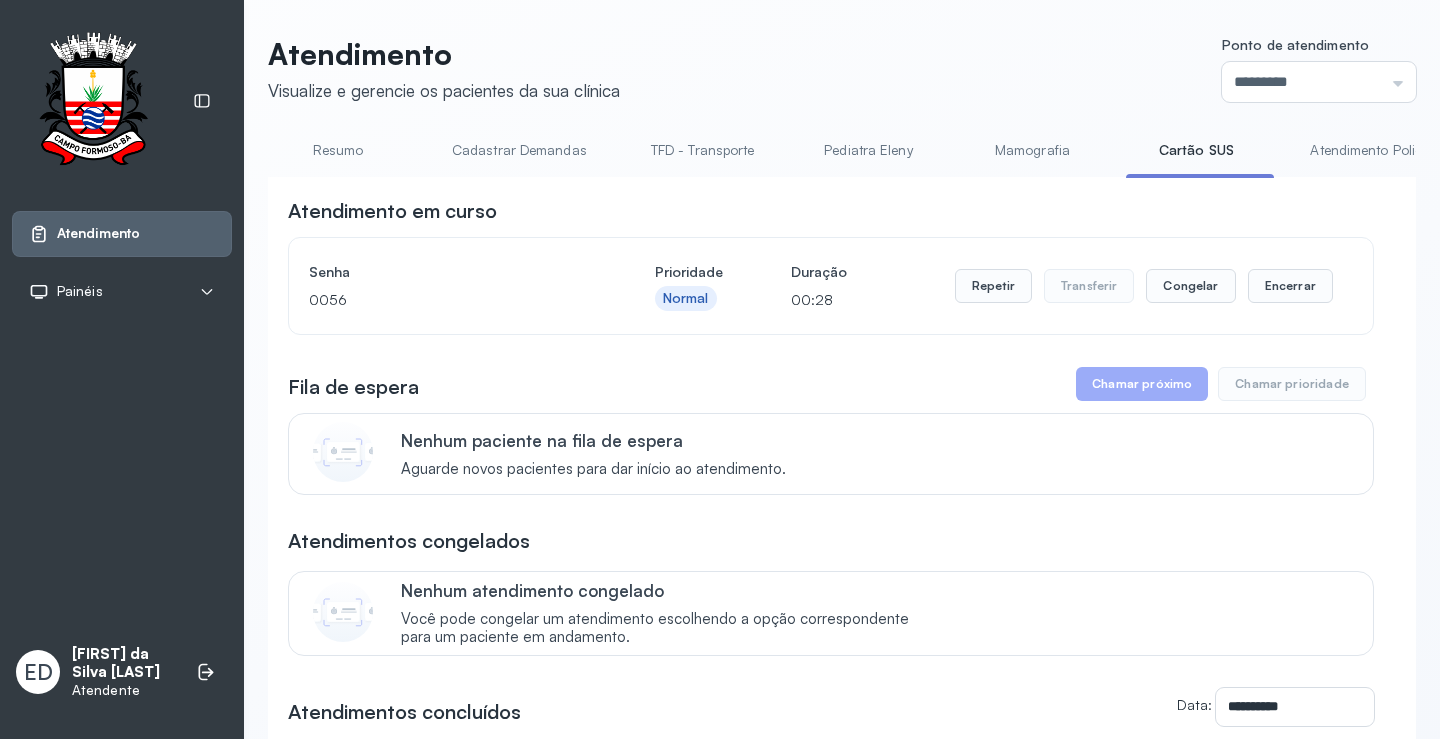 click on "**********" at bounding box center [842, 634] 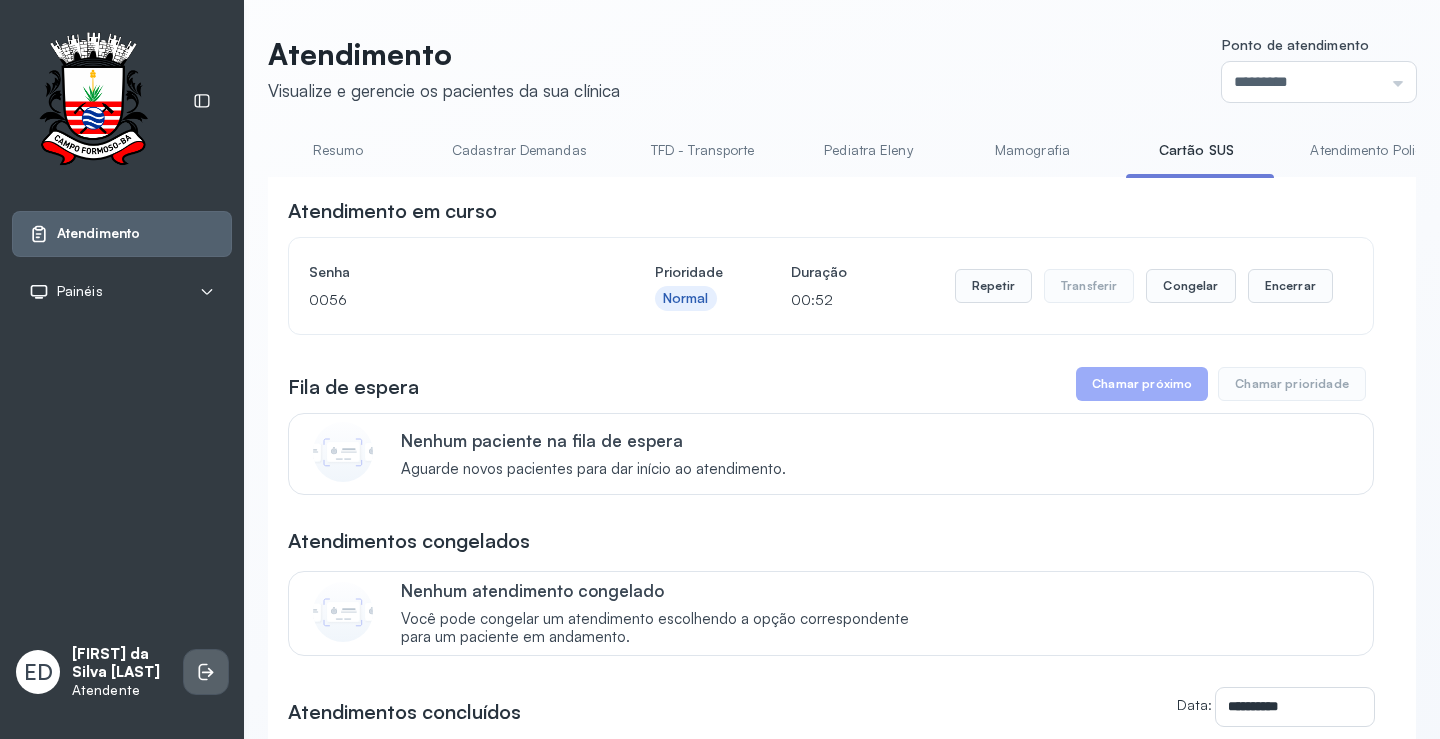 click 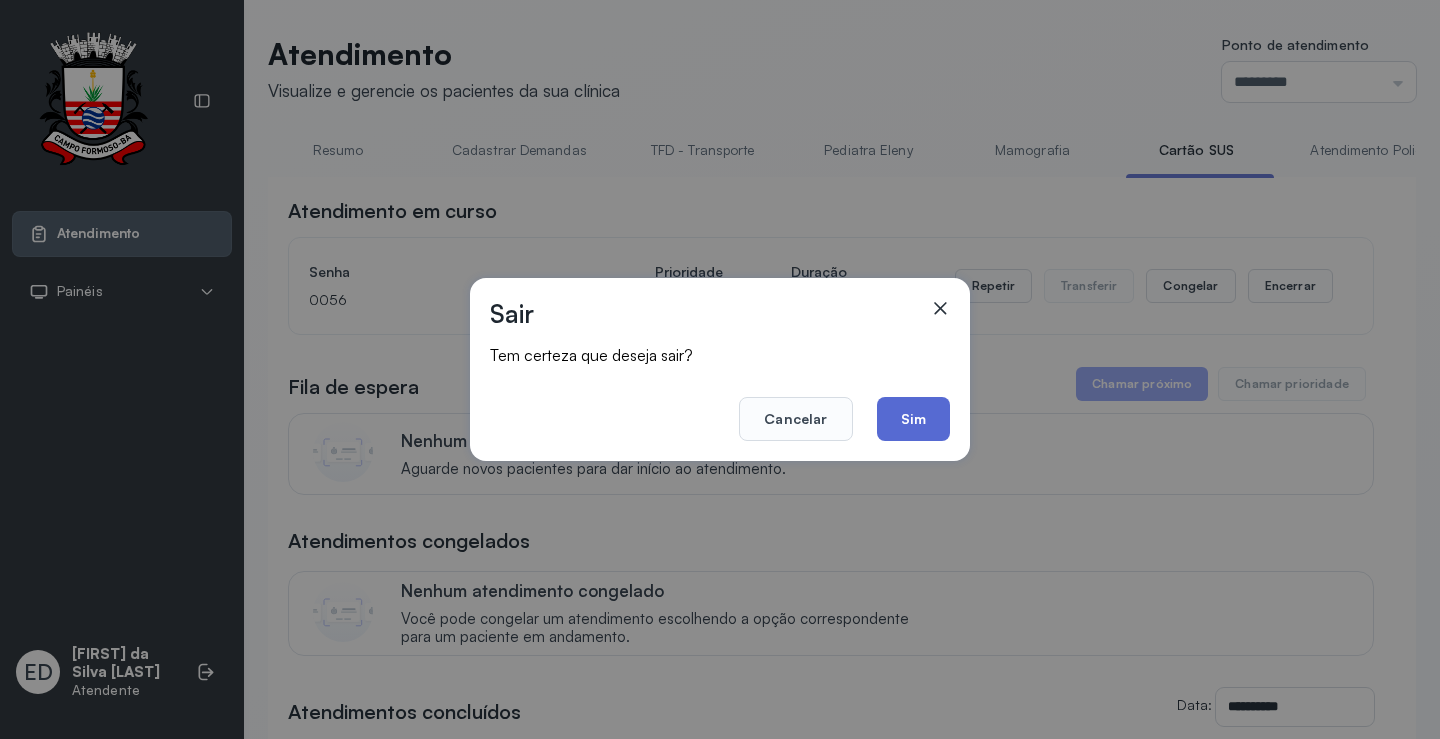 click on "Sim" 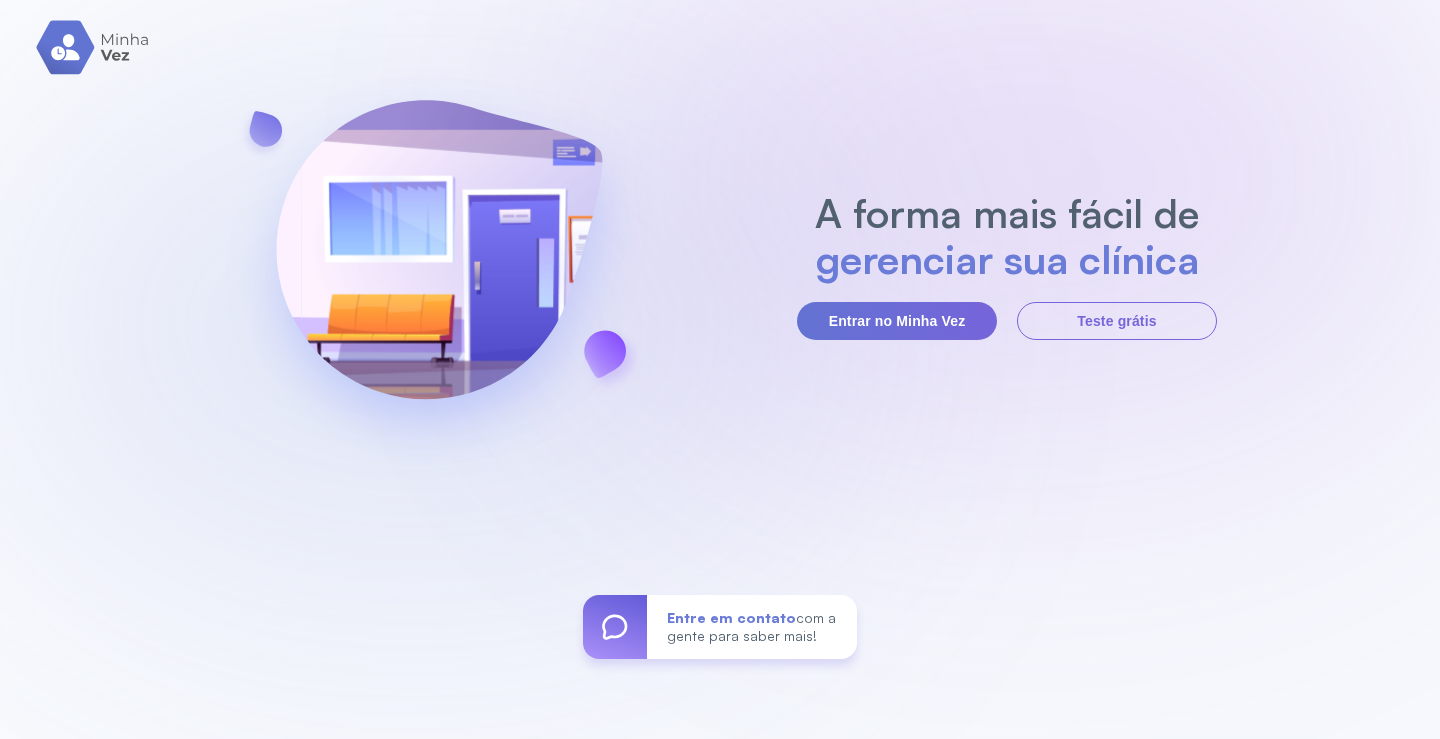 scroll, scrollTop: 0, scrollLeft: 0, axis: both 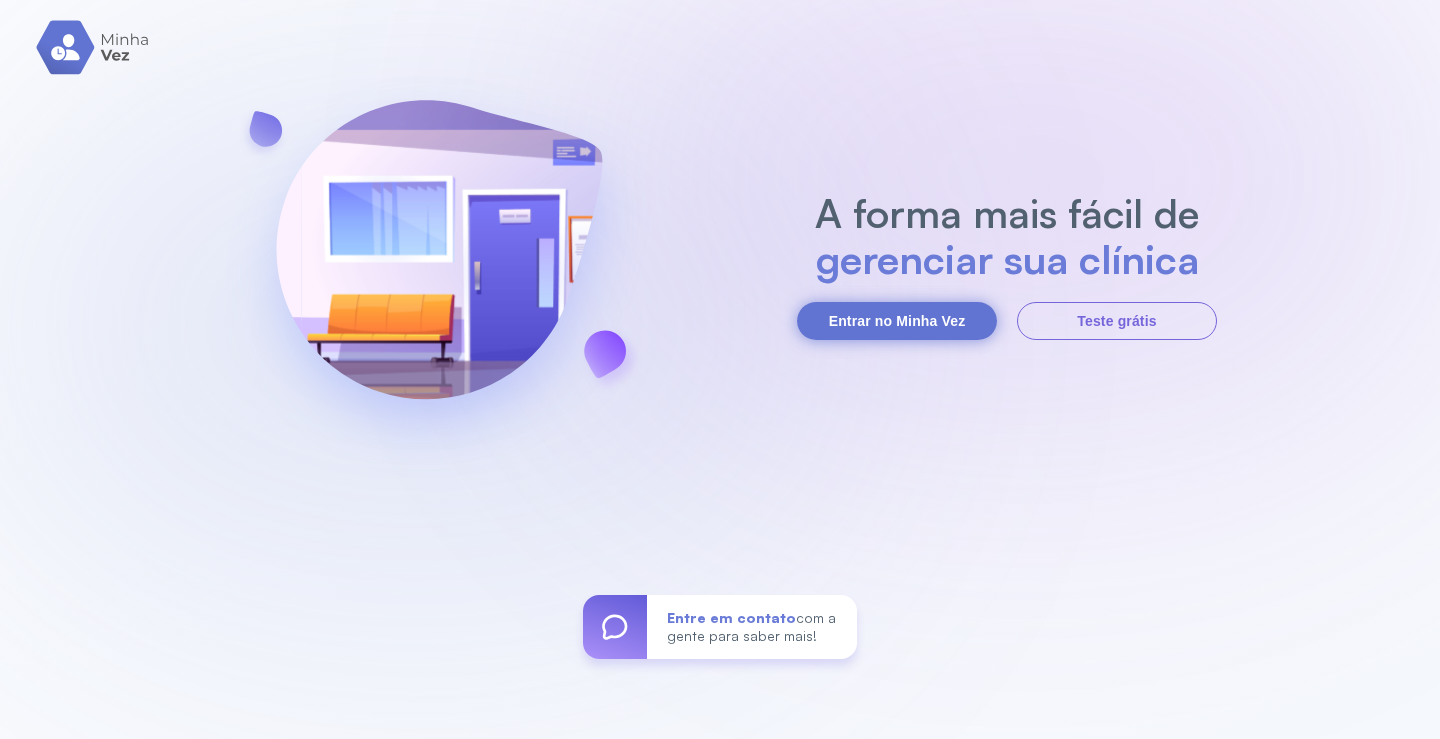 click on "Entrar no Minha Vez" at bounding box center [897, 321] 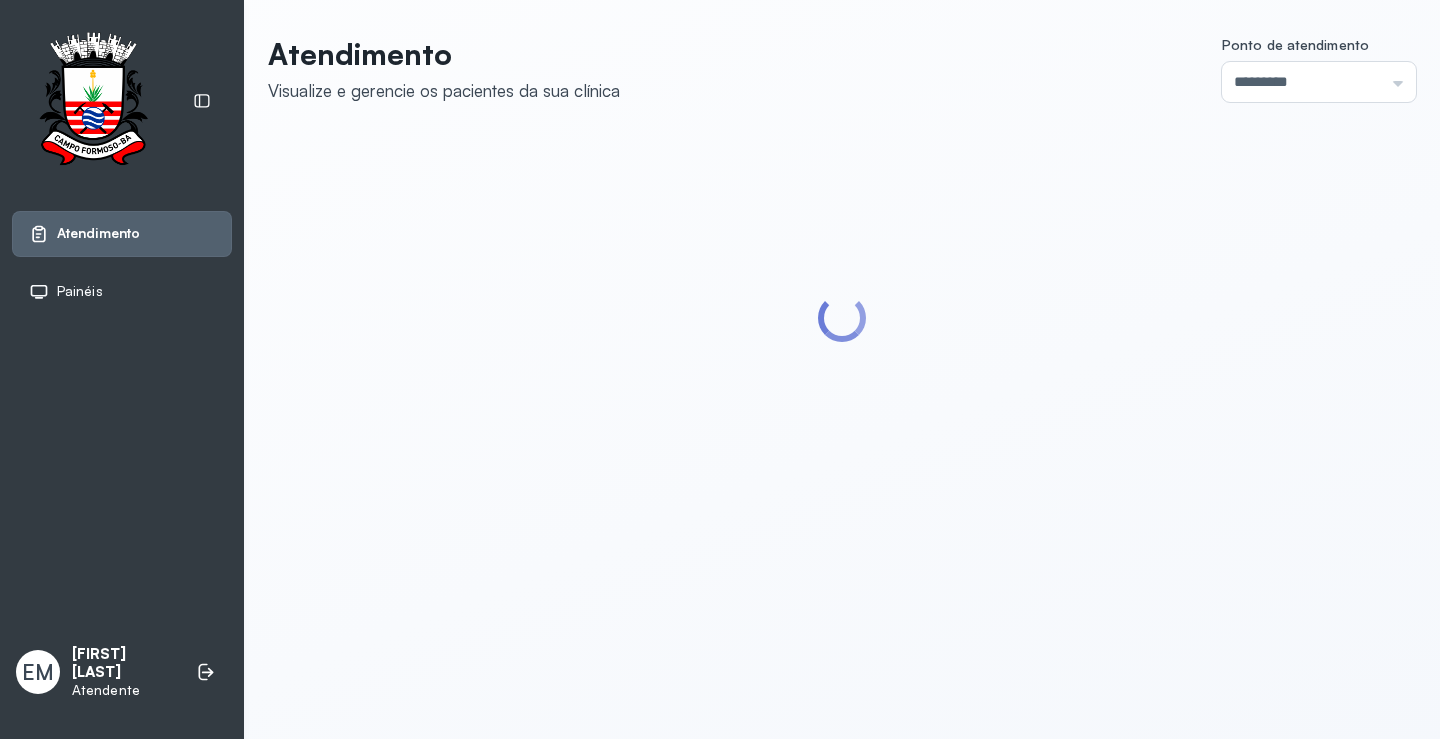 scroll, scrollTop: 0, scrollLeft: 0, axis: both 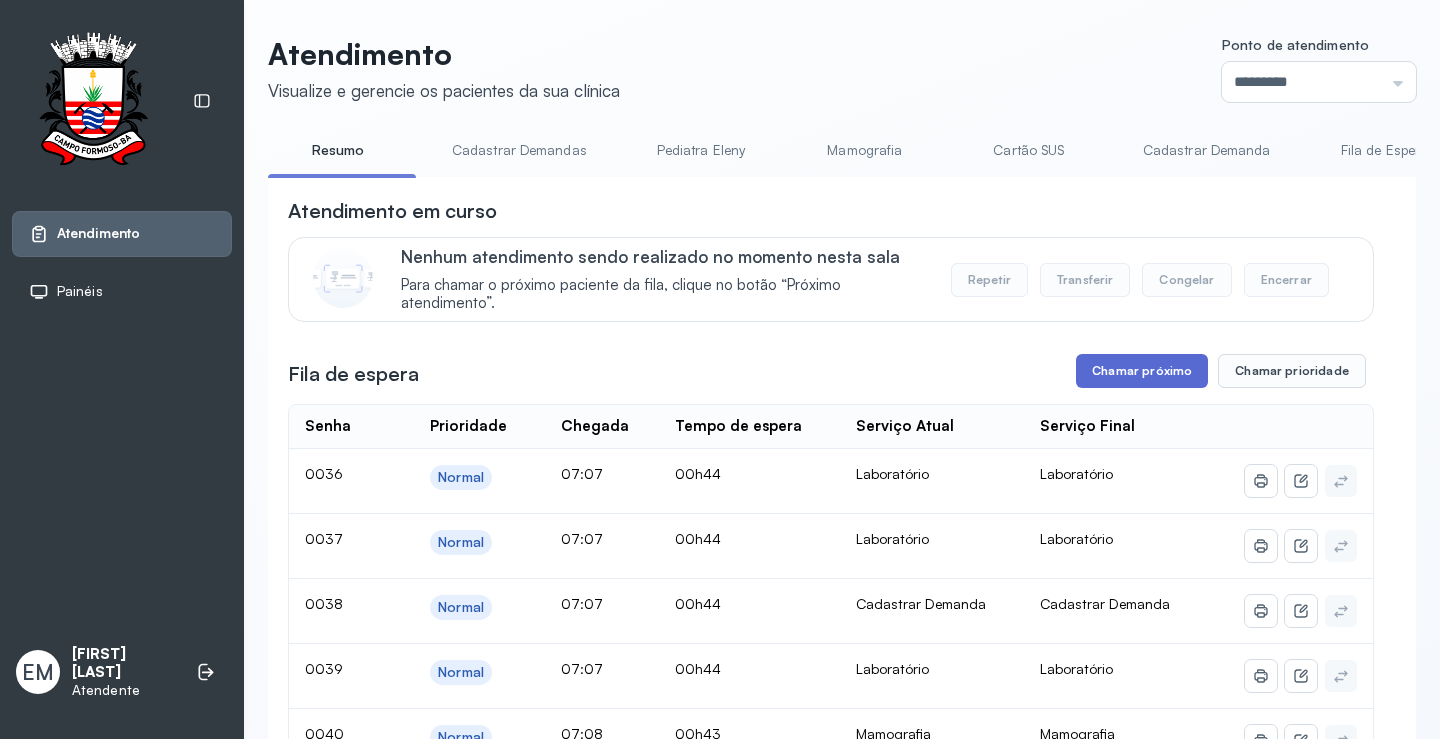 click on "Chamar próximo" at bounding box center [1142, 371] 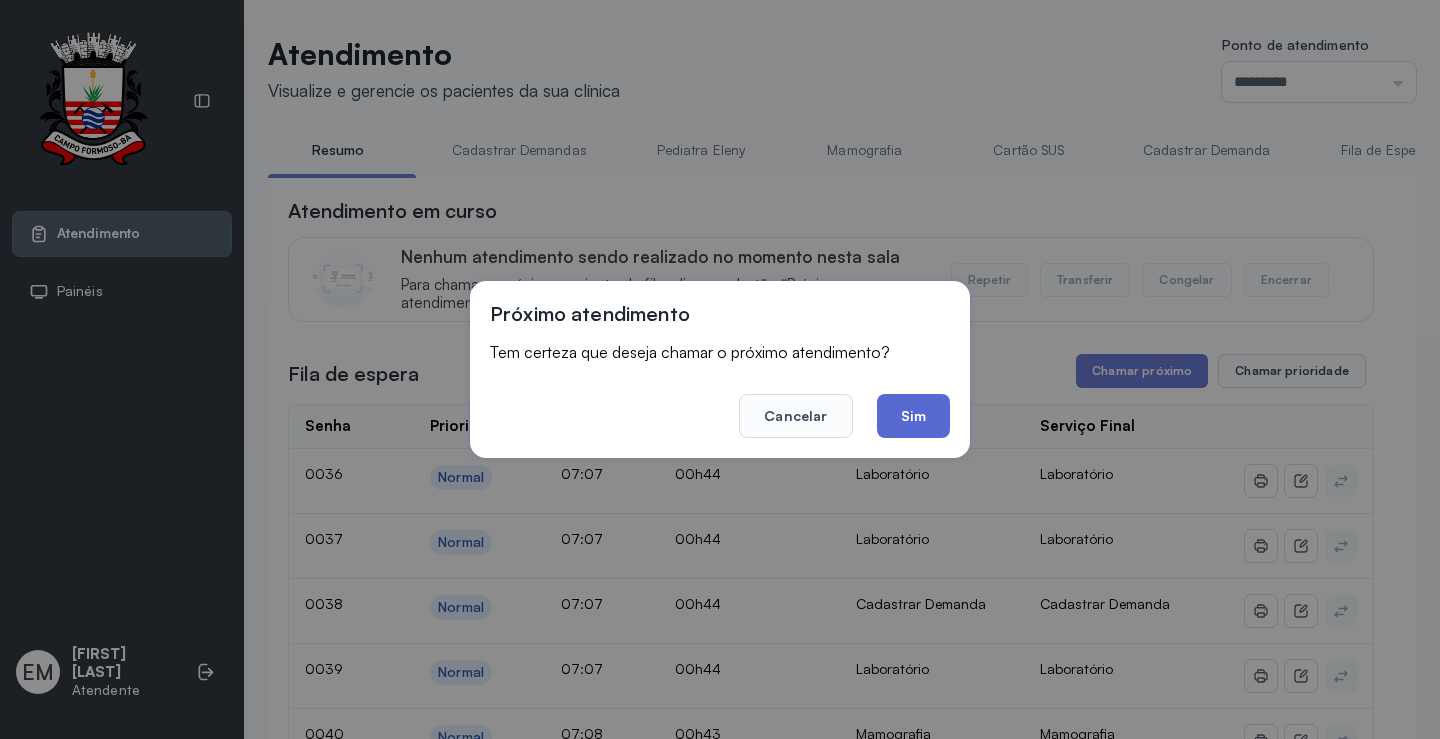 click on "Sim" 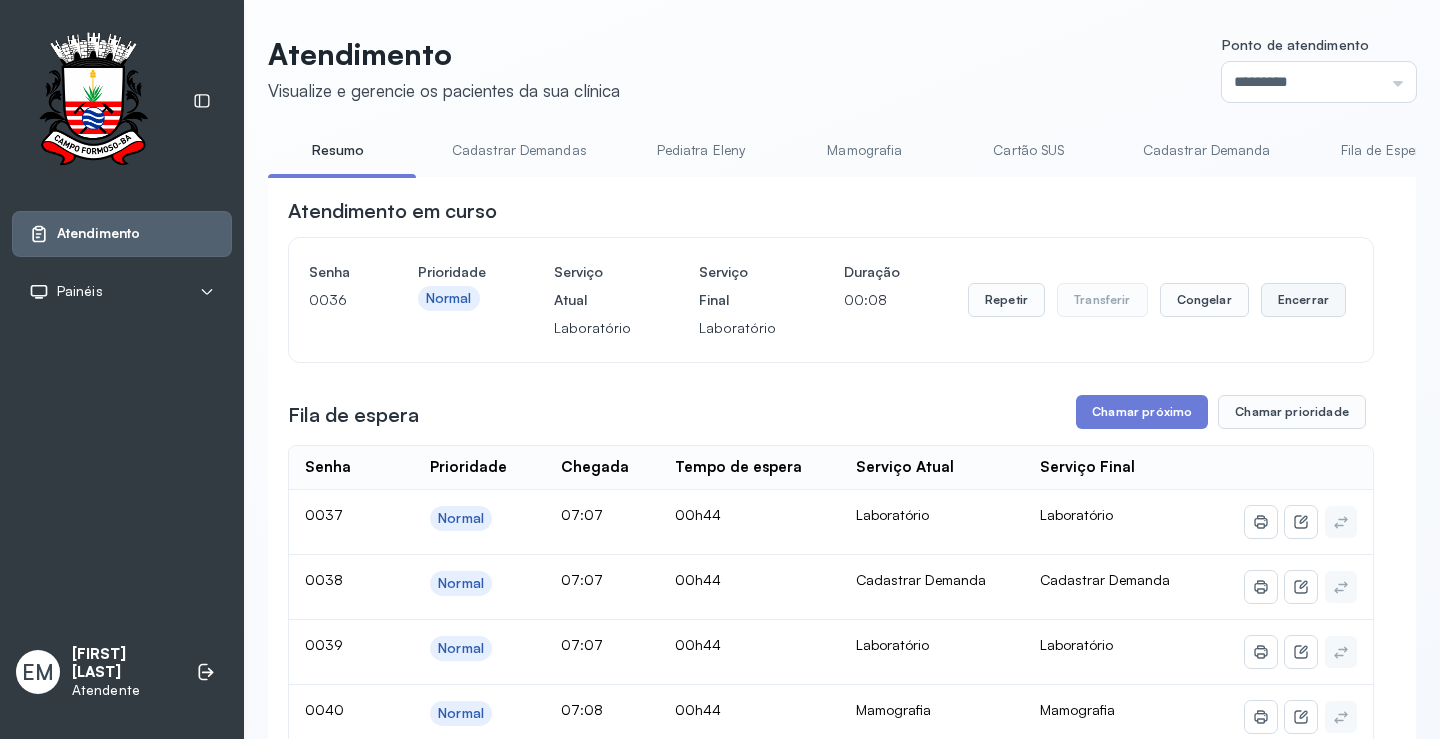 click on "Encerrar" at bounding box center (1303, 300) 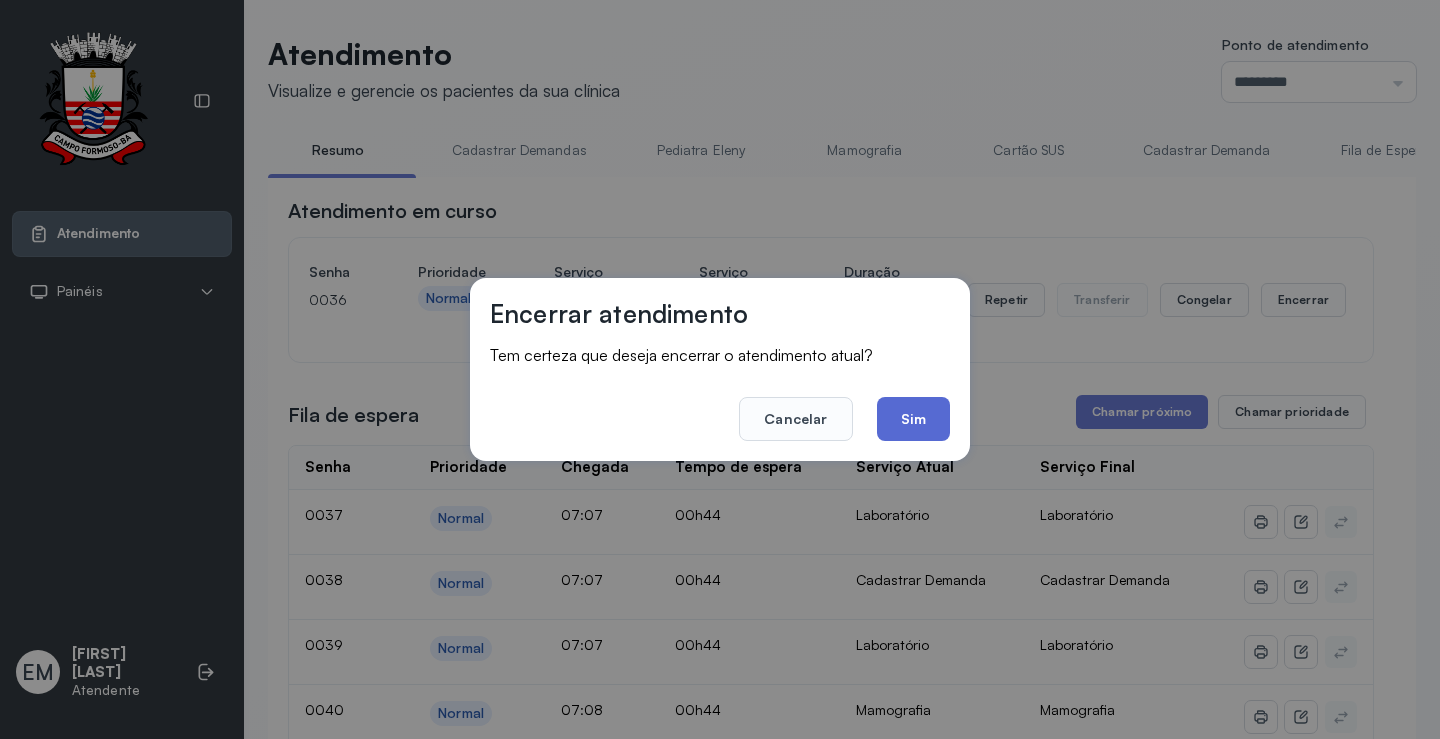click on "Sim" 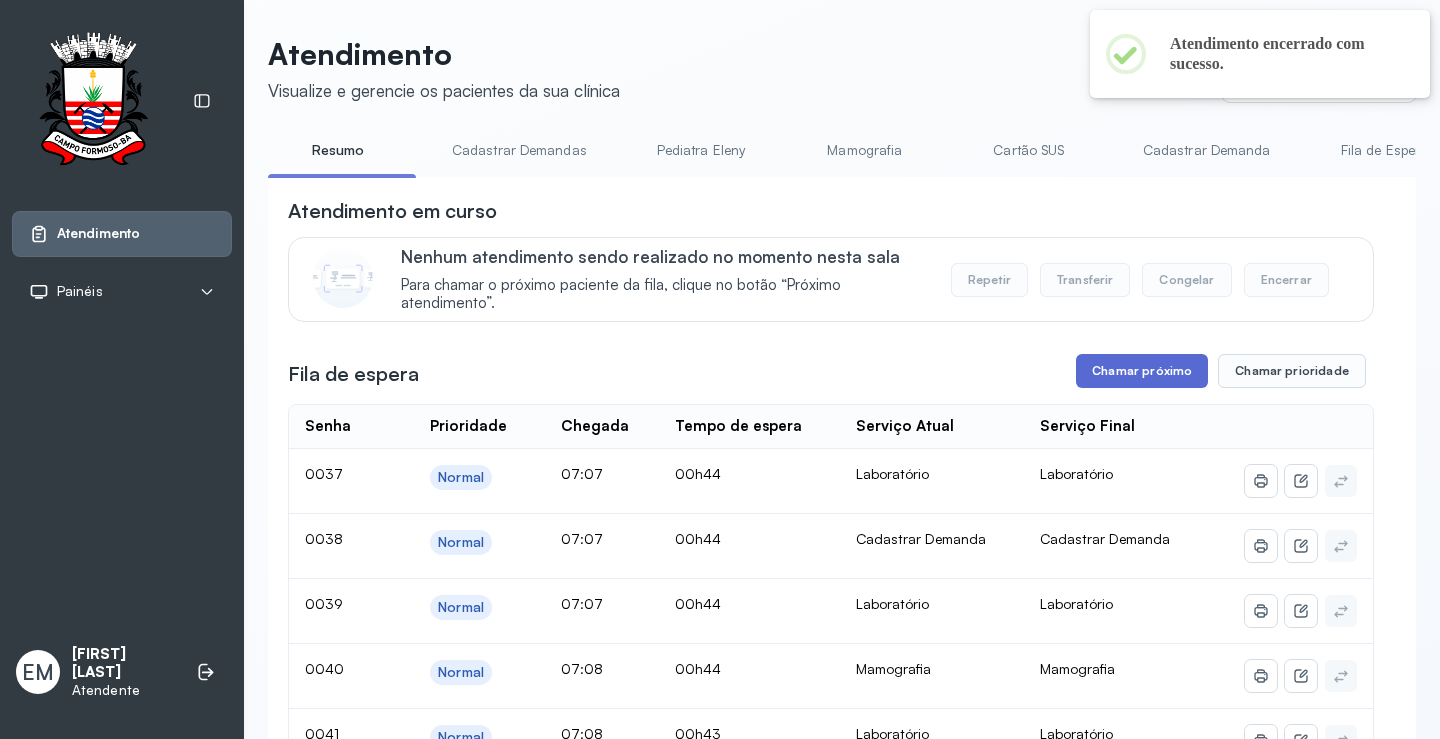 click on "Chamar próximo" at bounding box center (1142, 371) 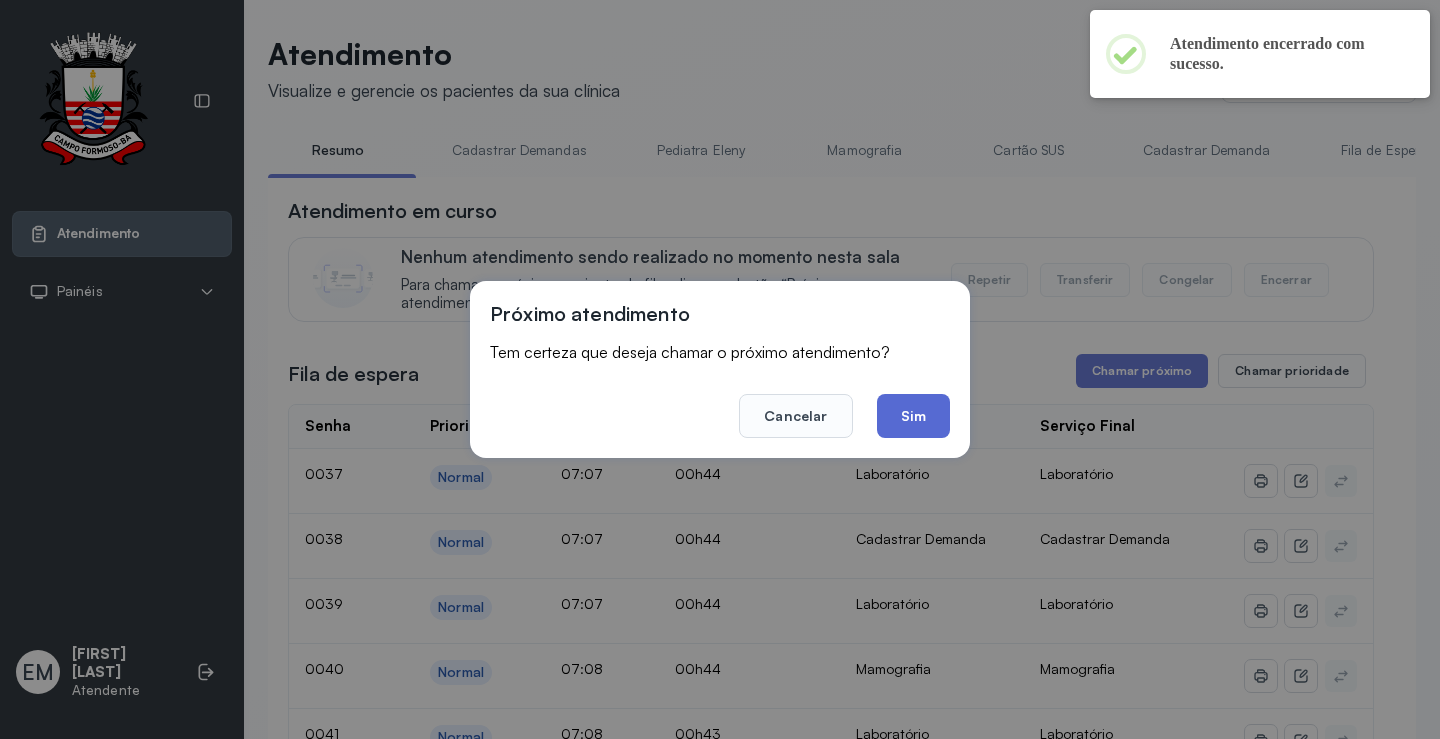 click on "Sim" 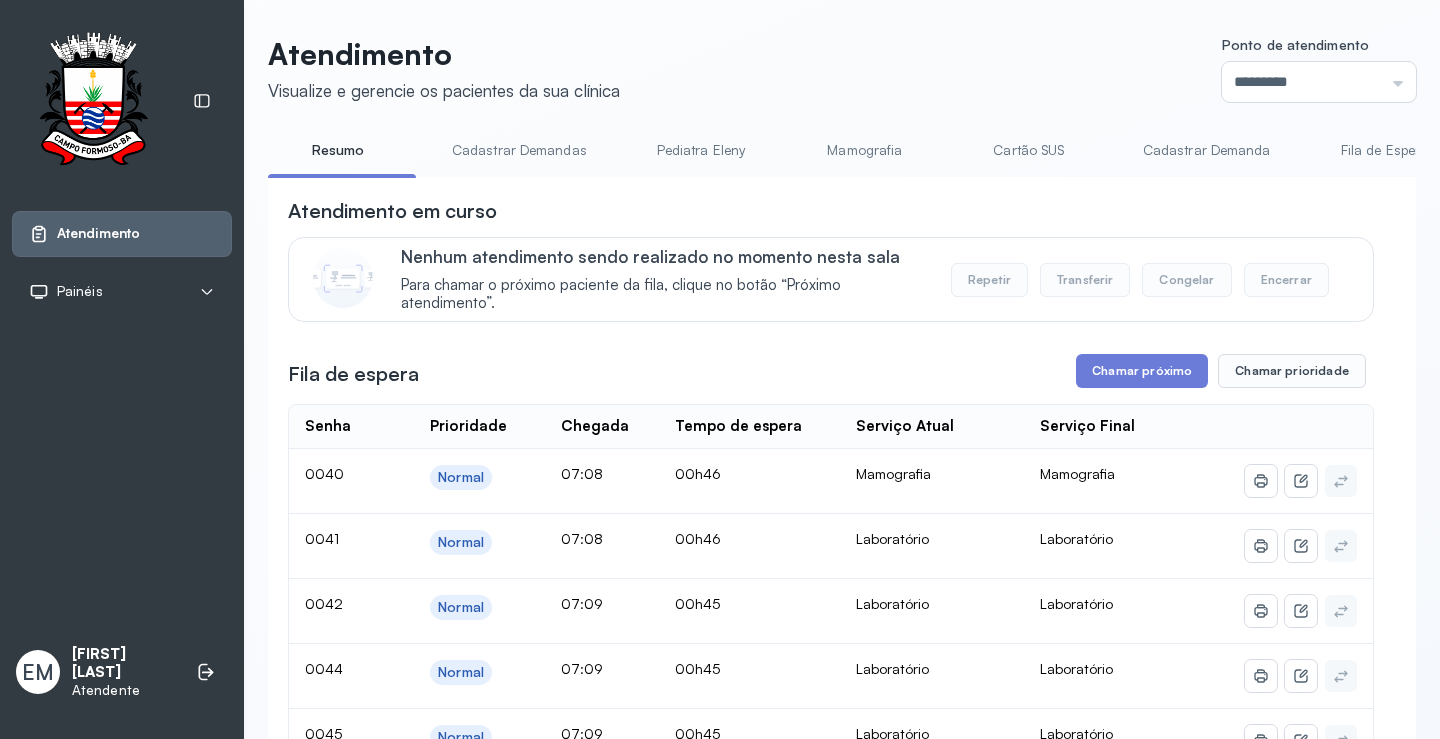click on "Atendimento em curso Nenhum atendimento sendo realizado no momento nesta sala Para chamar o próximo paciente da fila, clique no botão “Próximo atendimento”. Repetir Transferir Congelar Encerrar Fila de espera Chamar próximo Chamar prioridade Senha    Prioridade  Chegada  Tempo de espera  Serviço Atual  Serviço Final    0040 Normal 07:08 00h46 Mamografia Mamografia 0041 Normal 07:08 00h46 Laboratório Laboratório 0042 Normal 07:09 00h45 Laboratório Laboratório 0044 Normal 07:09 00h45 Laboratório Laboratório 0045 Normal 07:09 00h45 Laboratório Laboratório 0046 Normal 07:10 00h43 Cadastrar Demanda Cadastrar Demanda 0051 Normal 07:12 00h42 Cadastrar Demanda Cadastrar Demanda 0055 Normal 07:13 00h40 Cadastrar Demanda Cadastrar Demanda 0058 Normal 07:21 00h33 Cadastrar Demanda Cadastrar Demanda 0059 Normal 07:21 00h33 Mamografia Mamografia 0060 Prioridade 07:21 00h32 Mamografia Mamografia 0061 Normal 07:24 00h30 Cadastrar Demanda Cadastrar Demanda 0071 Normal 07:47 00h07 Cadastrar Demanda 0074 | |" at bounding box center (831, 981) 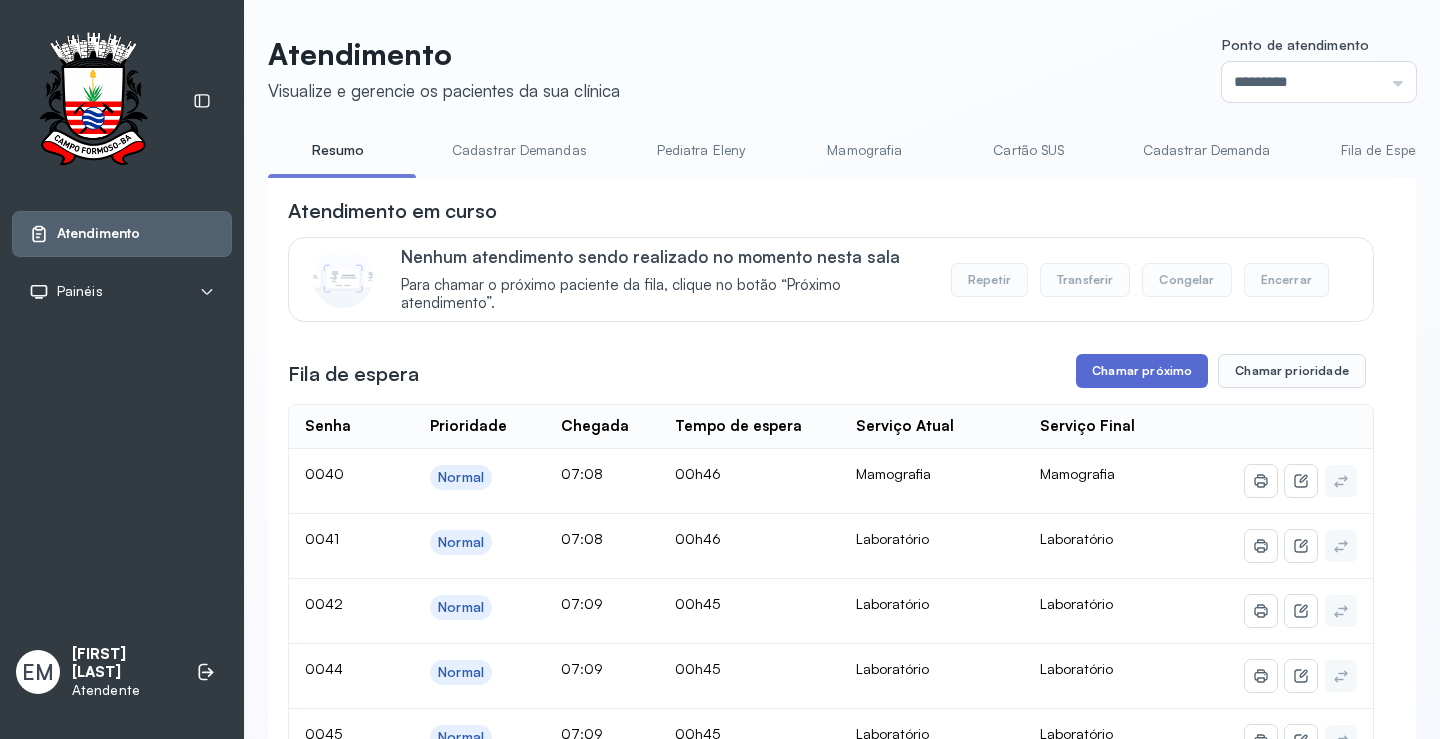 click on "Chamar próximo" at bounding box center [1142, 371] 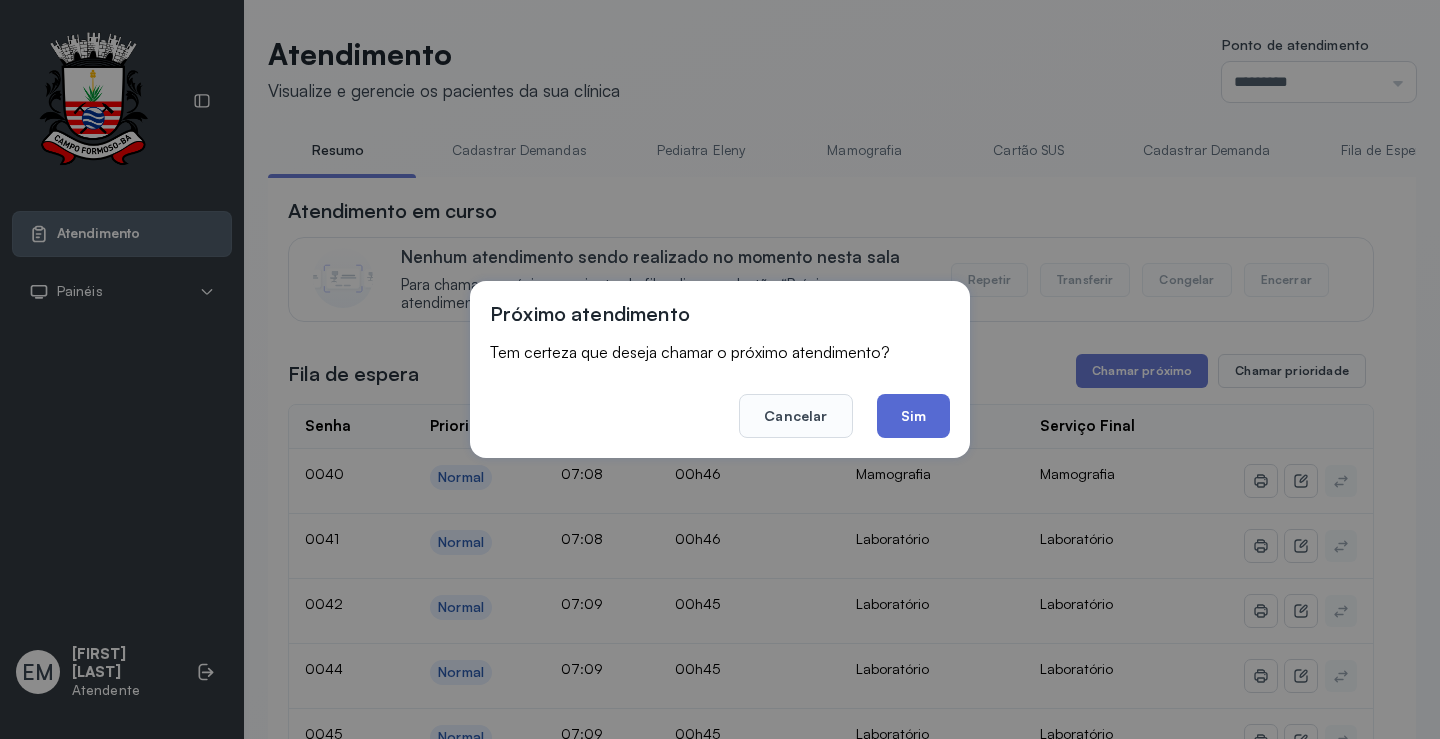 click on "Sim" 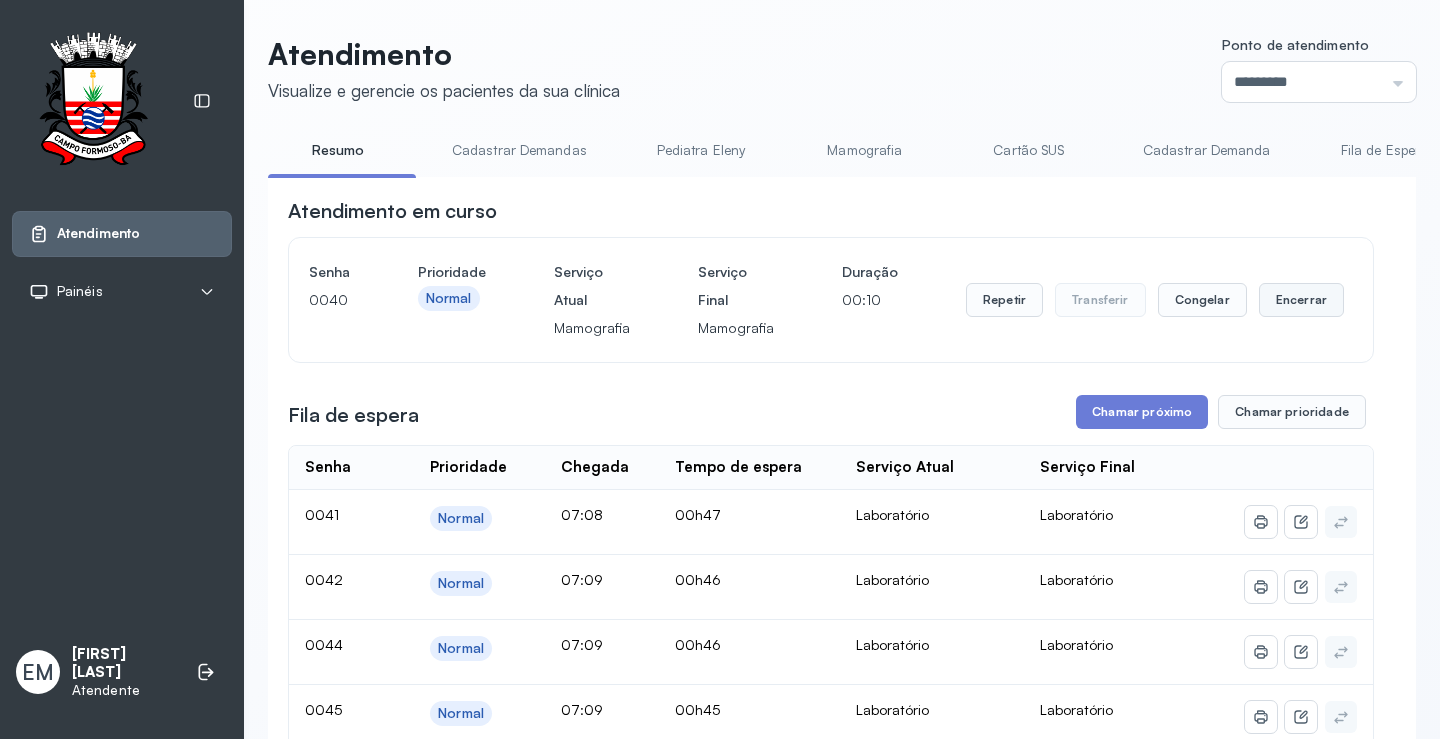 click on "Encerrar" at bounding box center (1301, 300) 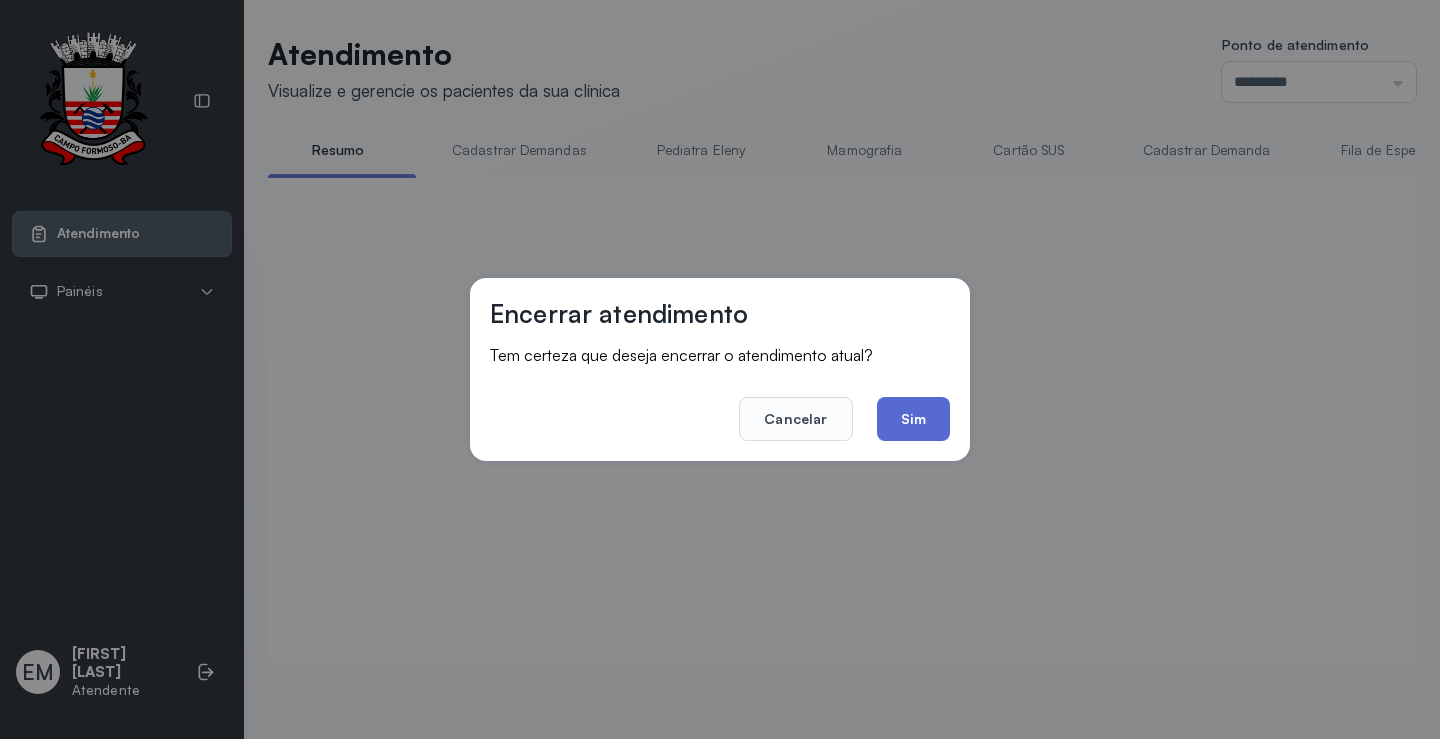 click on "Sim" 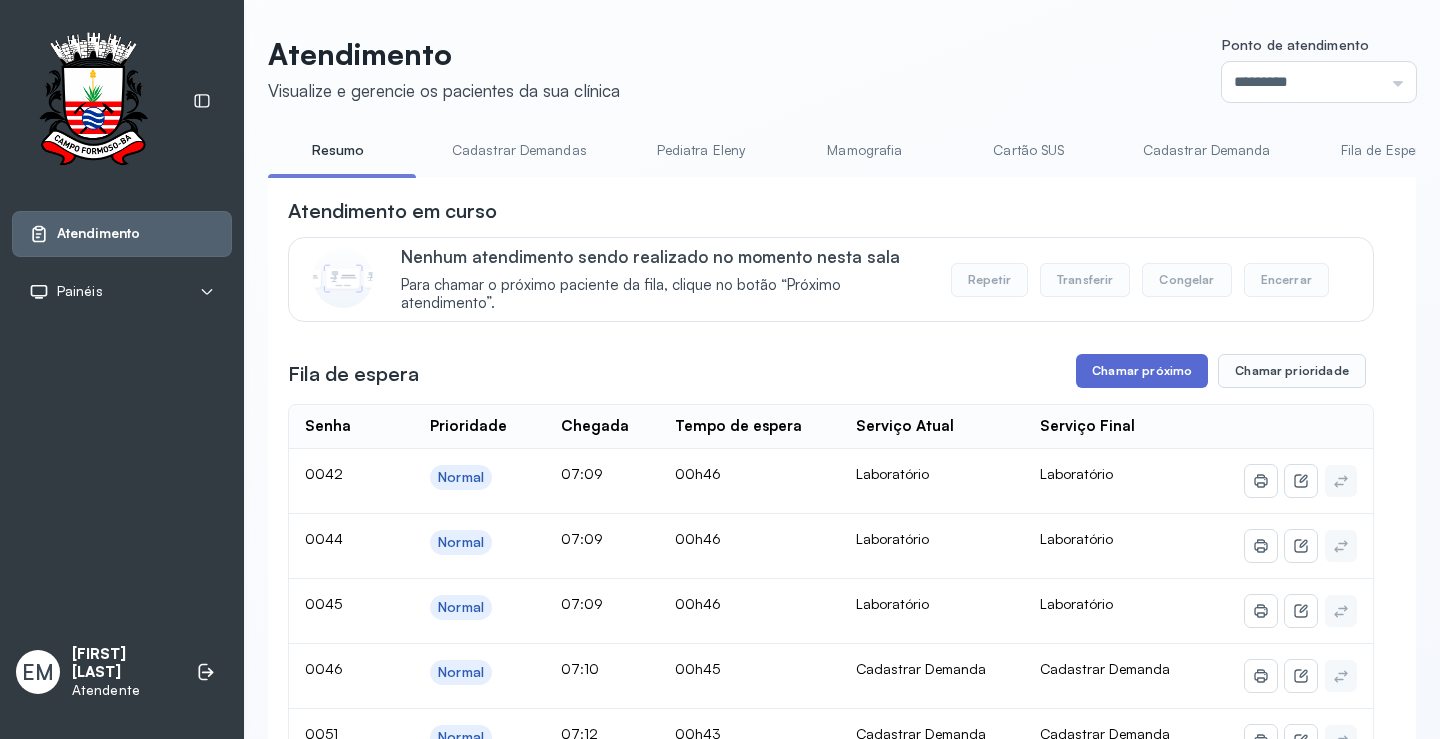 click on "Chamar próximo" at bounding box center [1142, 371] 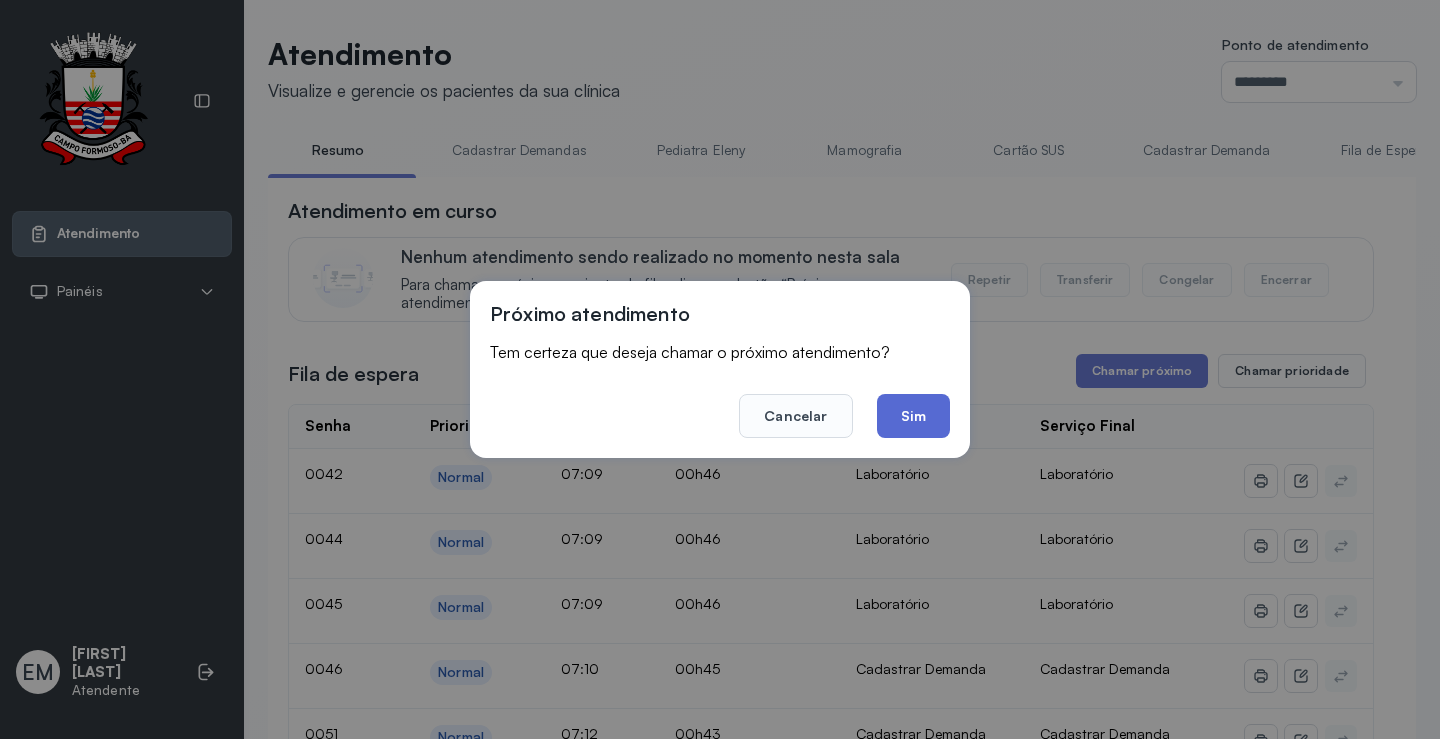 click on "Sim" 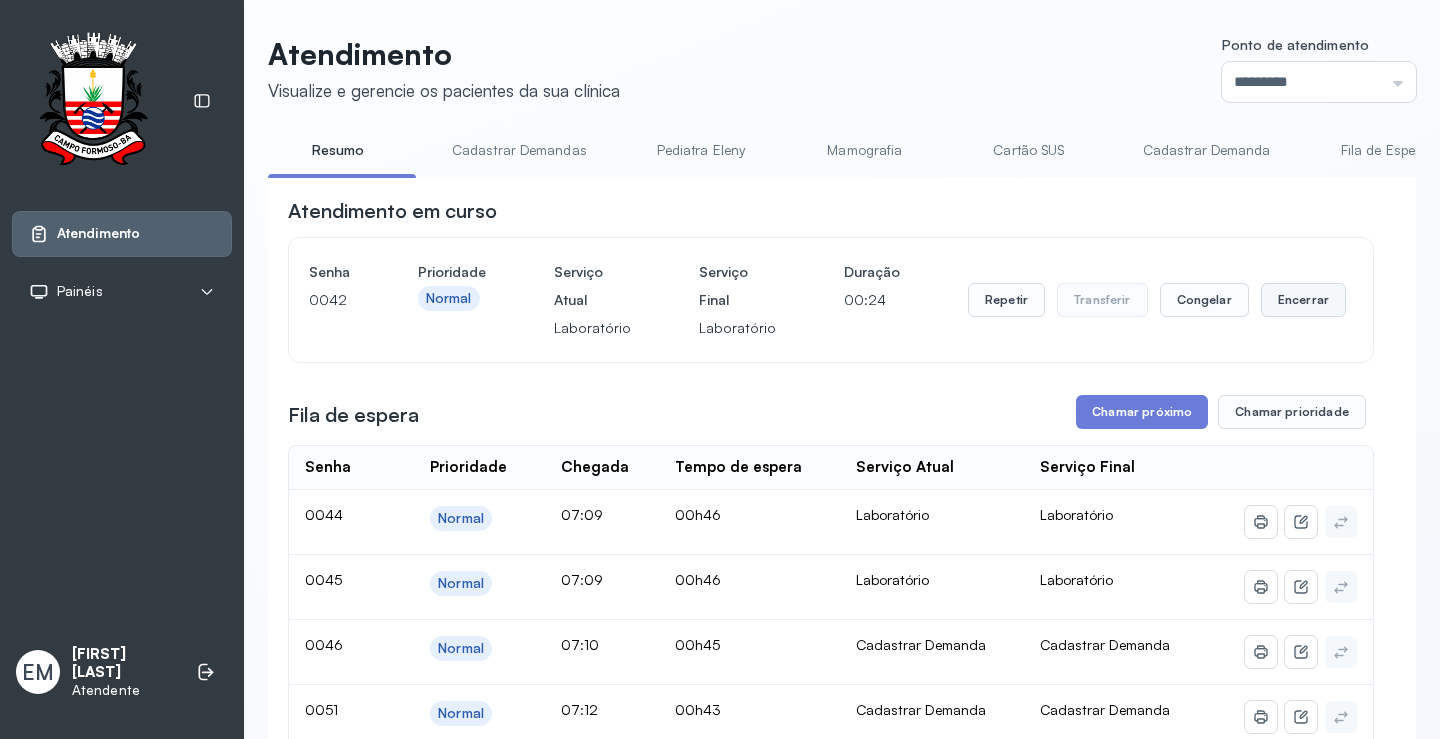 click on "Encerrar" at bounding box center (1303, 300) 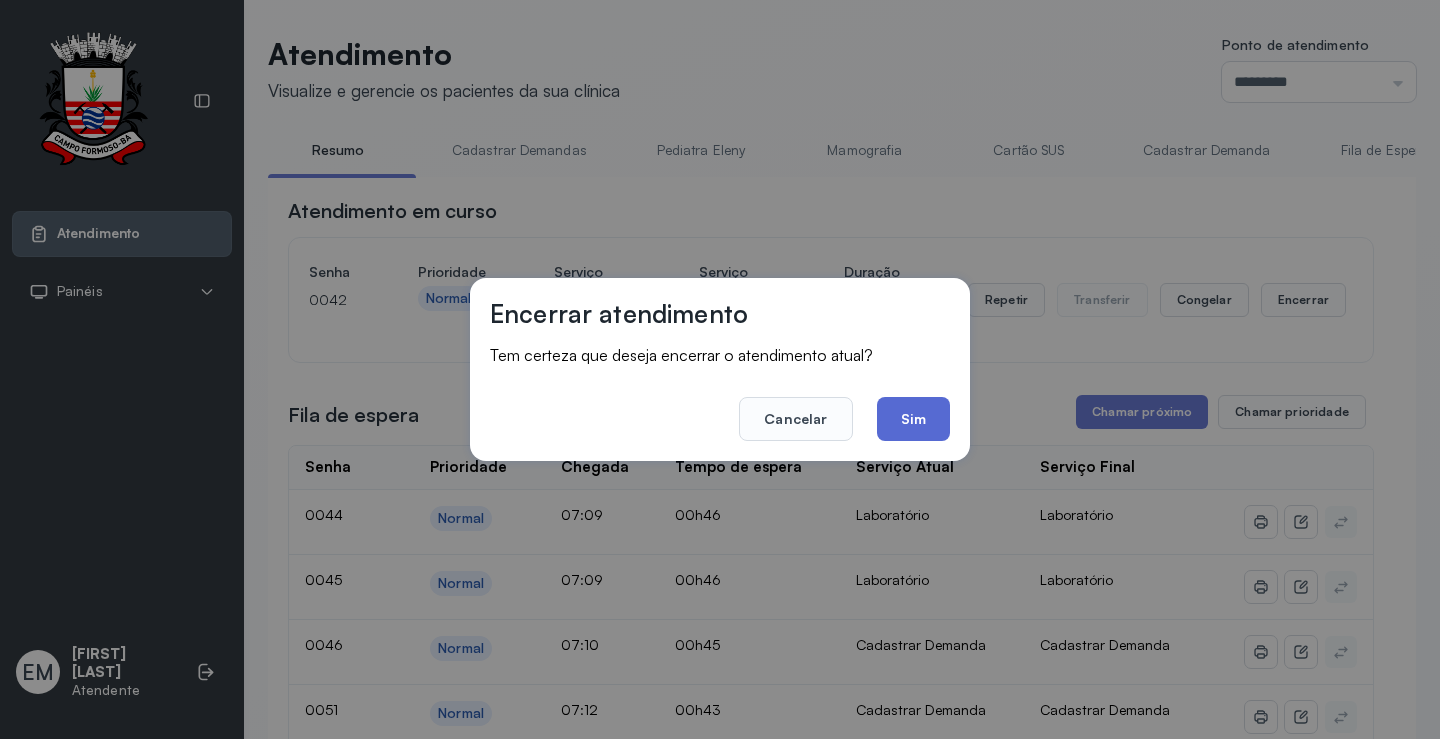 click on "Sim" 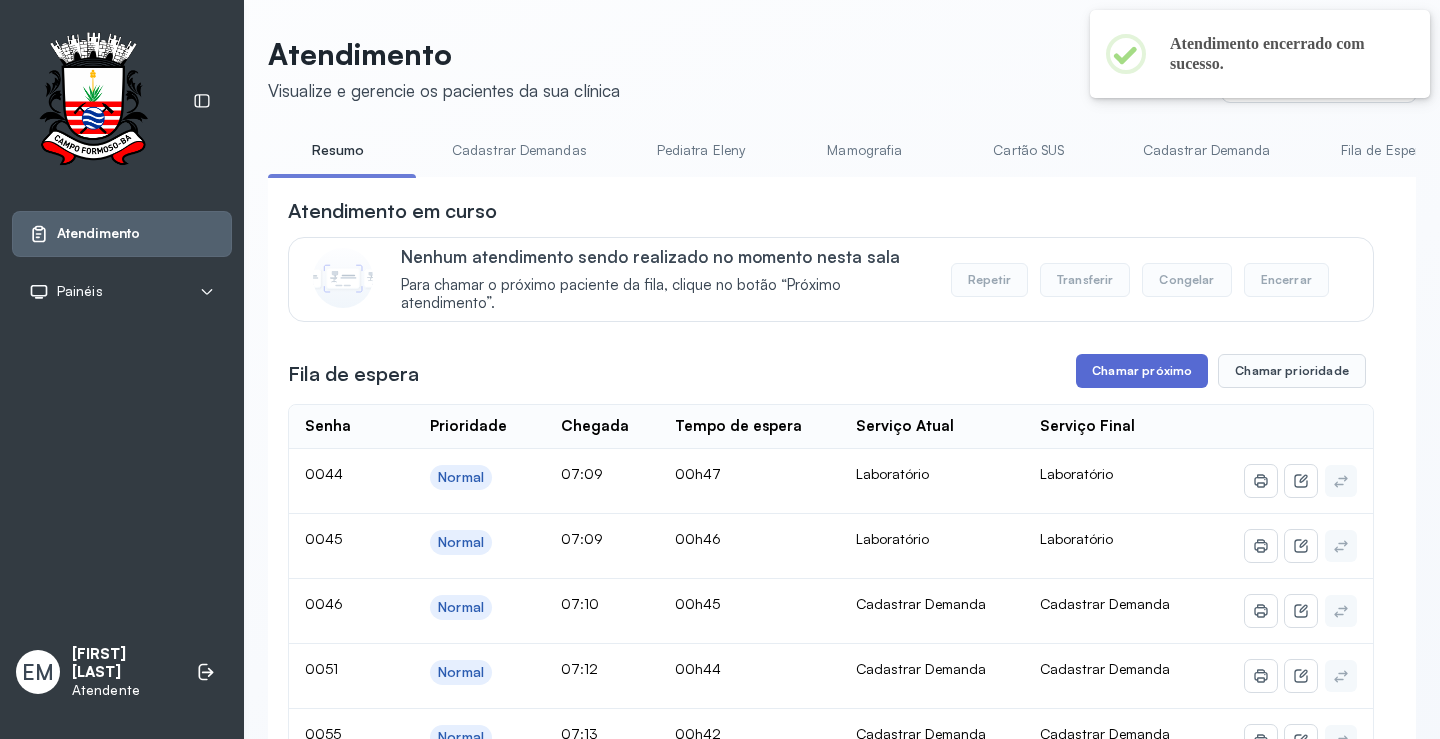 click on "Chamar próximo" at bounding box center (1142, 371) 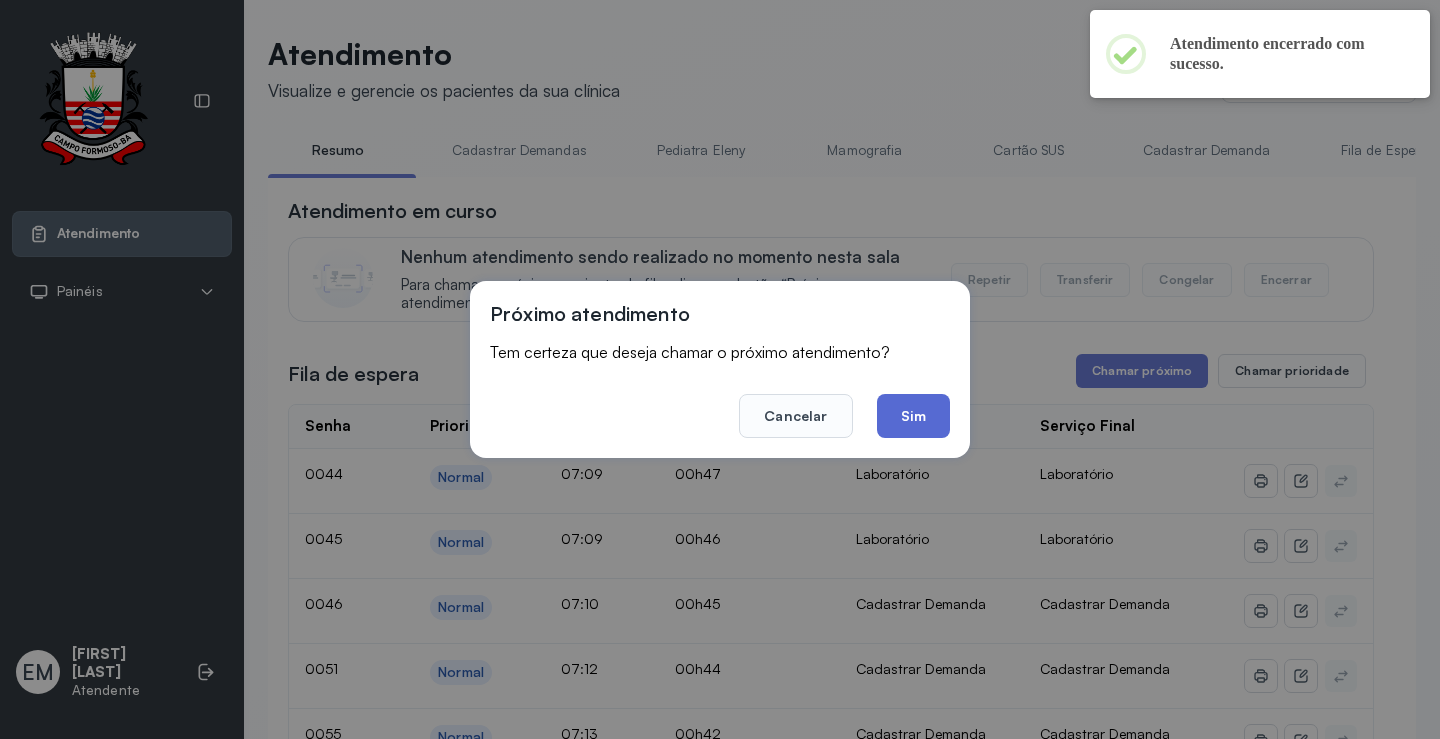 click on "Sim" 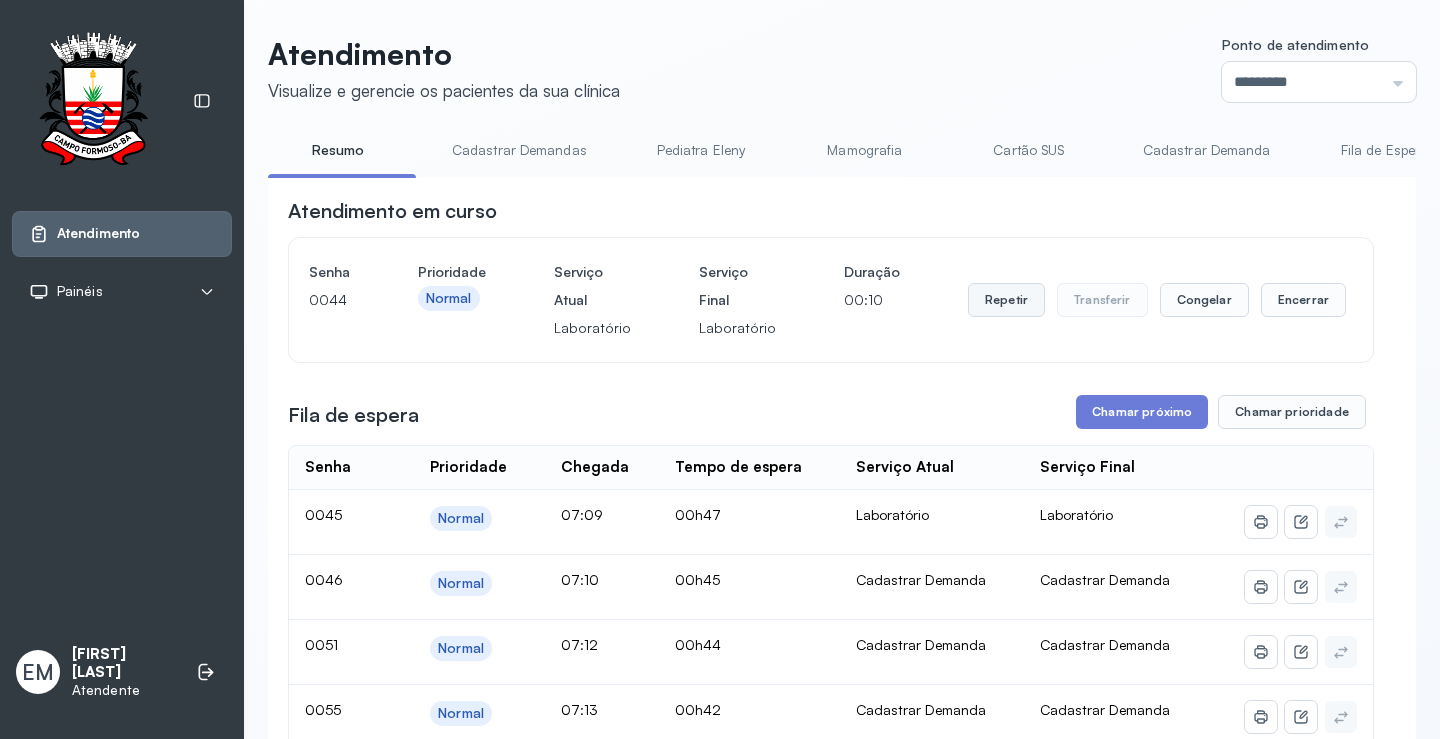 click on "Repetir" at bounding box center [1006, 300] 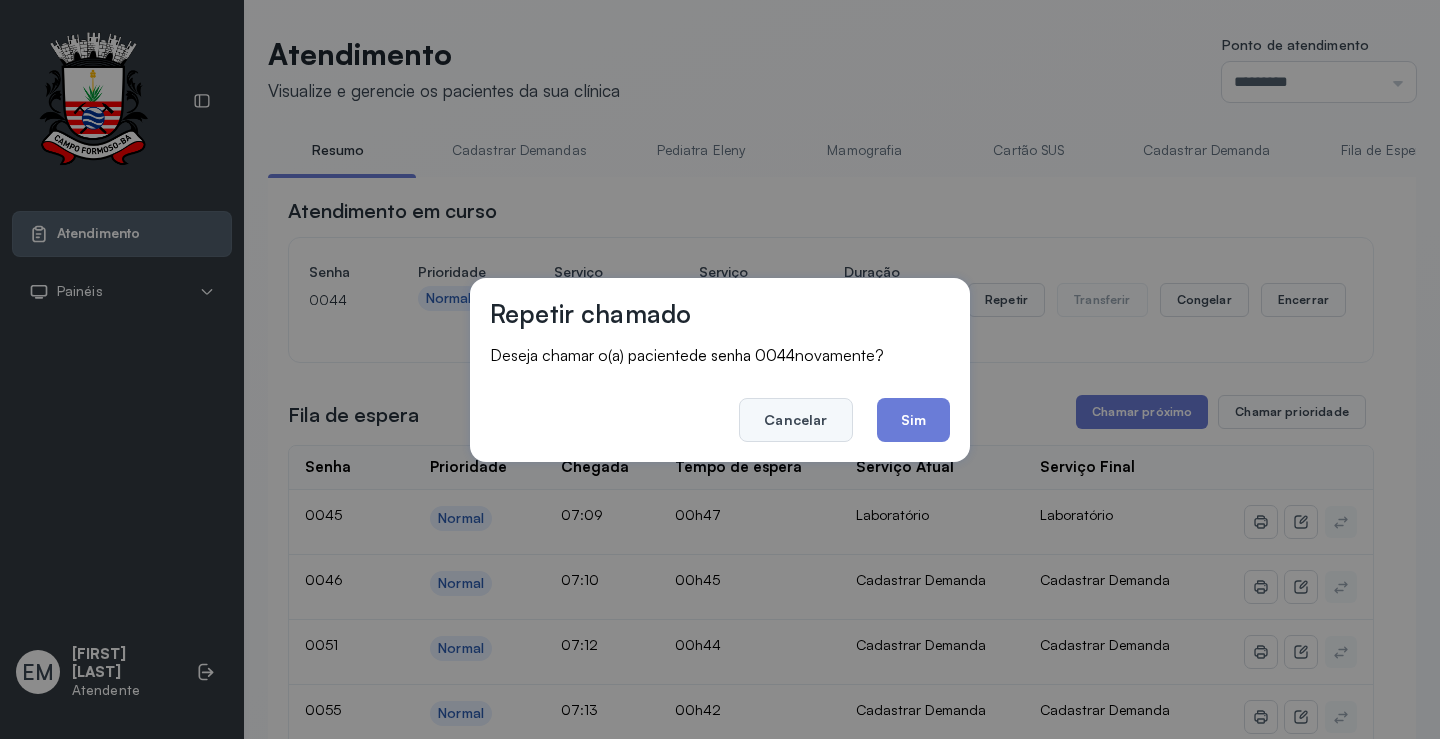 click on "Cancelar" 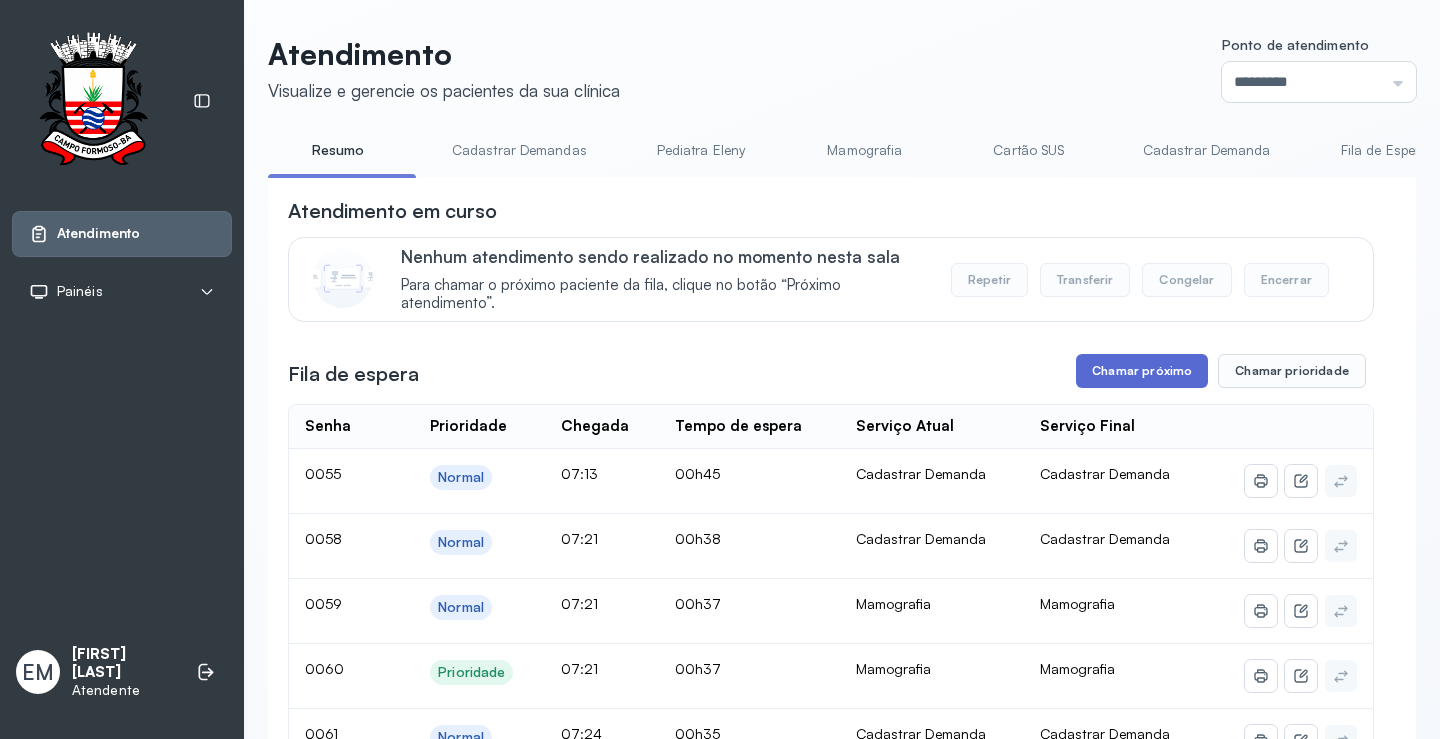 click on "Chamar próximo" at bounding box center (1142, 371) 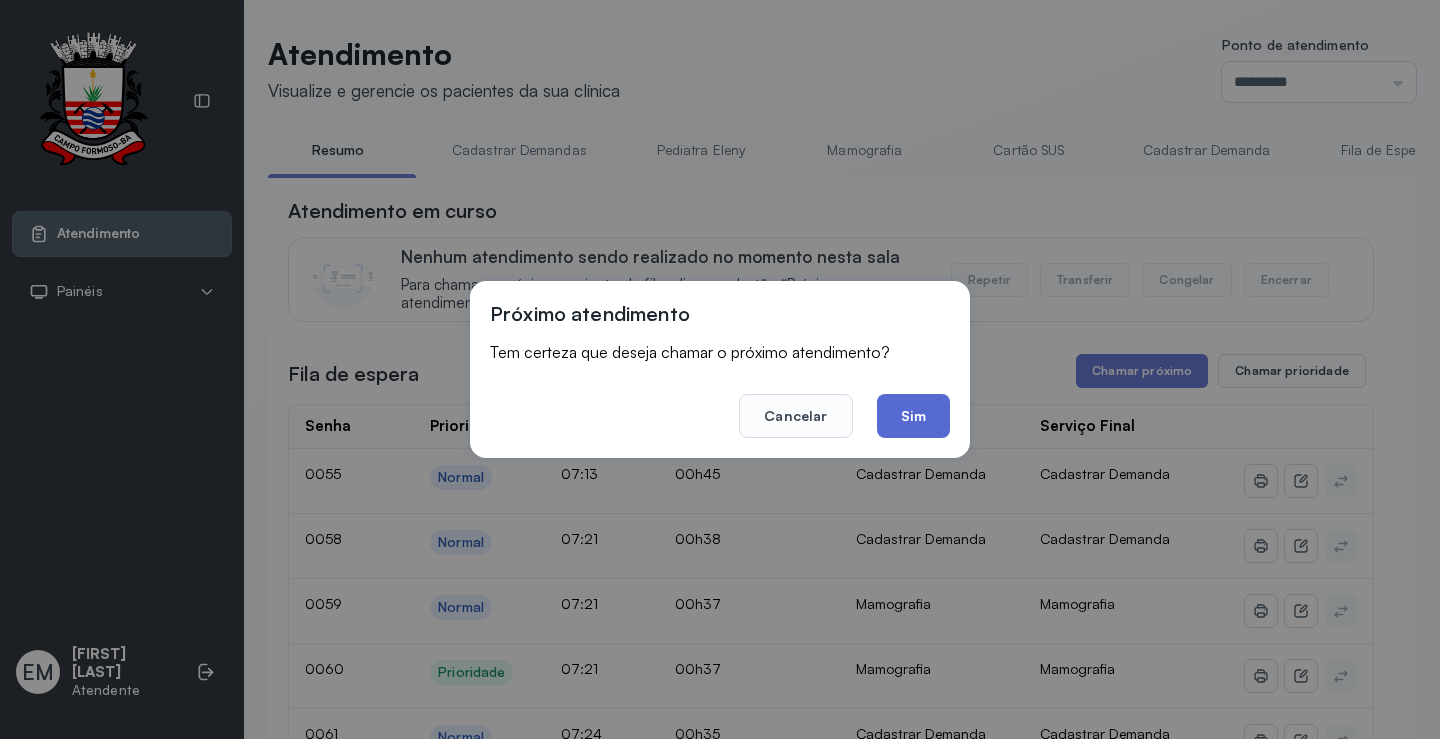 click on "Sim" 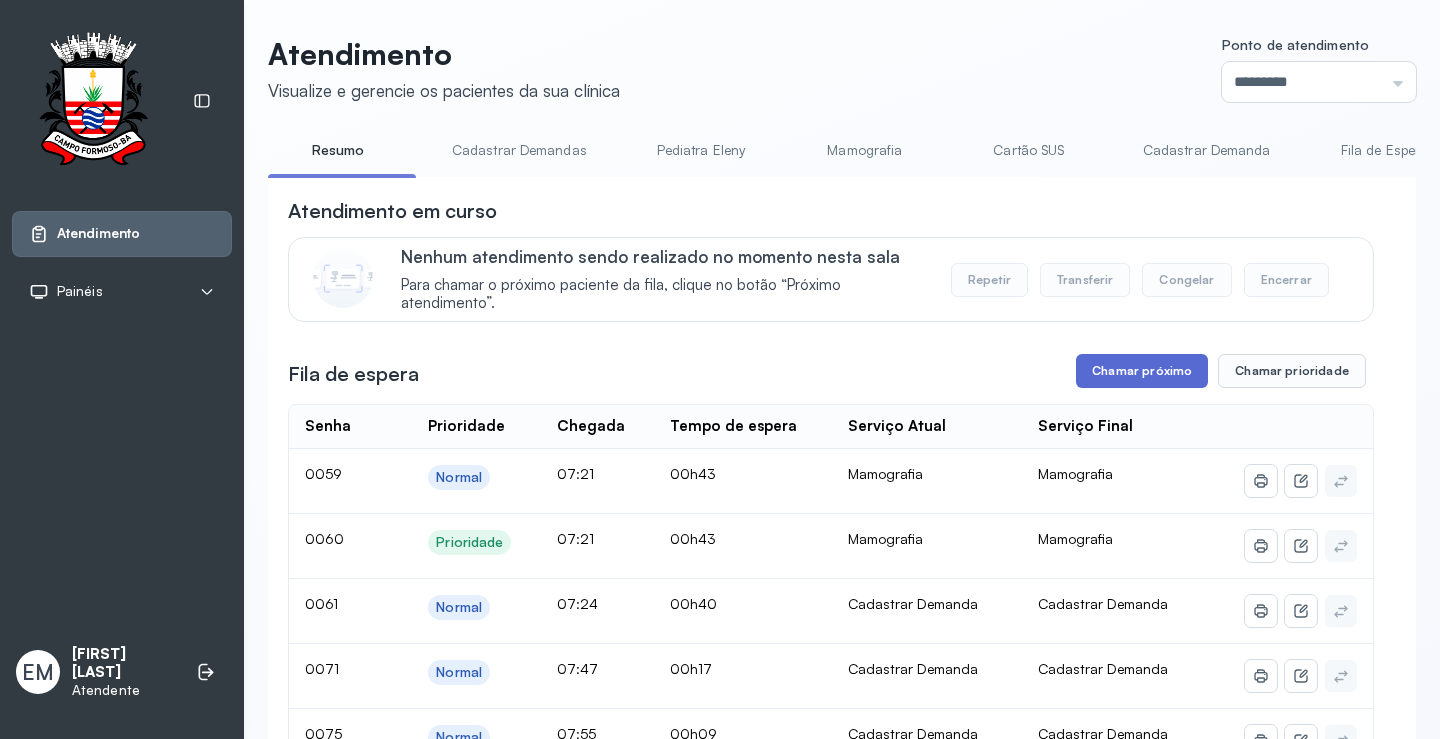 click on "Chamar próximo" at bounding box center (1142, 371) 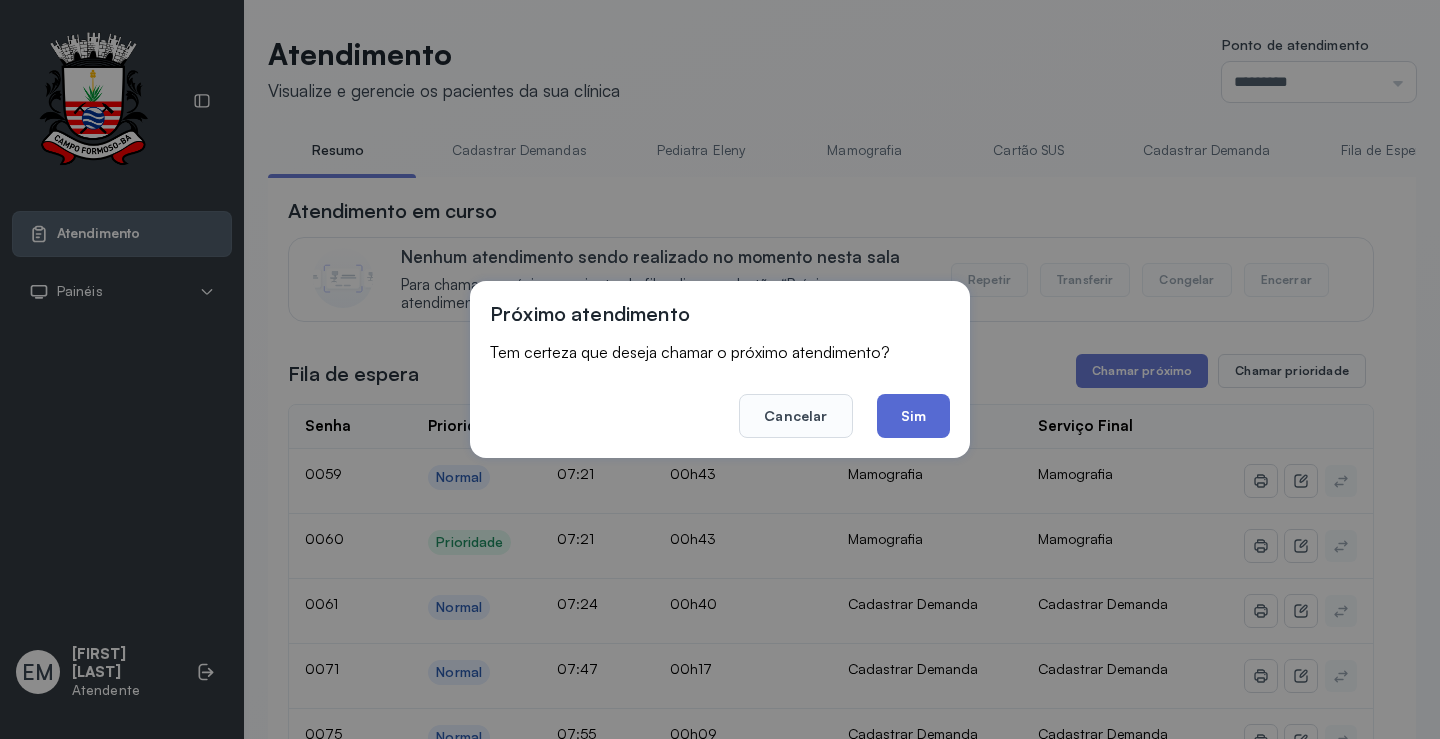 click on "Sim" 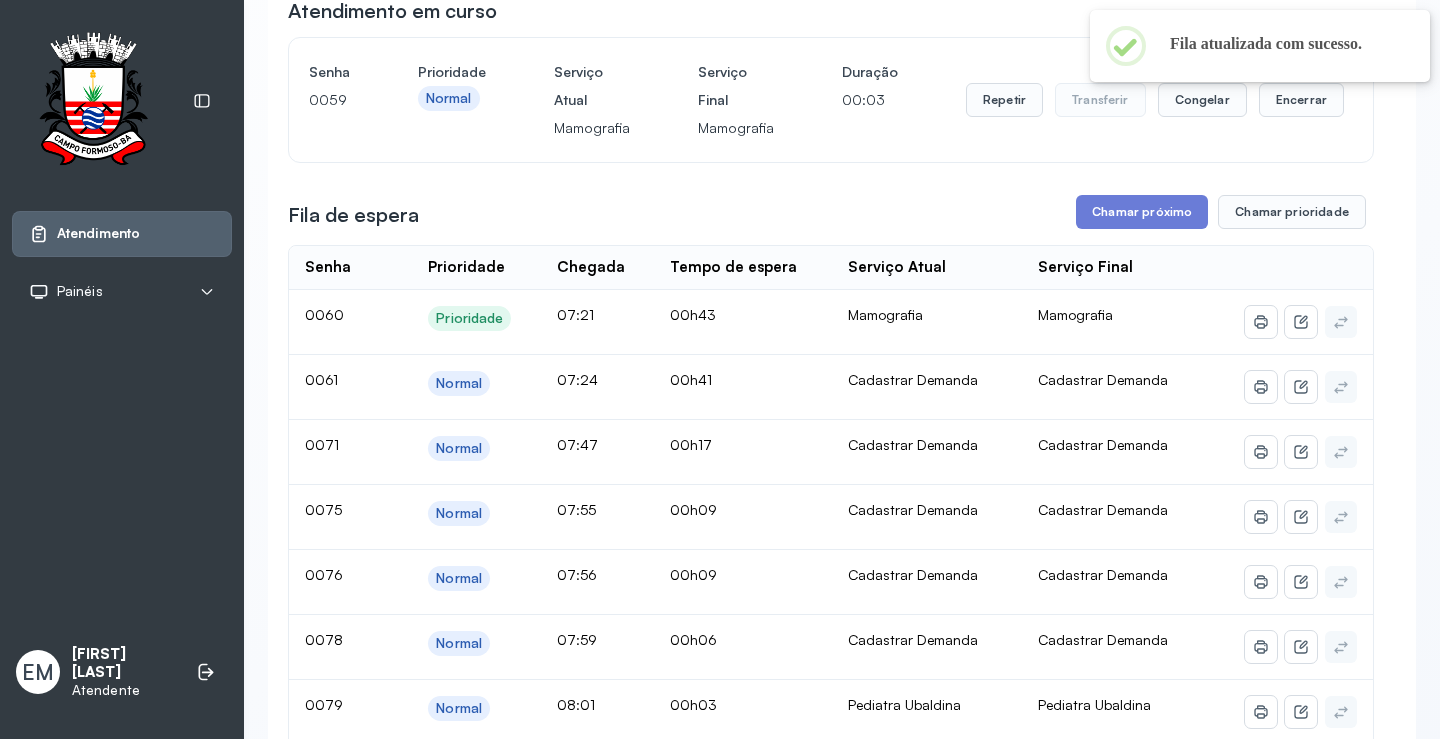 scroll, scrollTop: 100, scrollLeft: 0, axis: vertical 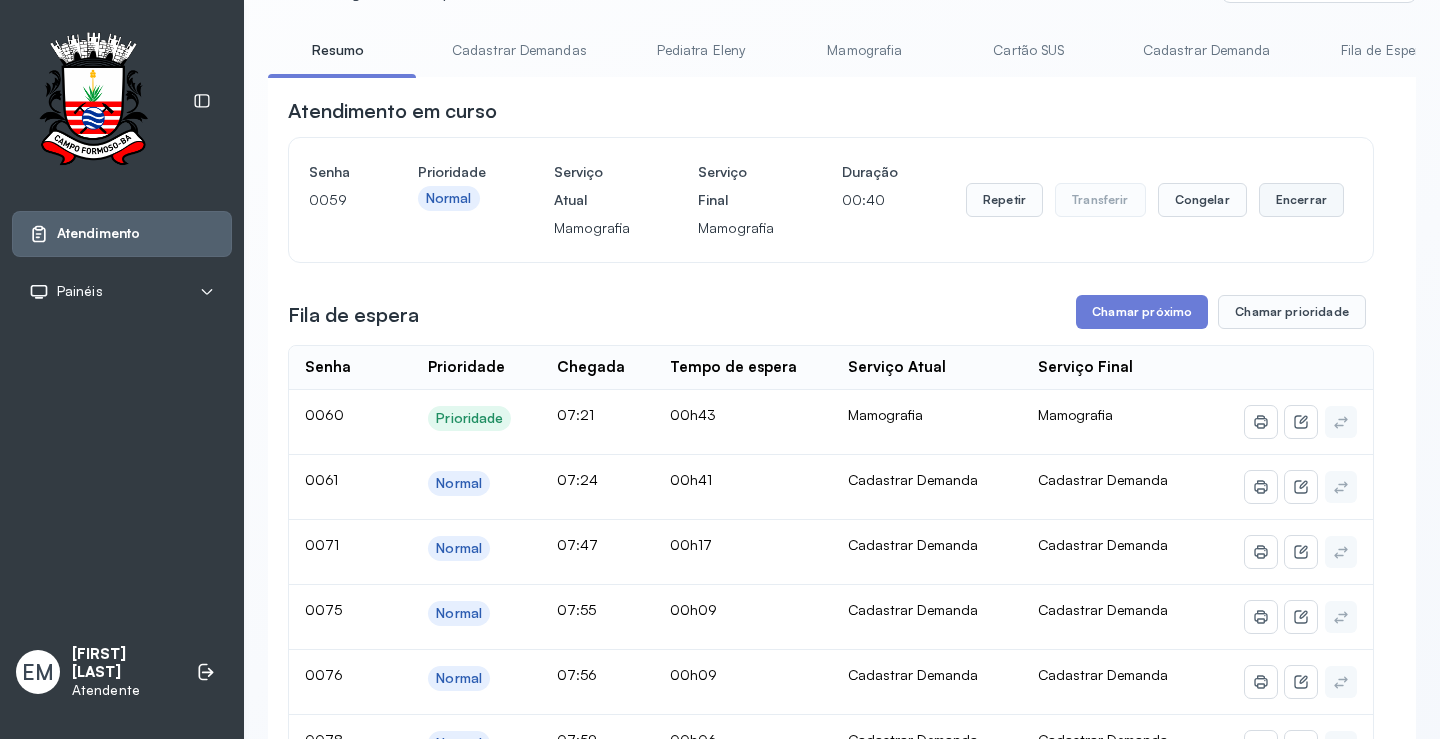 click on "Encerrar" at bounding box center (1301, 200) 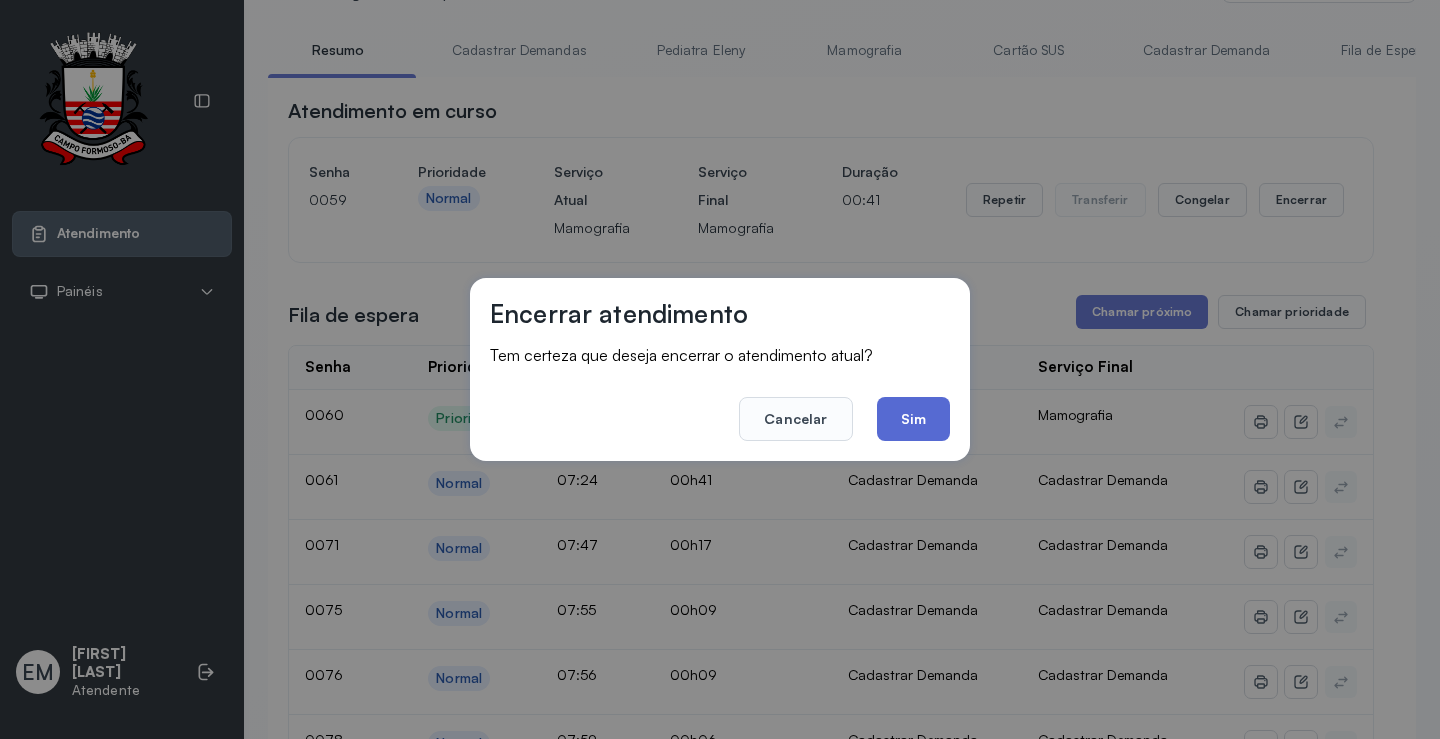 click on "Sim" 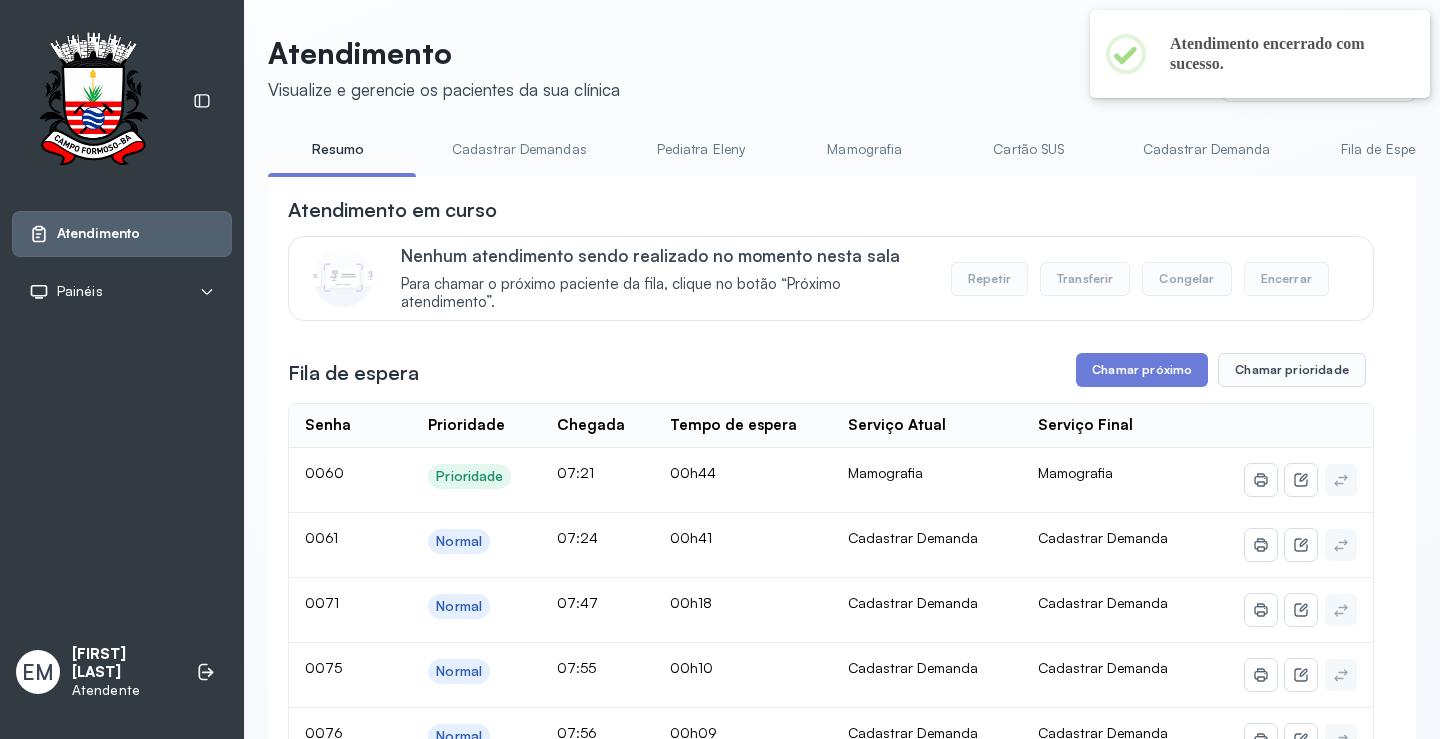 scroll, scrollTop: 100, scrollLeft: 0, axis: vertical 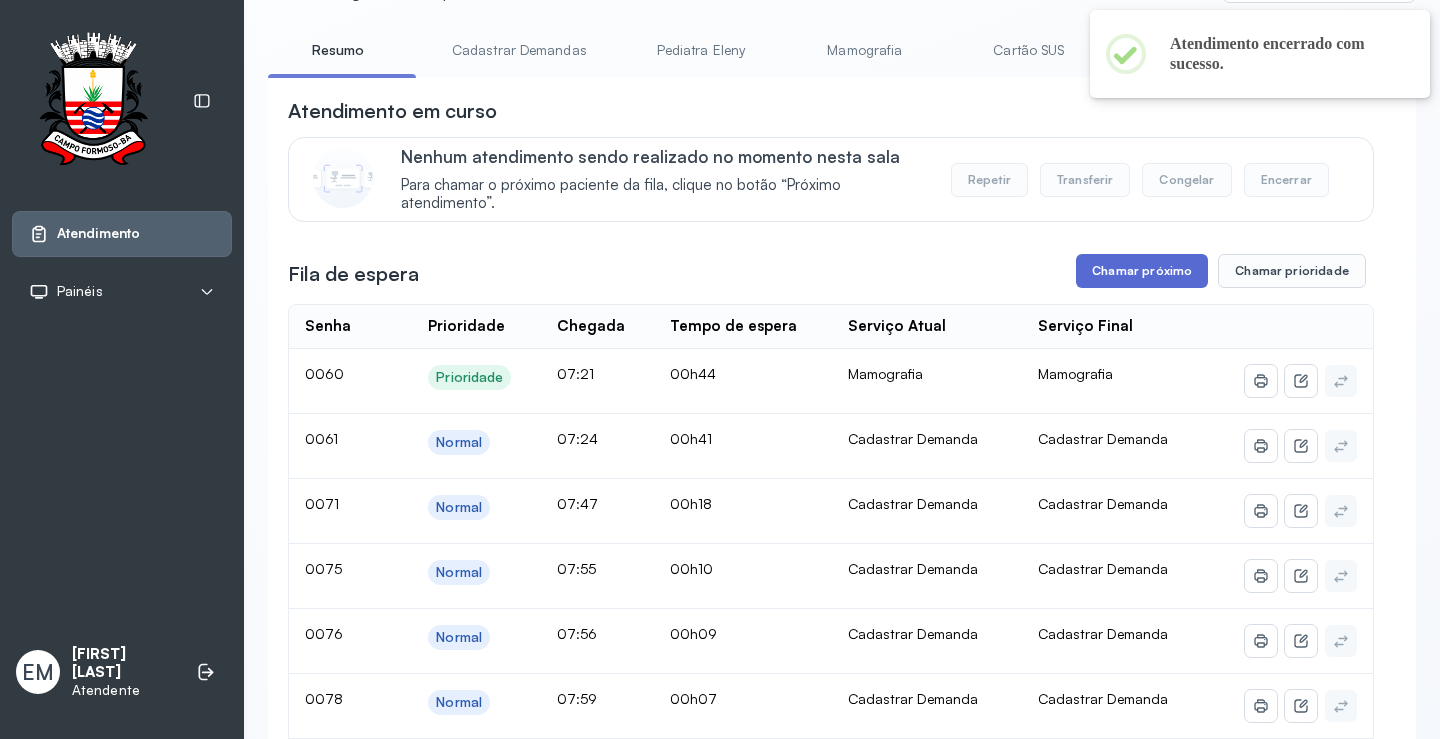 click on "Chamar próximo" at bounding box center [1142, 271] 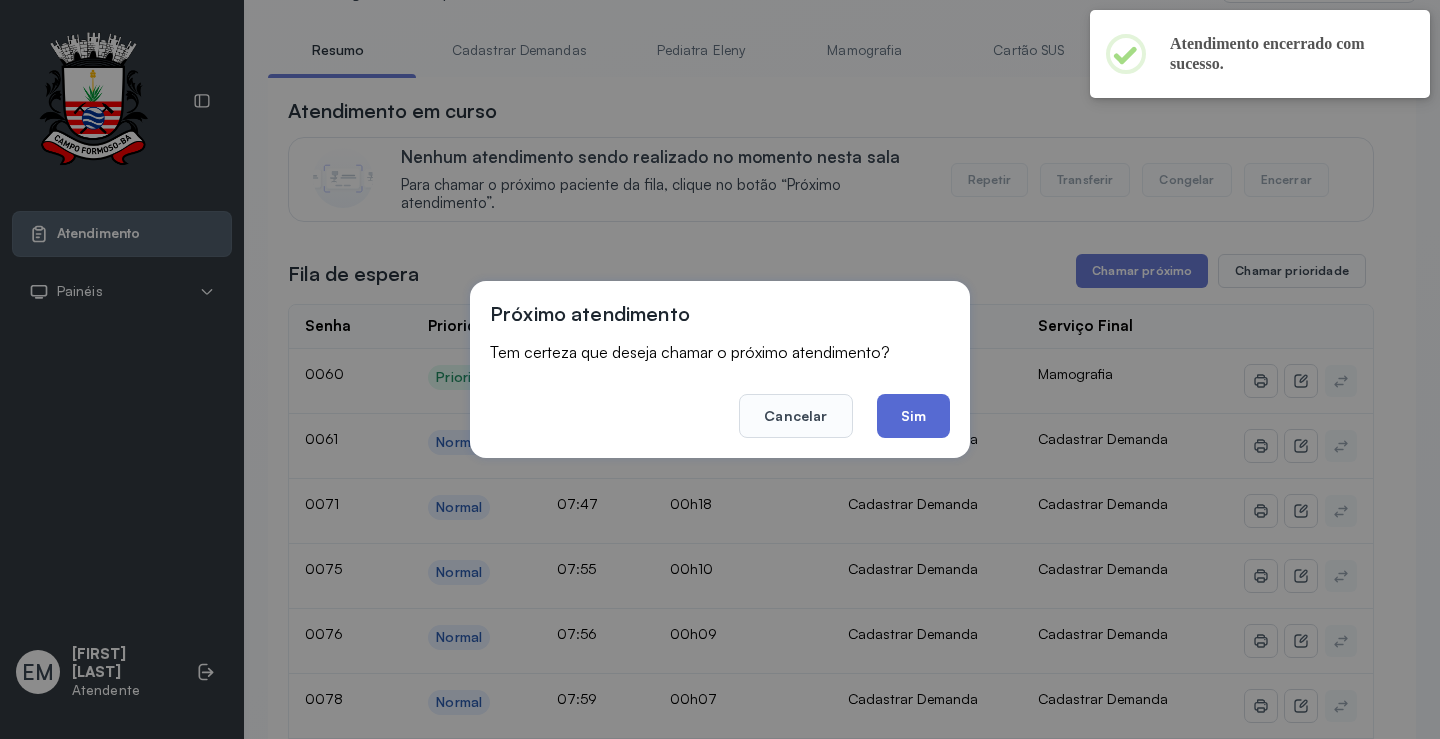 click on "Sim" 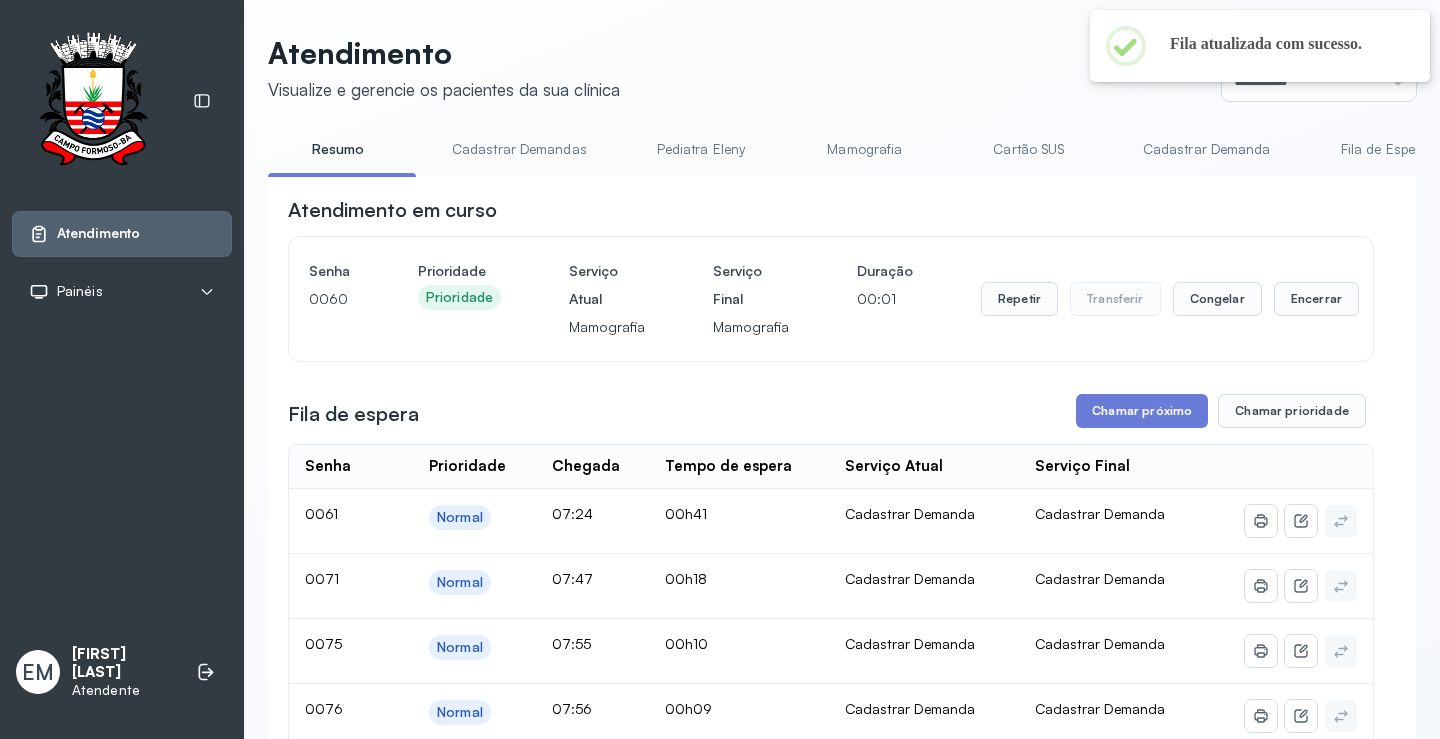 scroll, scrollTop: 100, scrollLeft: 0, axis: vertical 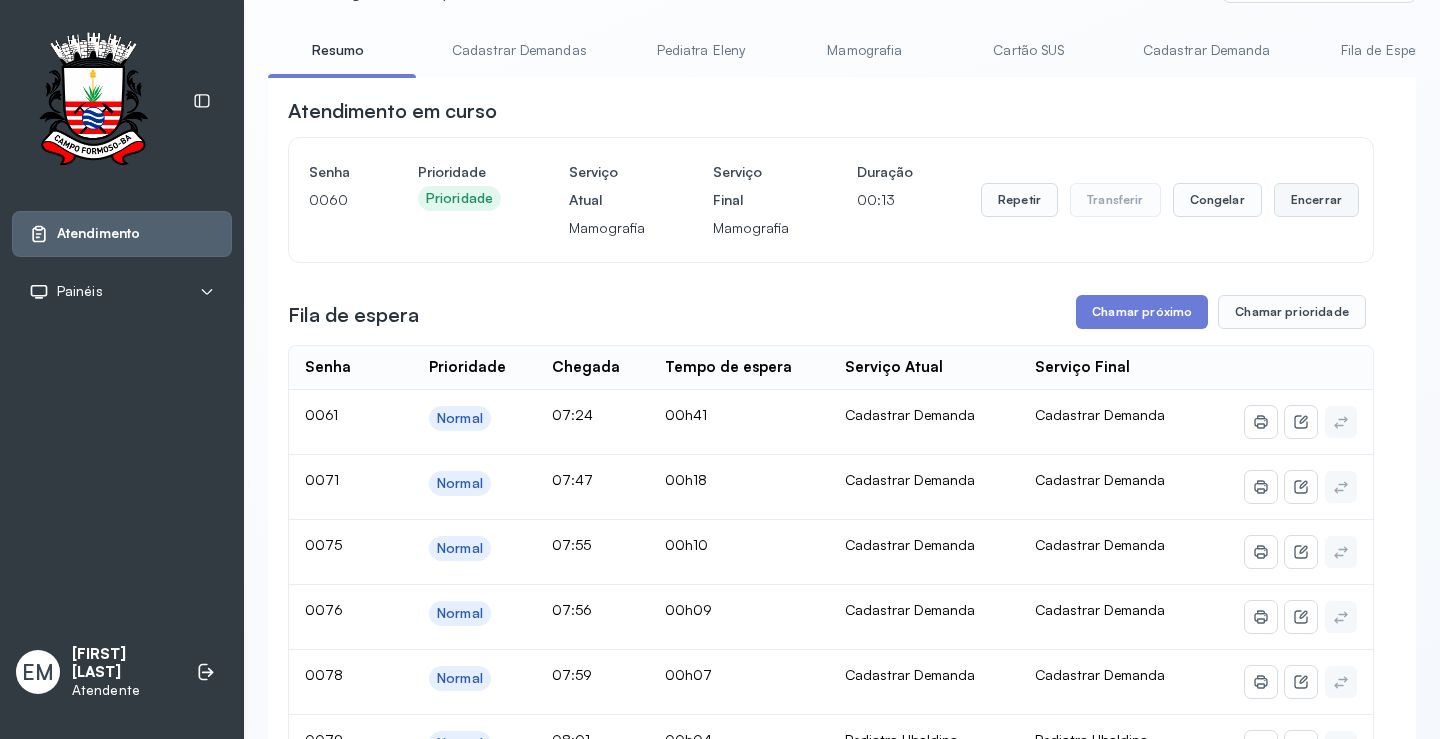 click on "Encerrar" at bounding box center (1316, 200) 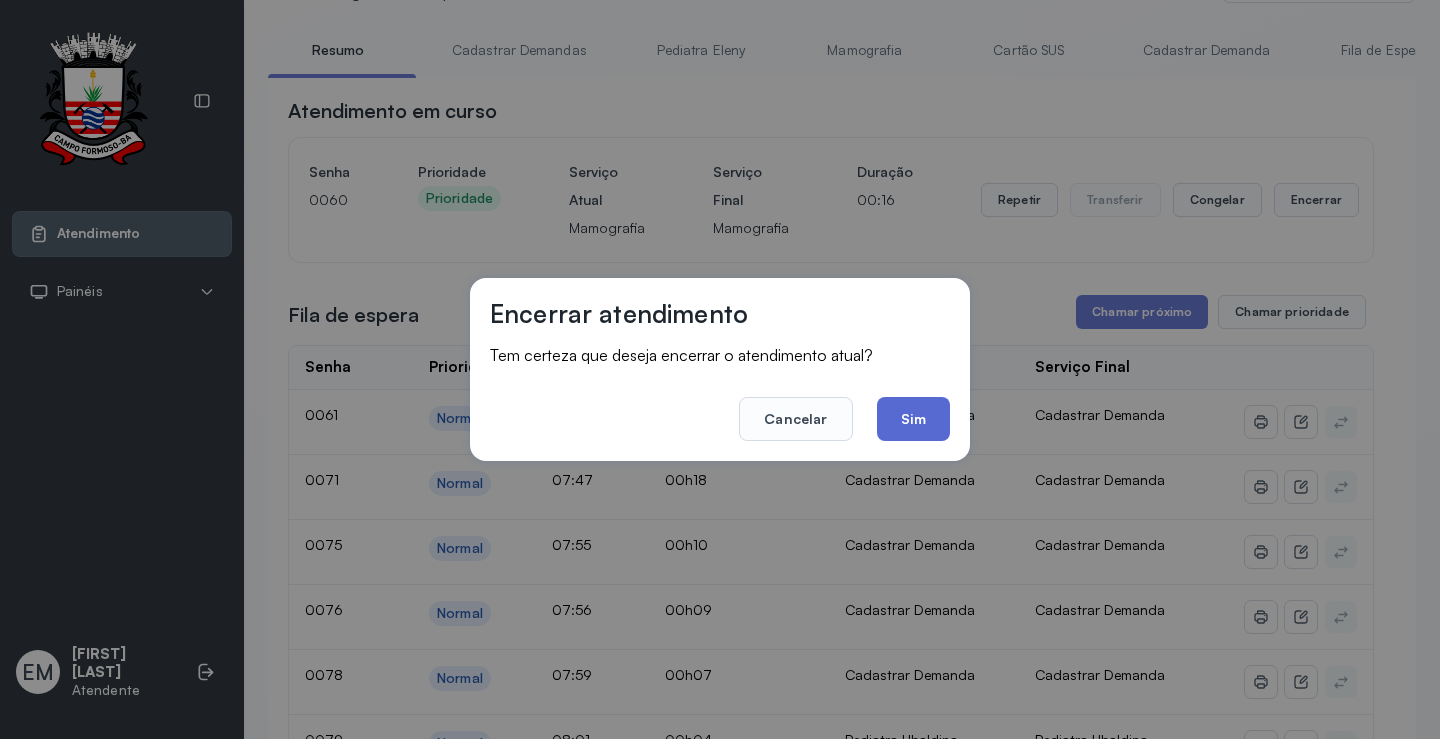 click on "Sim" 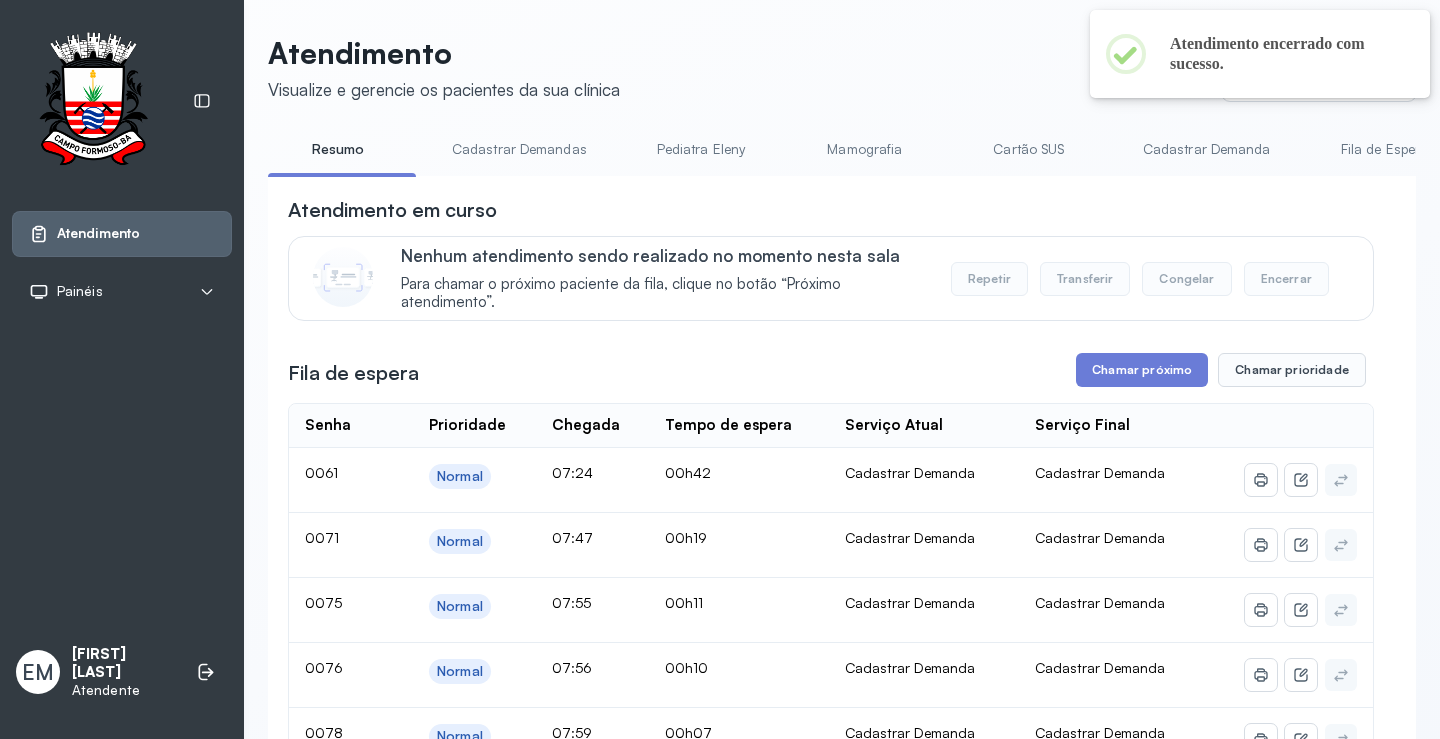 scroll, scrollTop: 100, scrollLeft: 0, axis: vertical 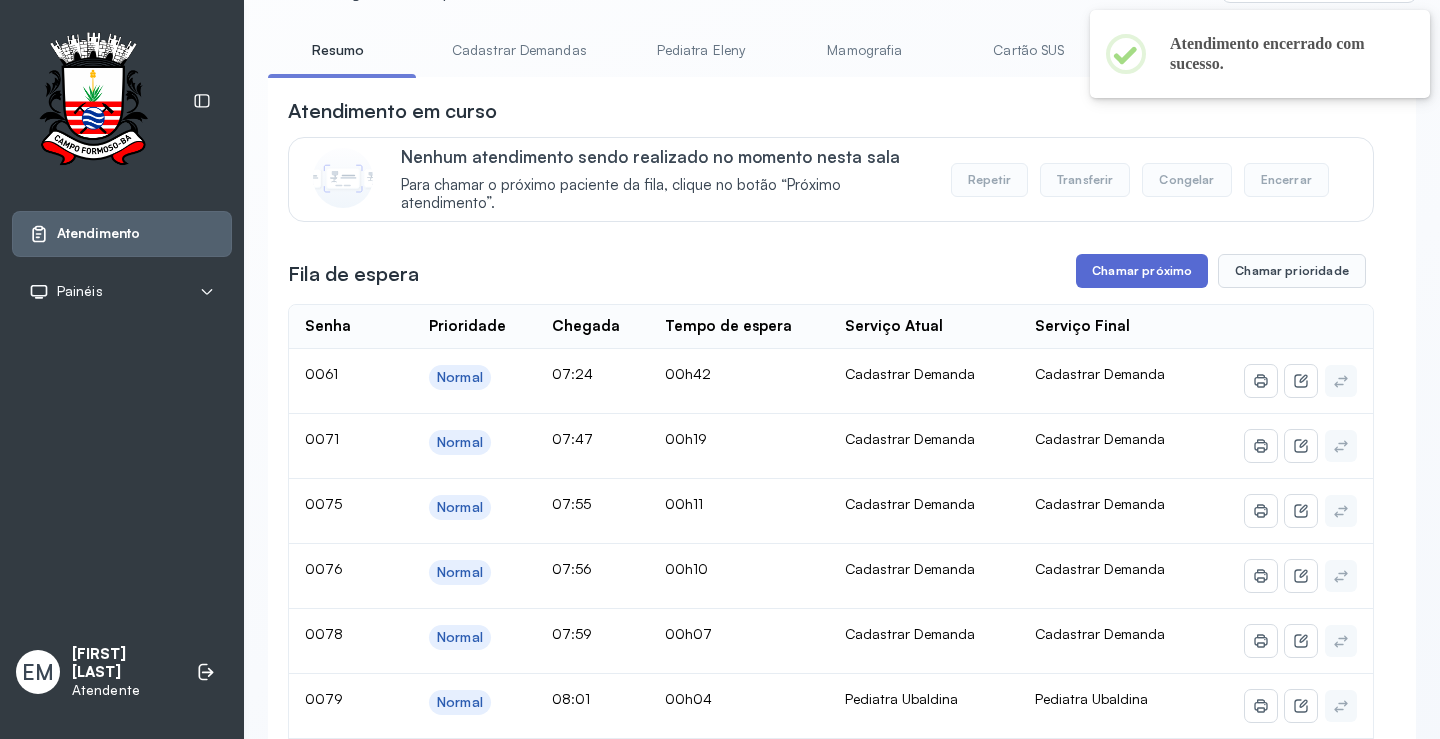 click on "Chamar próximo" at bounding box center [1142, 271] 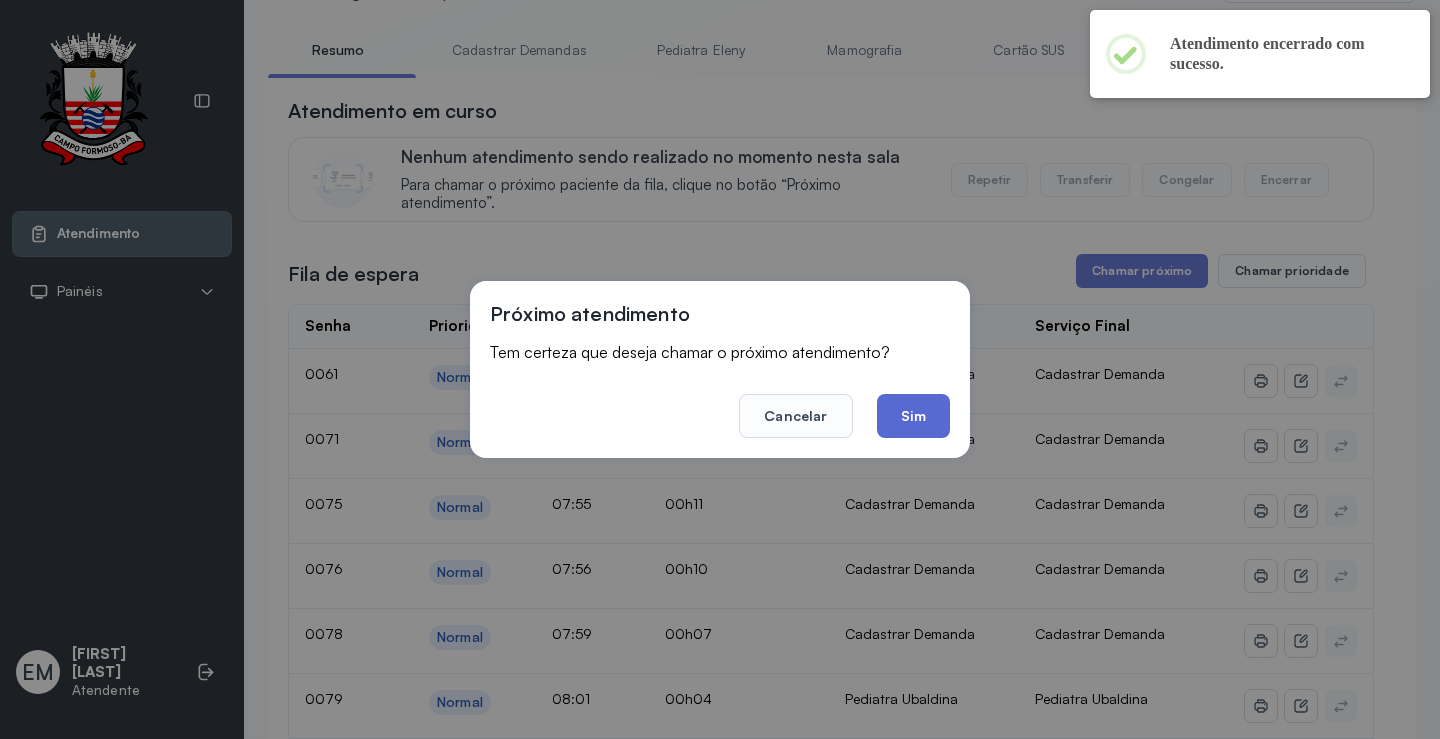 click on "Sim" 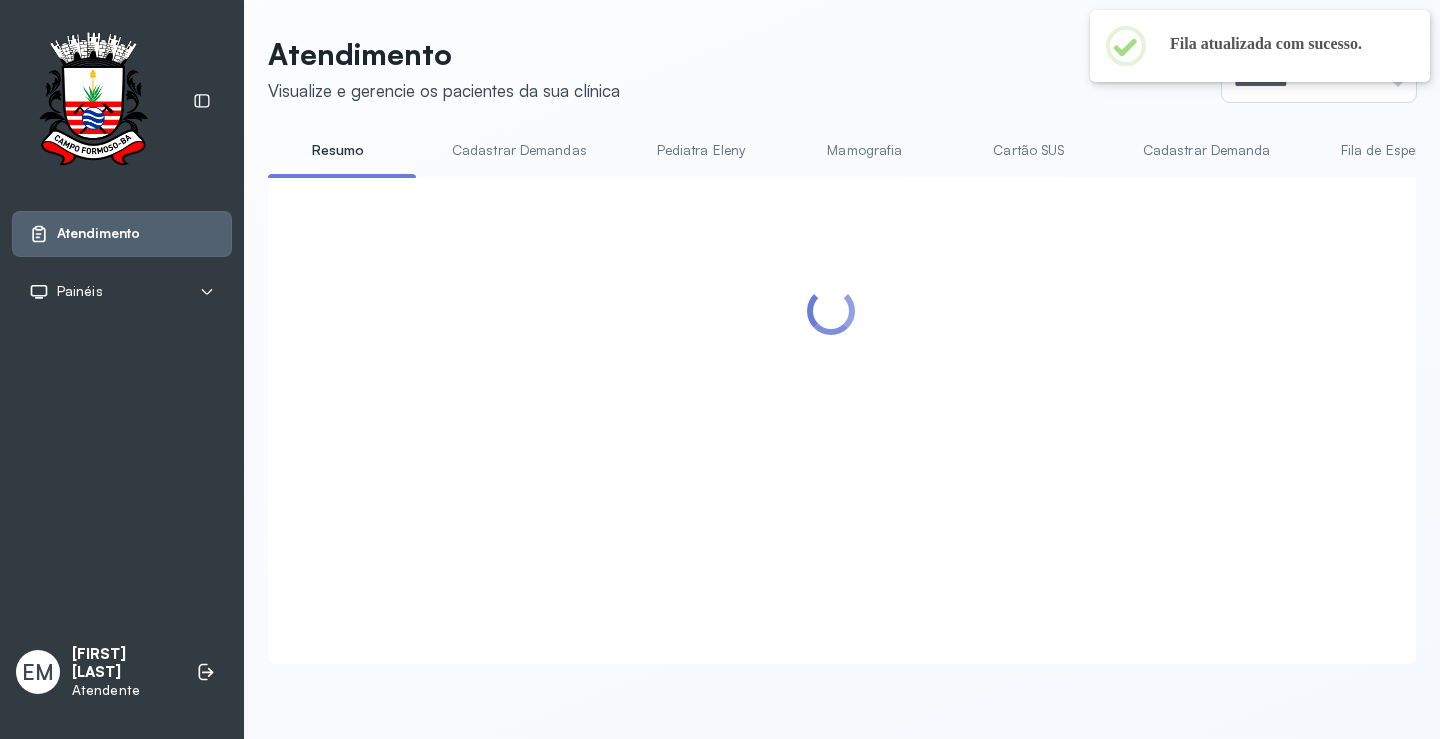 scroll, scrollTop: 100, scrollLeft: 0, axis: vertical 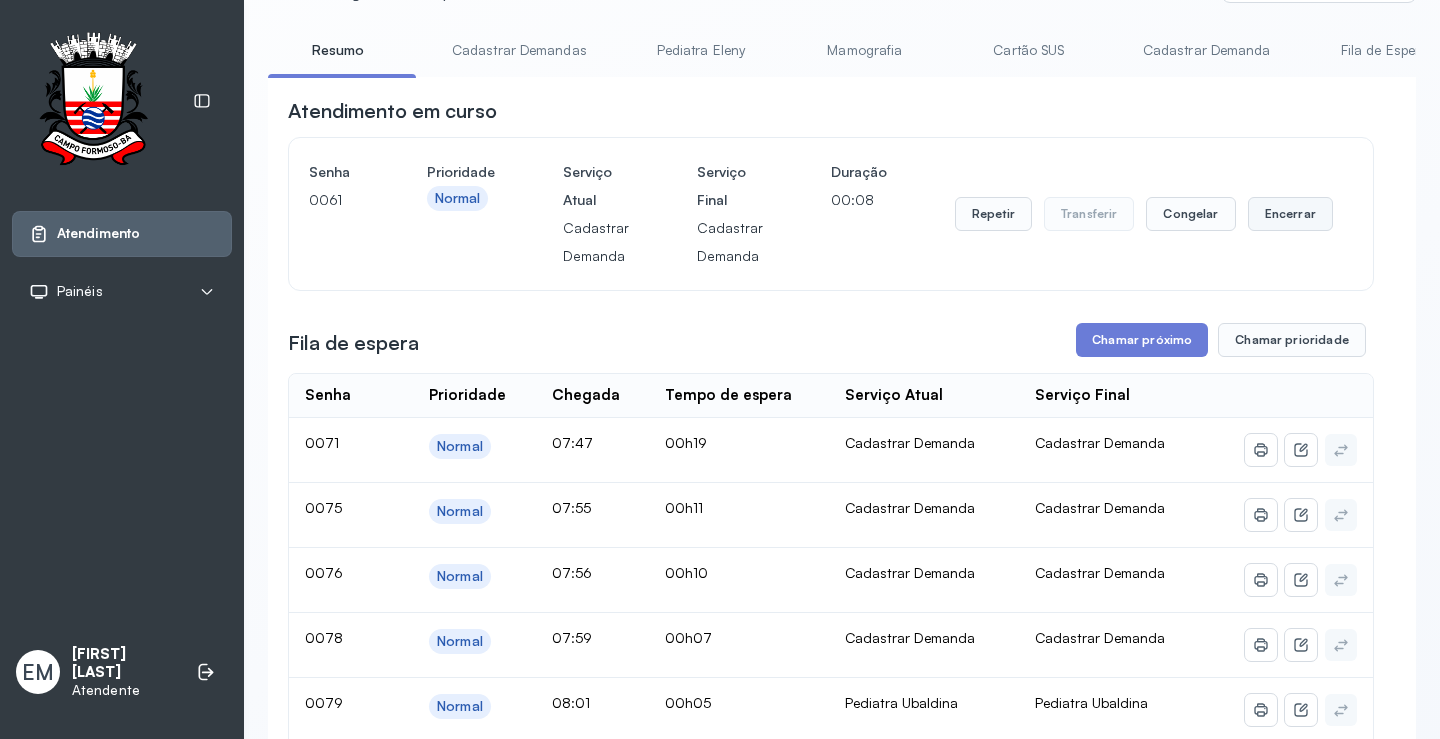 click on "Encerrar" at bounding box center (1290, 214) 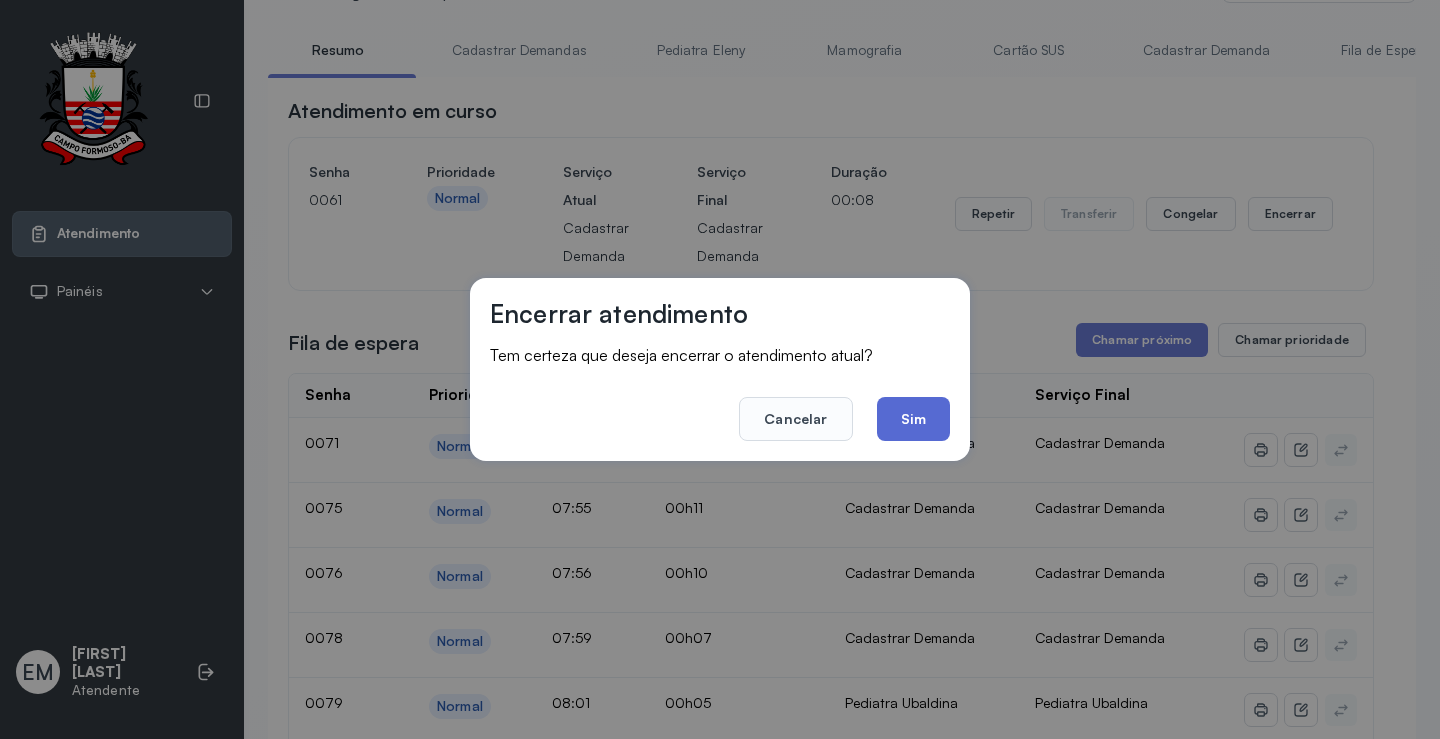 click on "Sim" 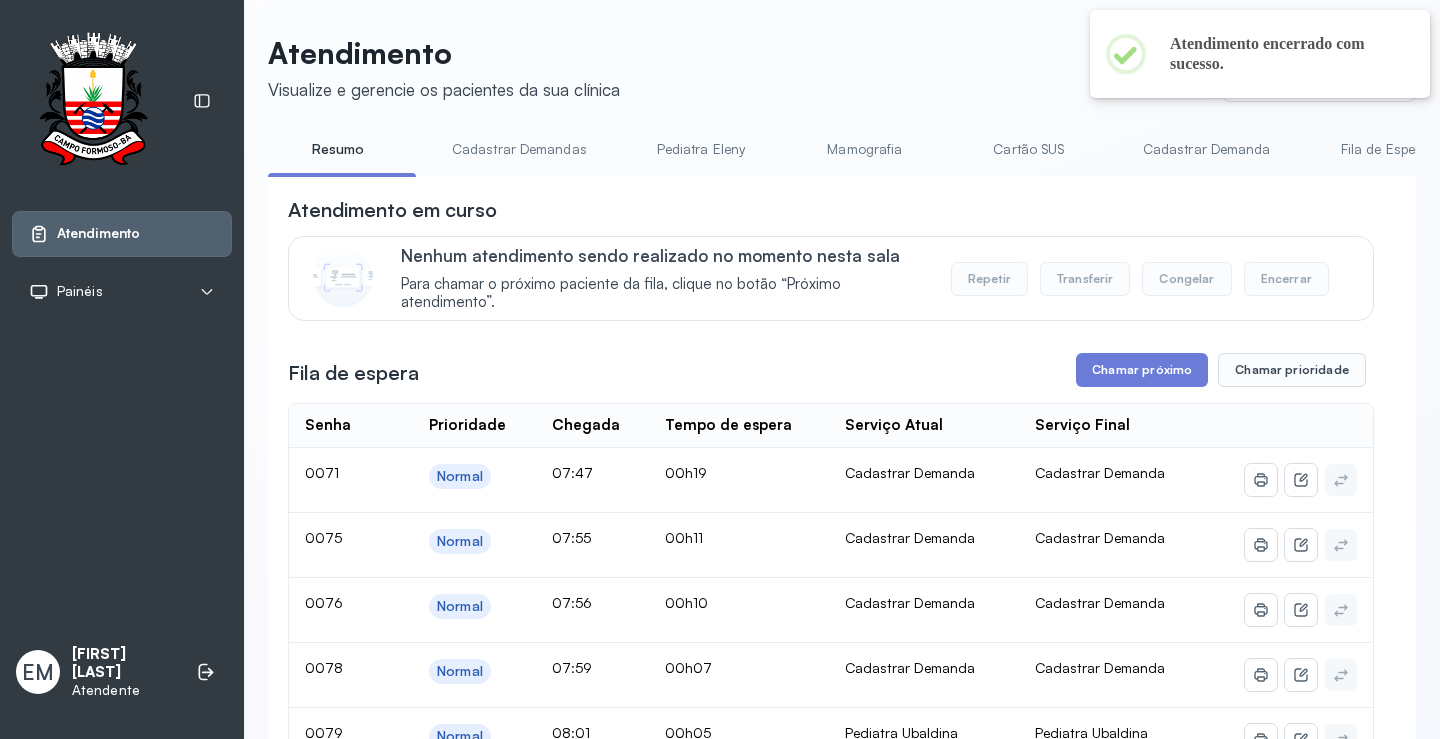 scroll, scrollTop: 100, scrollLeft: 0, axis: vertical 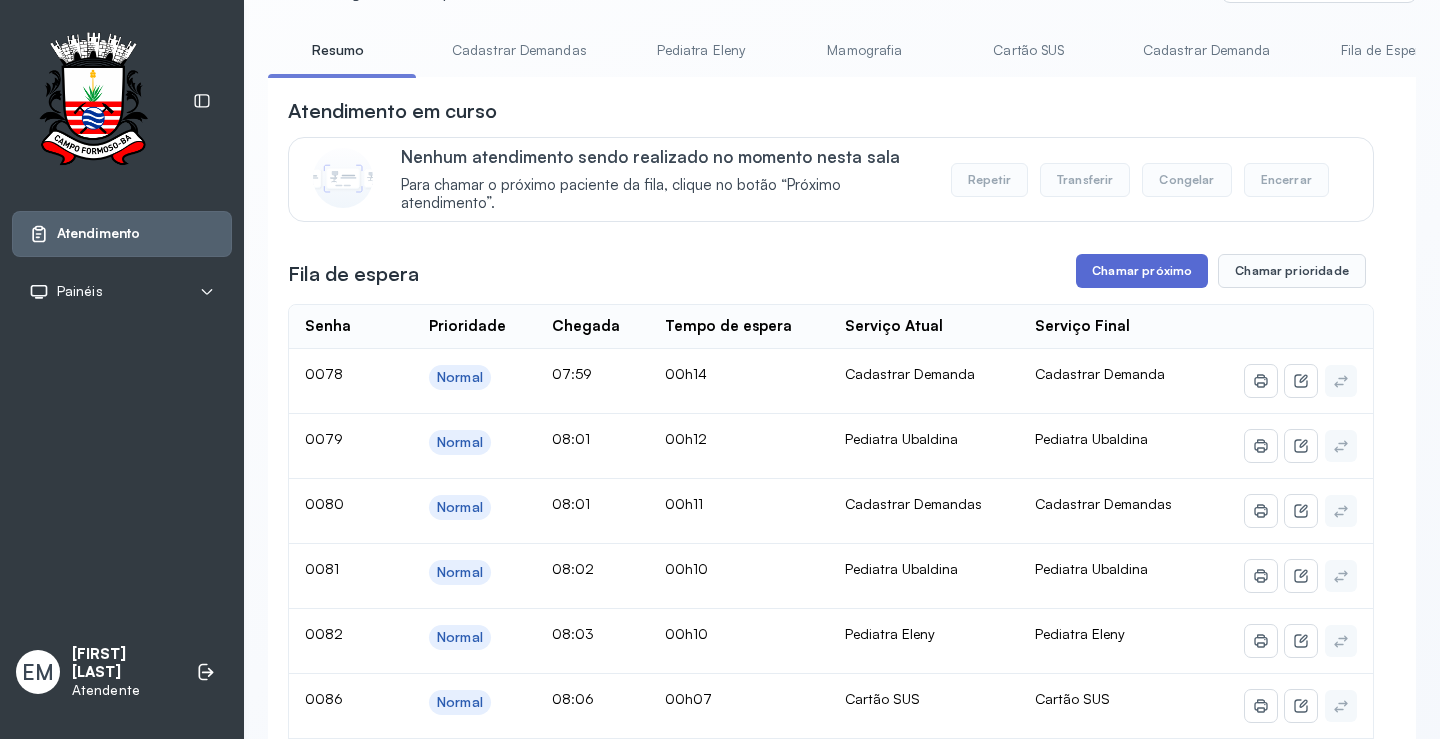 click on "Chamar próximo" at bounding box center [1142, 271] 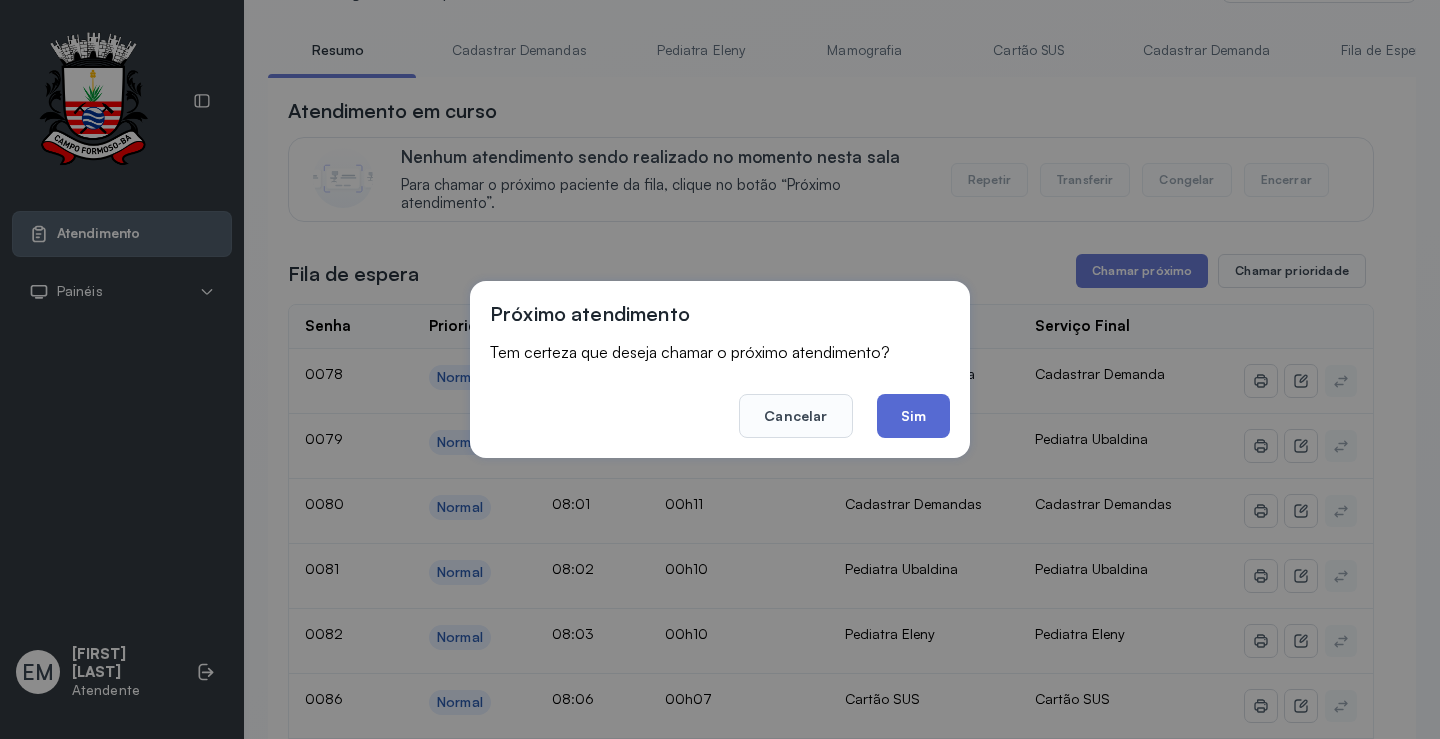 click on "Sim" 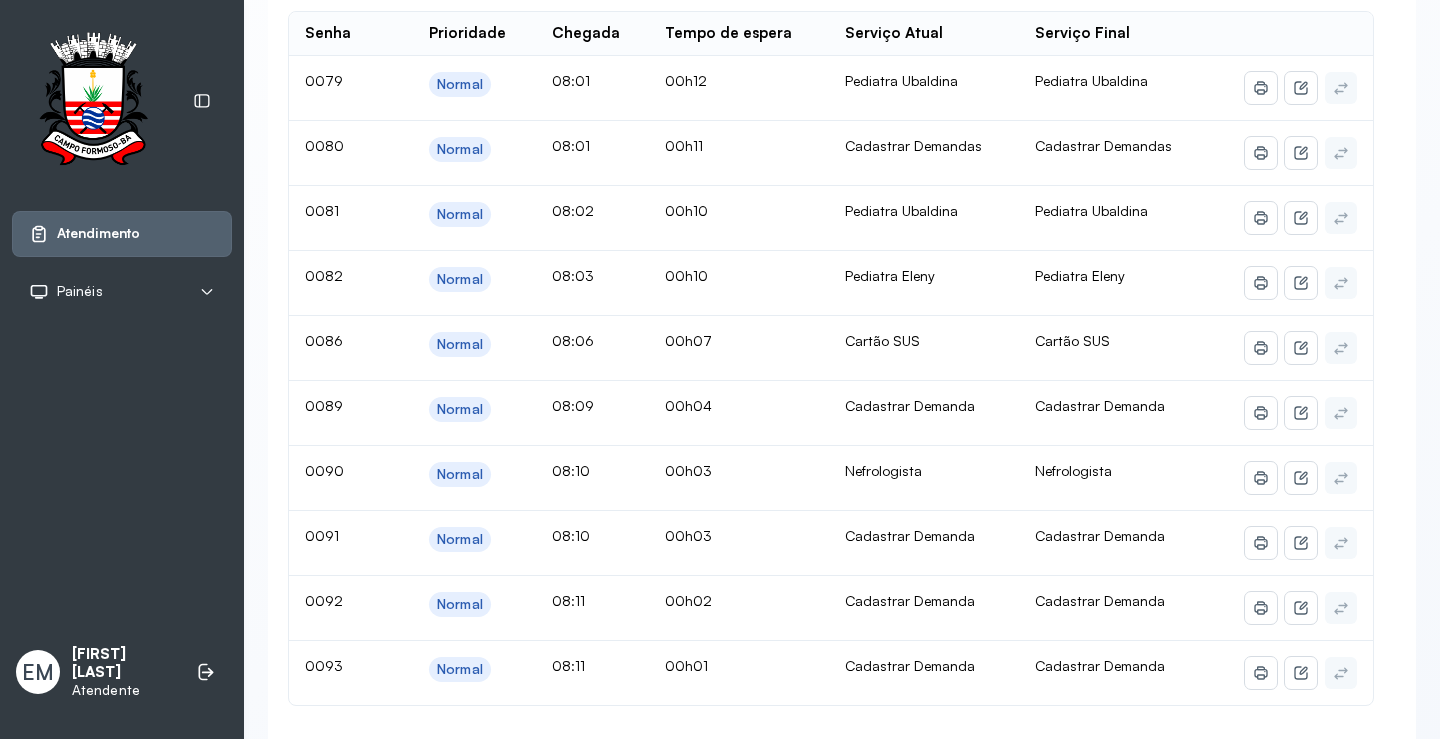 scroll, scrollTop: 0, scrollLeft: 0, axis: both 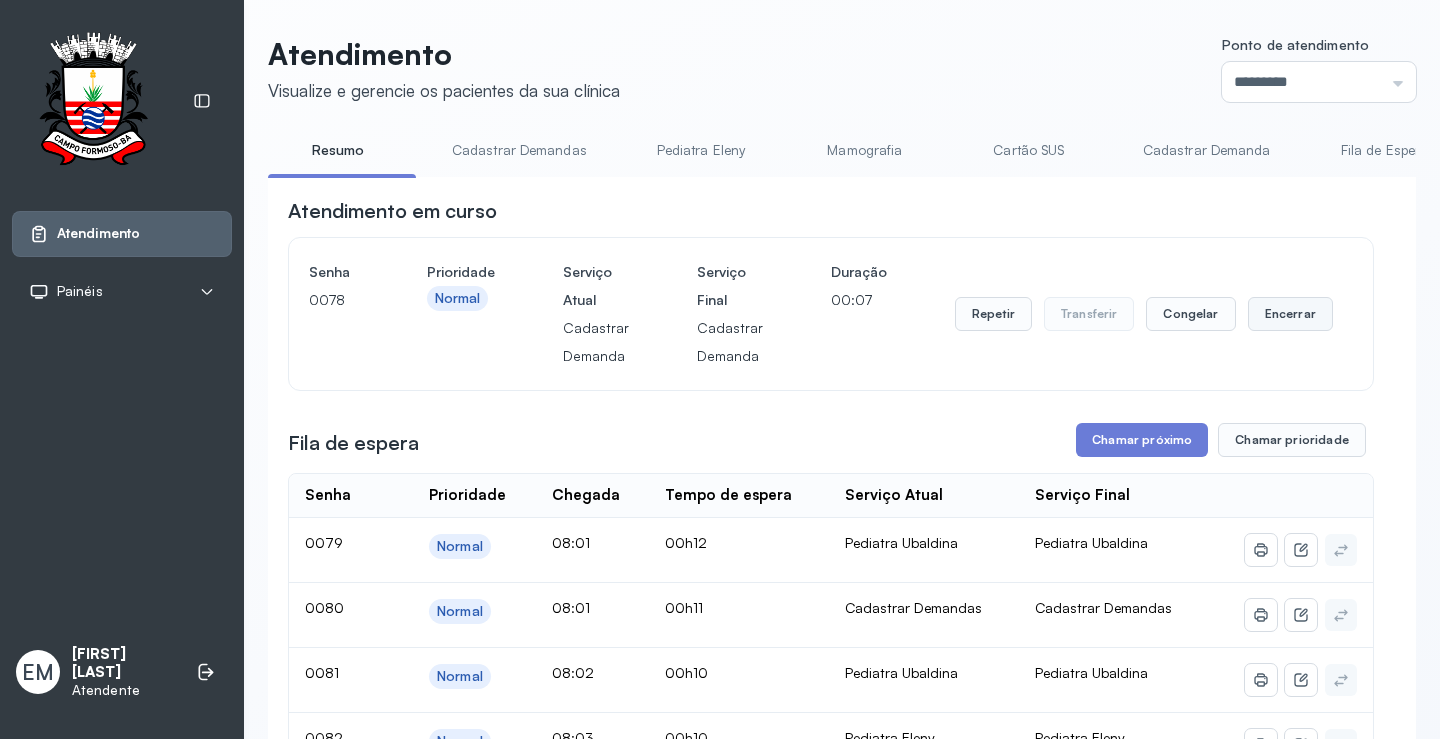 click on "Encerrar" at bounding box center (1290, 314) 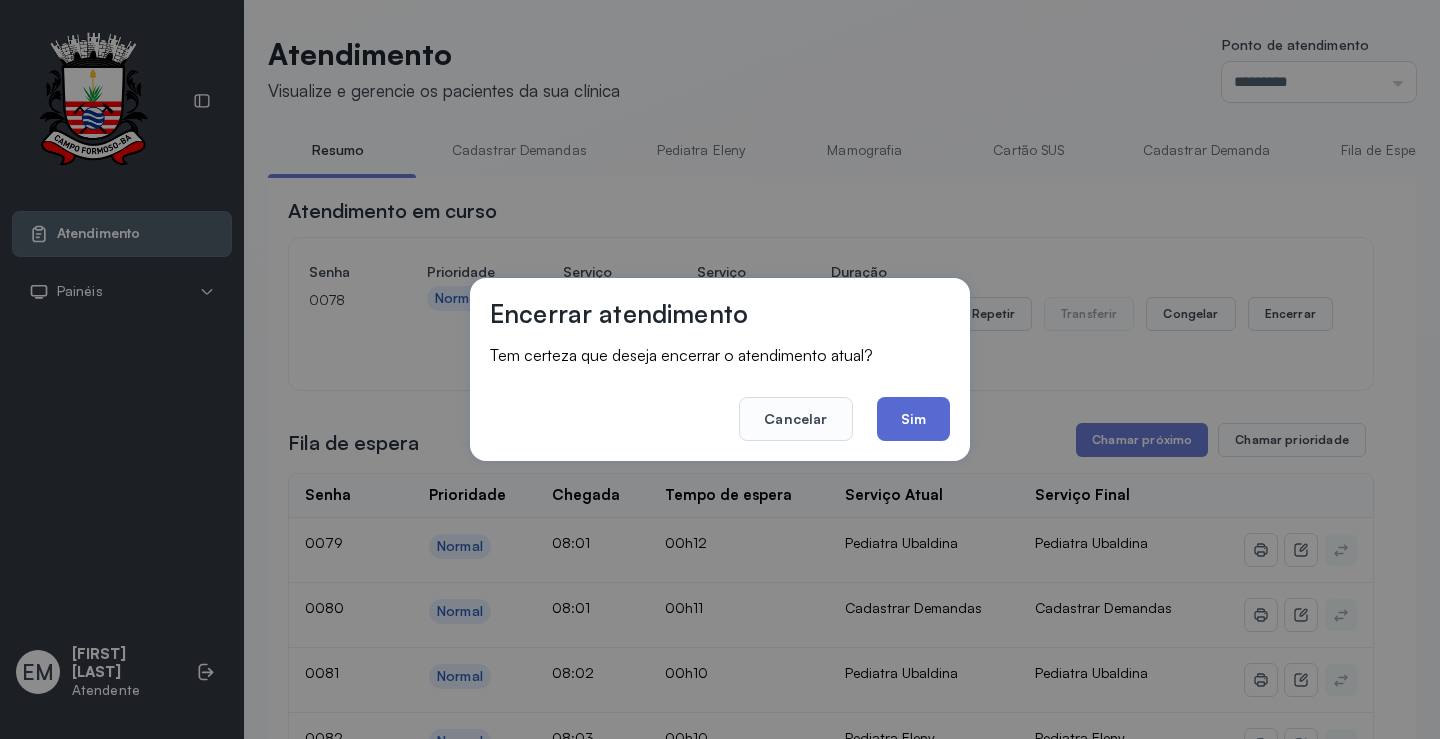 click on "Sim" 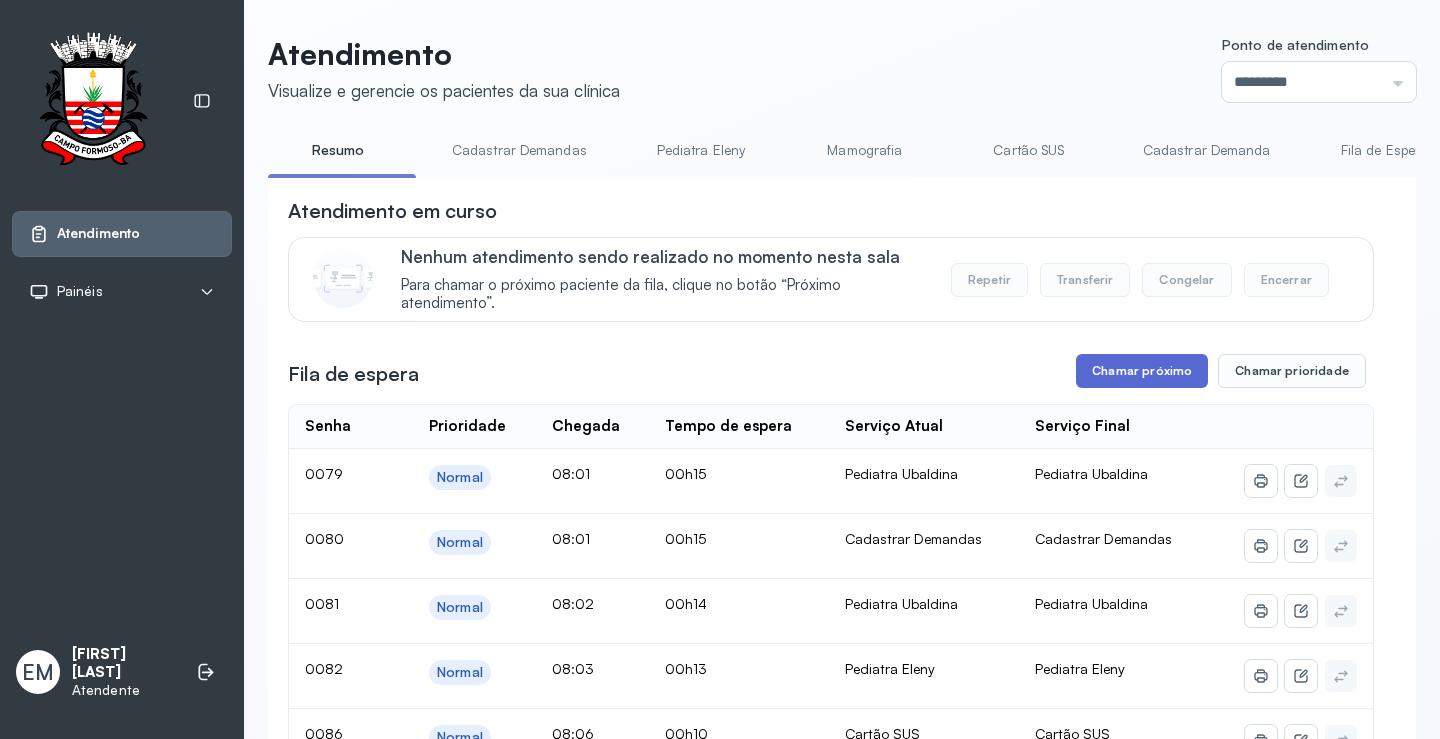 click on "Chamar próximo" at bounding box center (1142, 371) 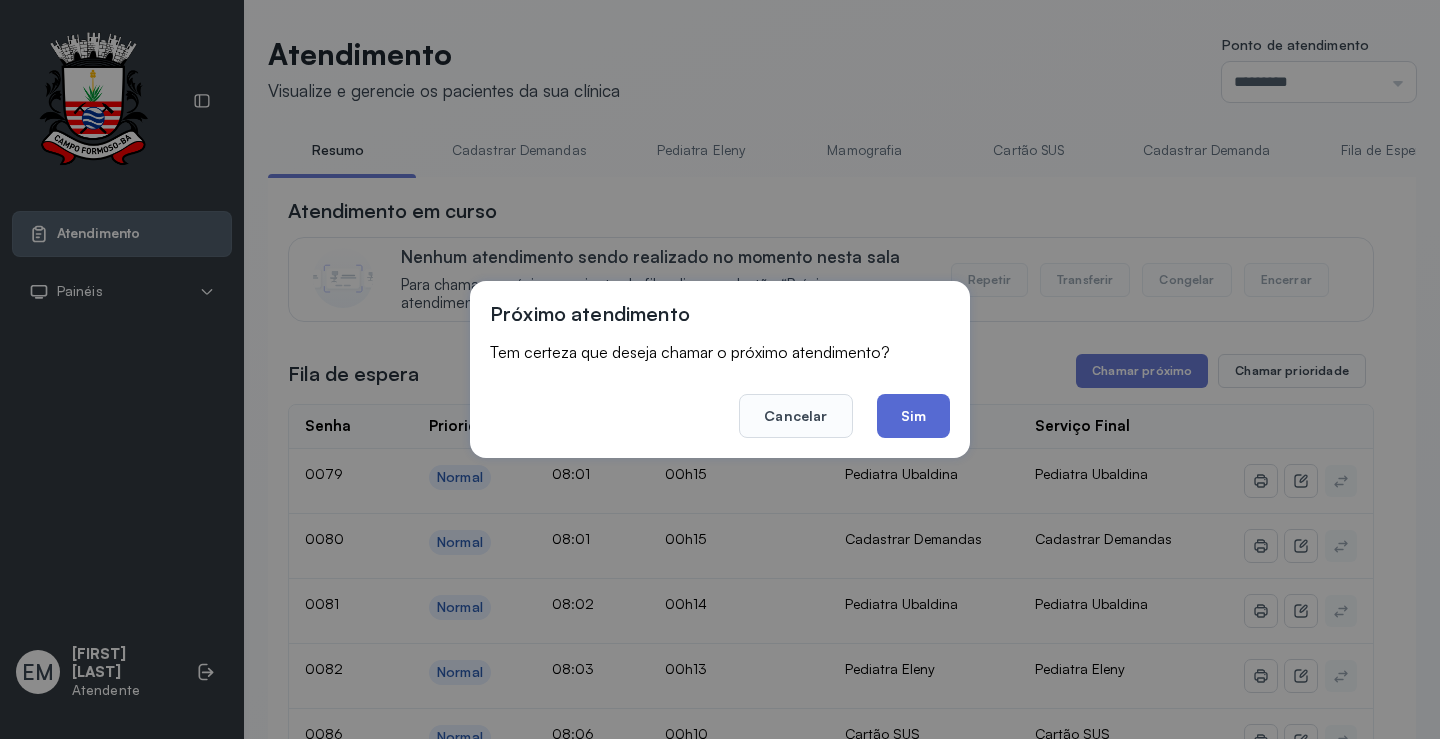 click on "Sim" 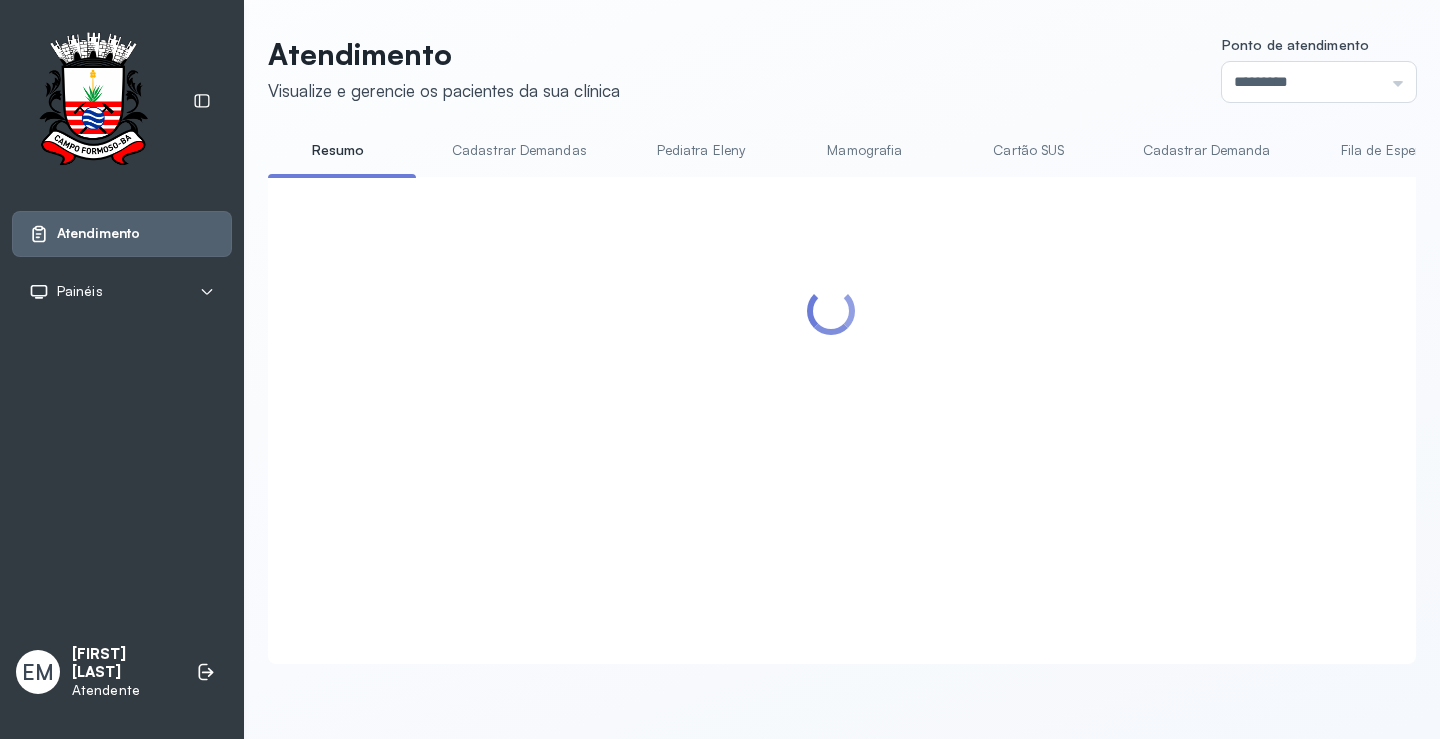scroll, scrollTop: 1, scrollLeft: 0, axis: vertical 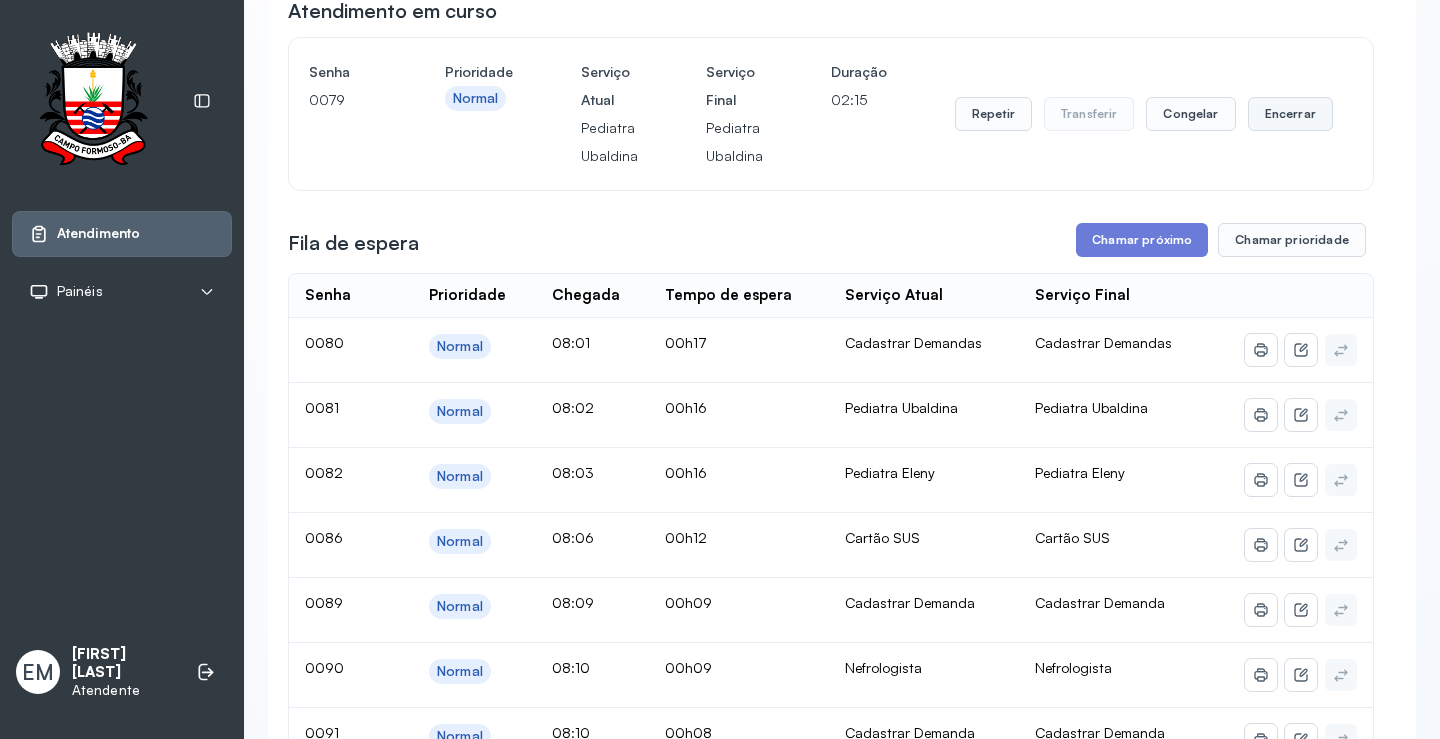 click on "Encerrar" at bounding box center [1290, 114] 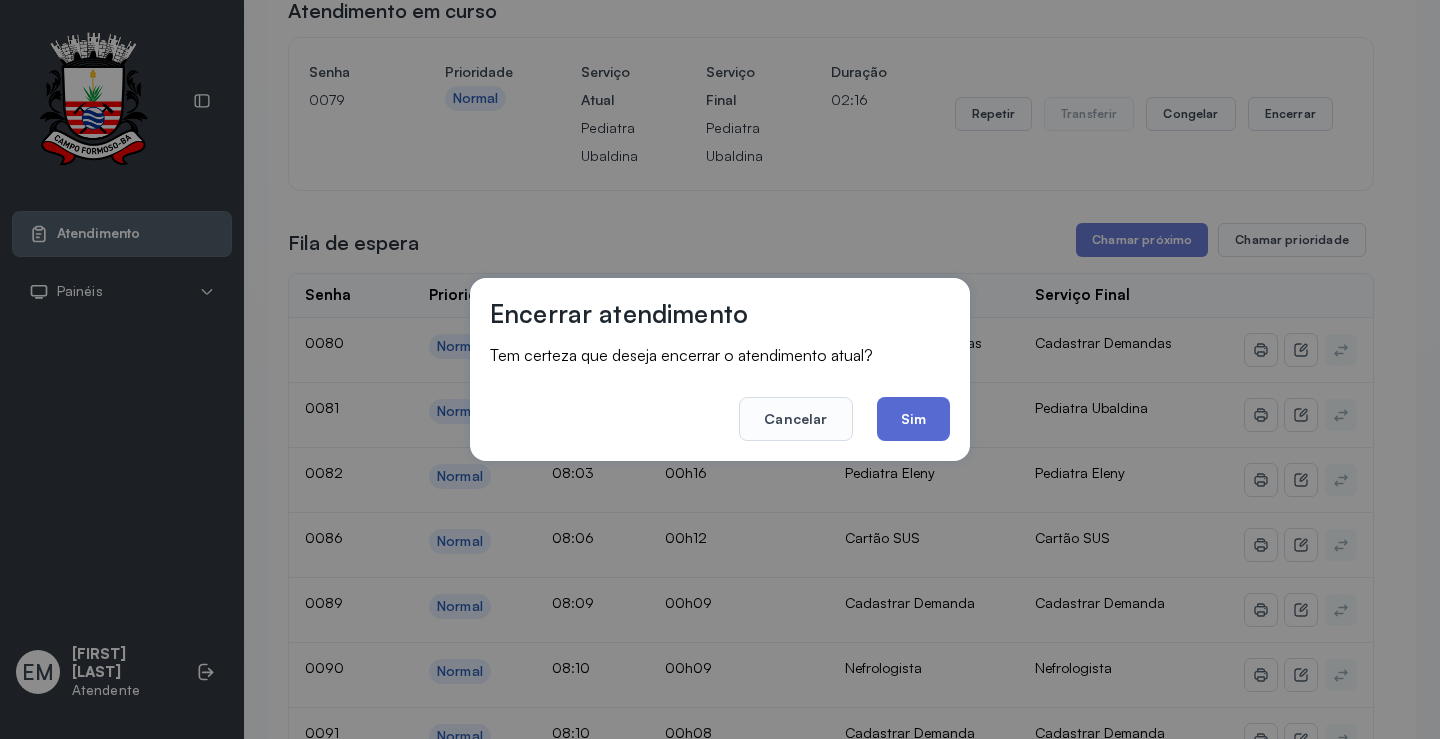 click on "Sim" 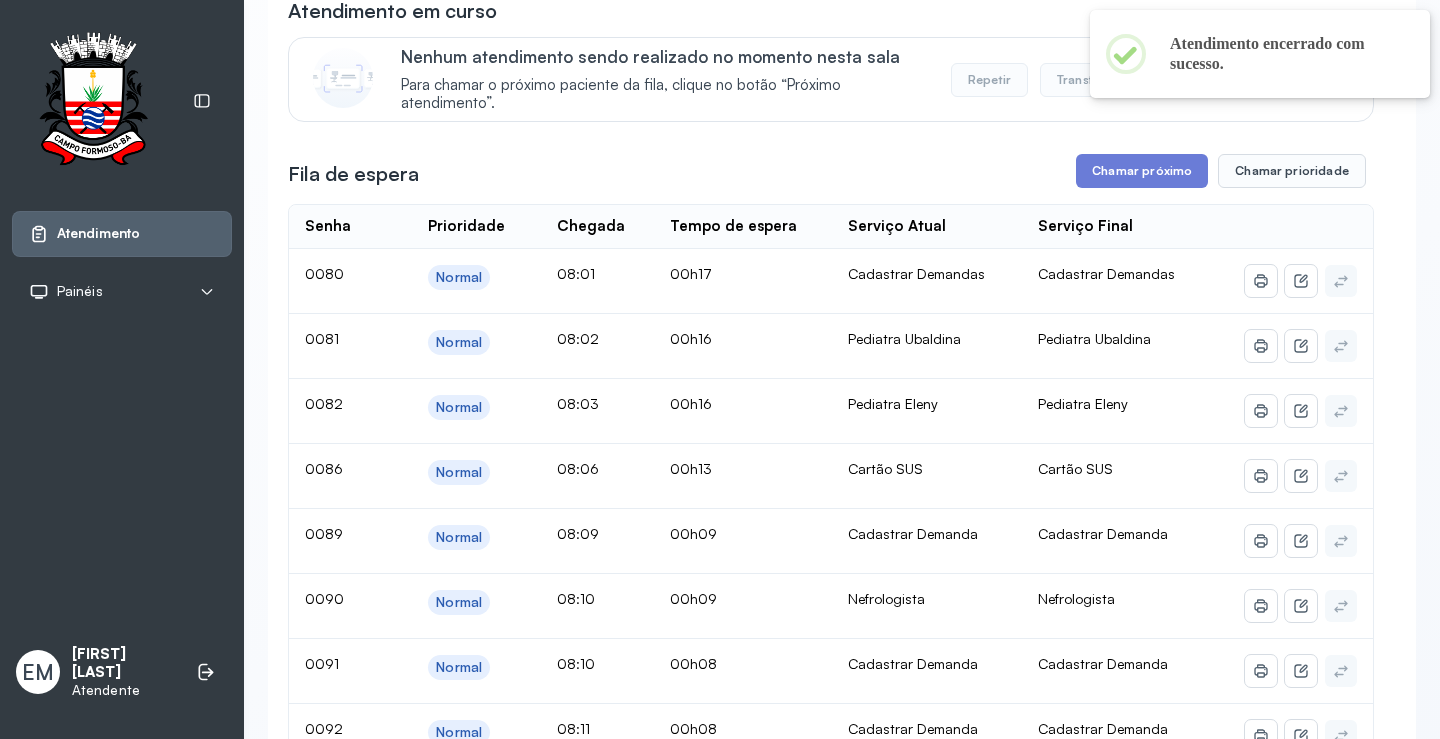 scroll, scrollTop: 0, scrollLeft: 0, axis: both 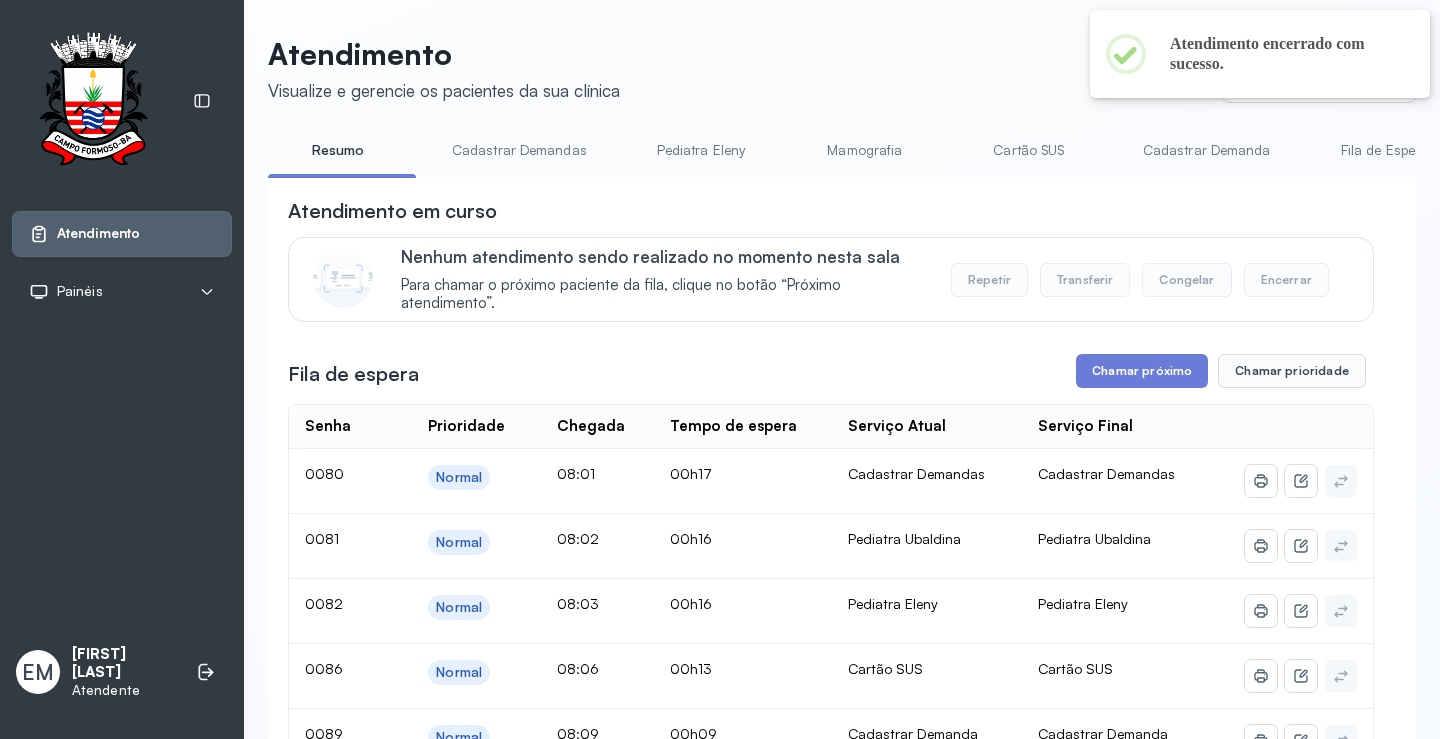 click on "Cartão SUS" at bounding box center [1029, 150] 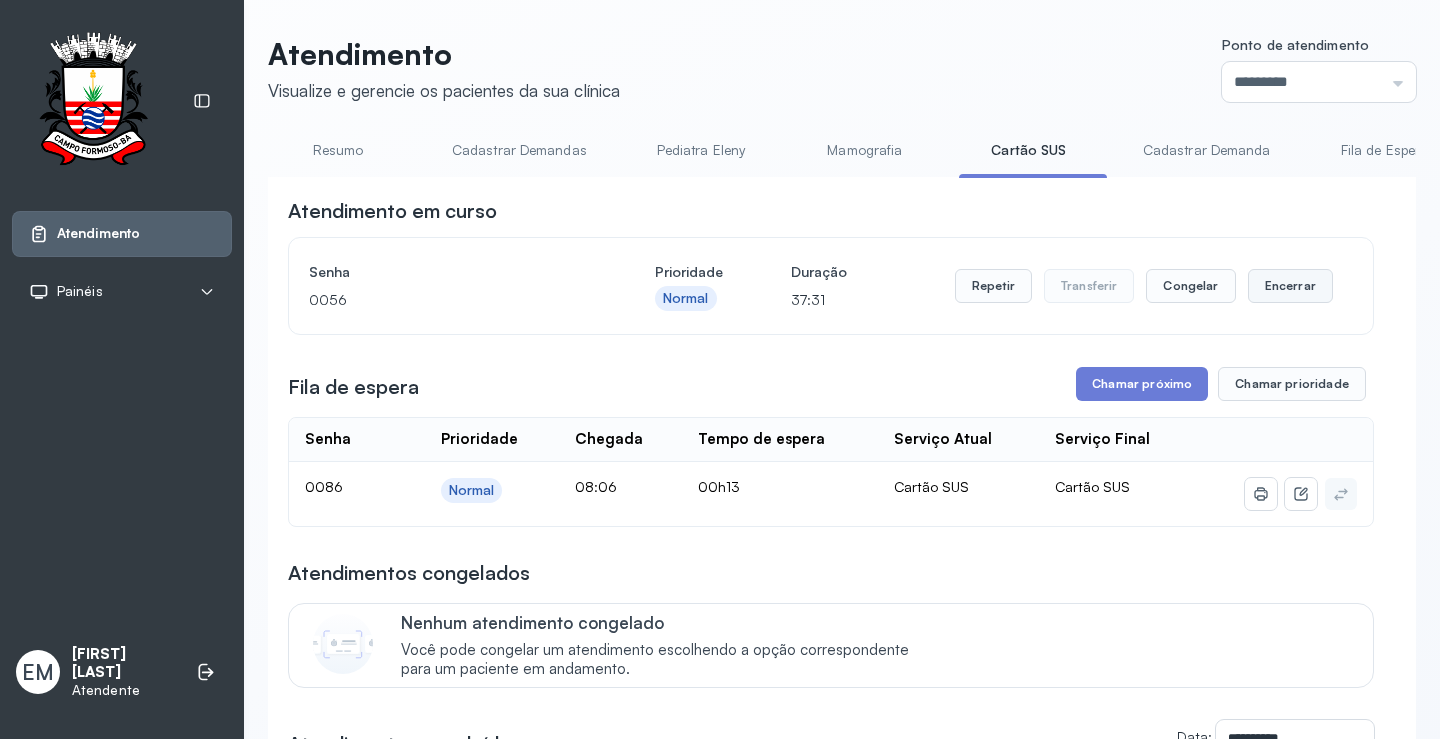 click on "Encerrar" at bounding box center [1290, 286] 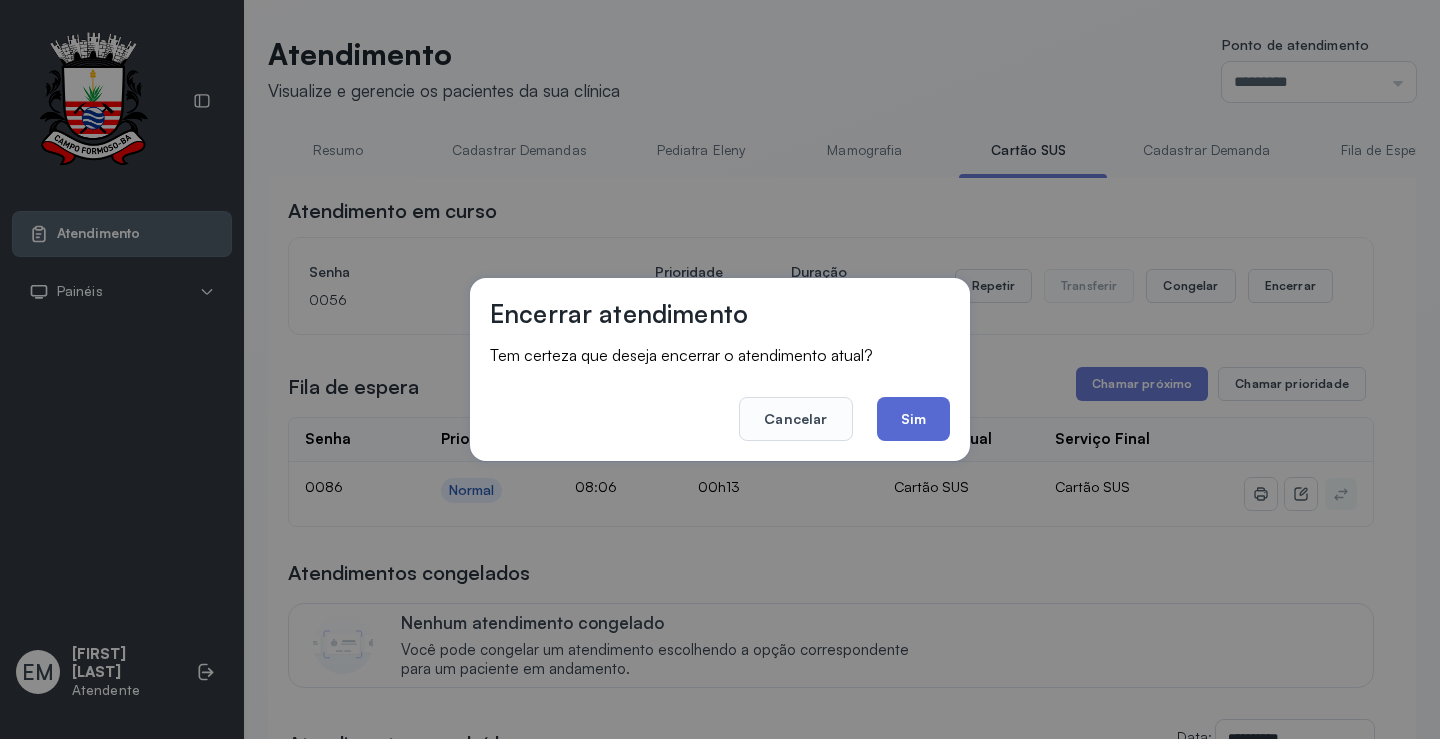 click on "Sim" 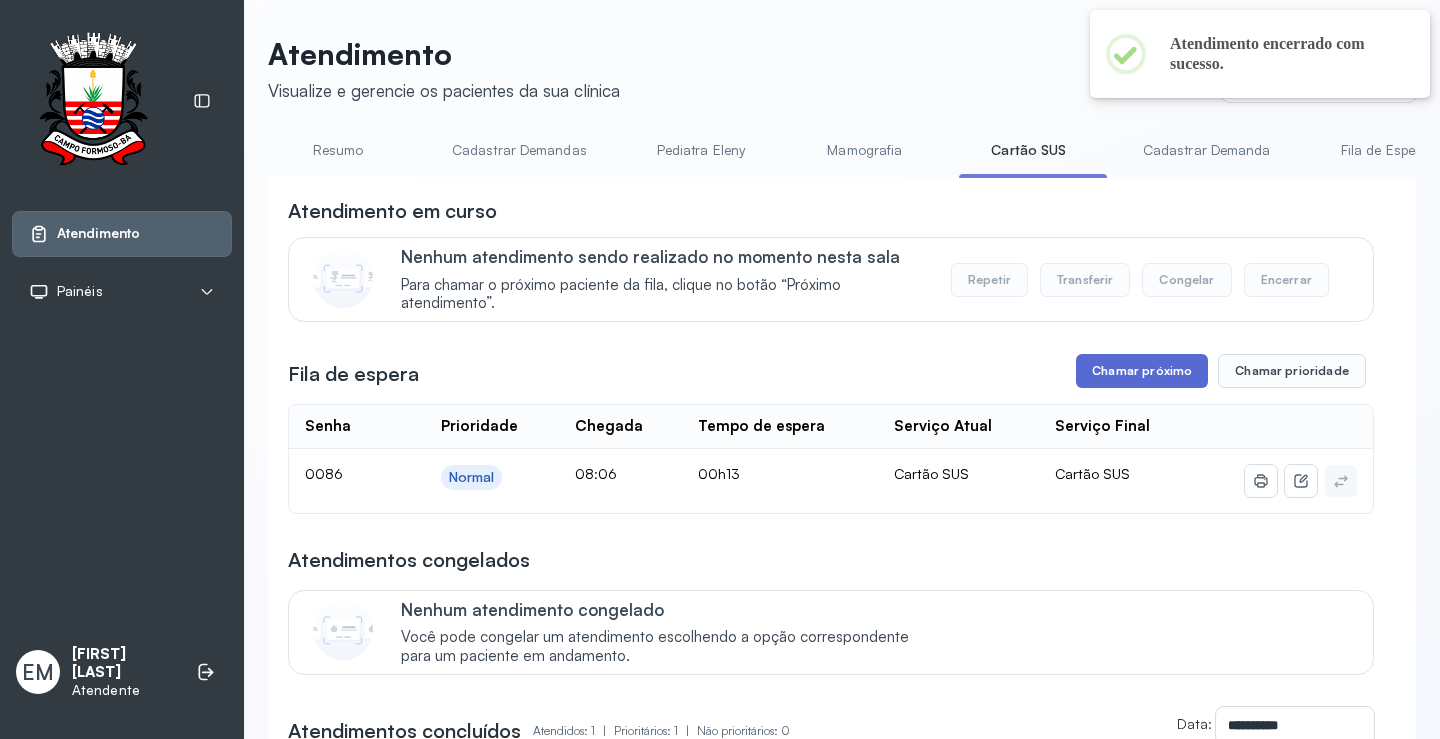 click on "Chamar próximo" at bounding box center (1142, 371) 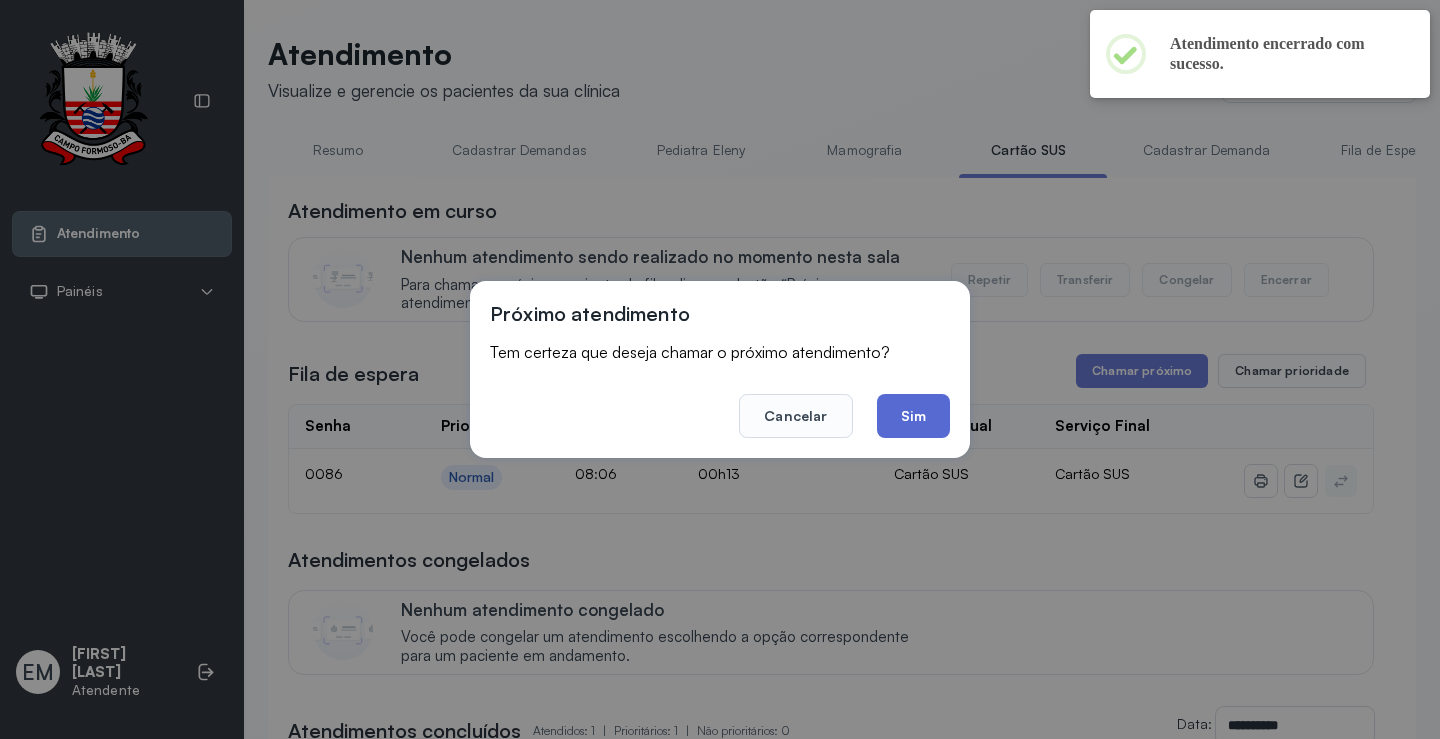 click on "Sim" 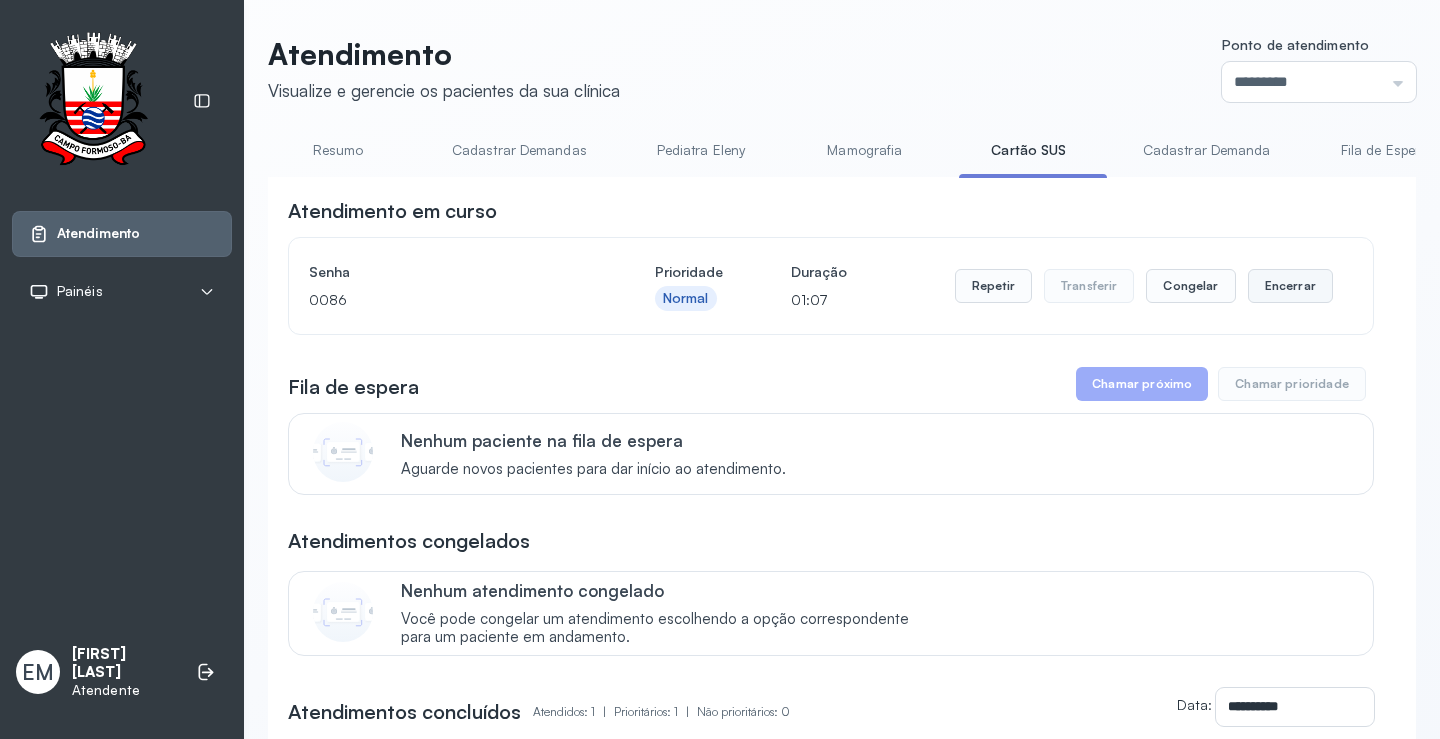 click on "Encerrar" at bounding box center (1290, 286) 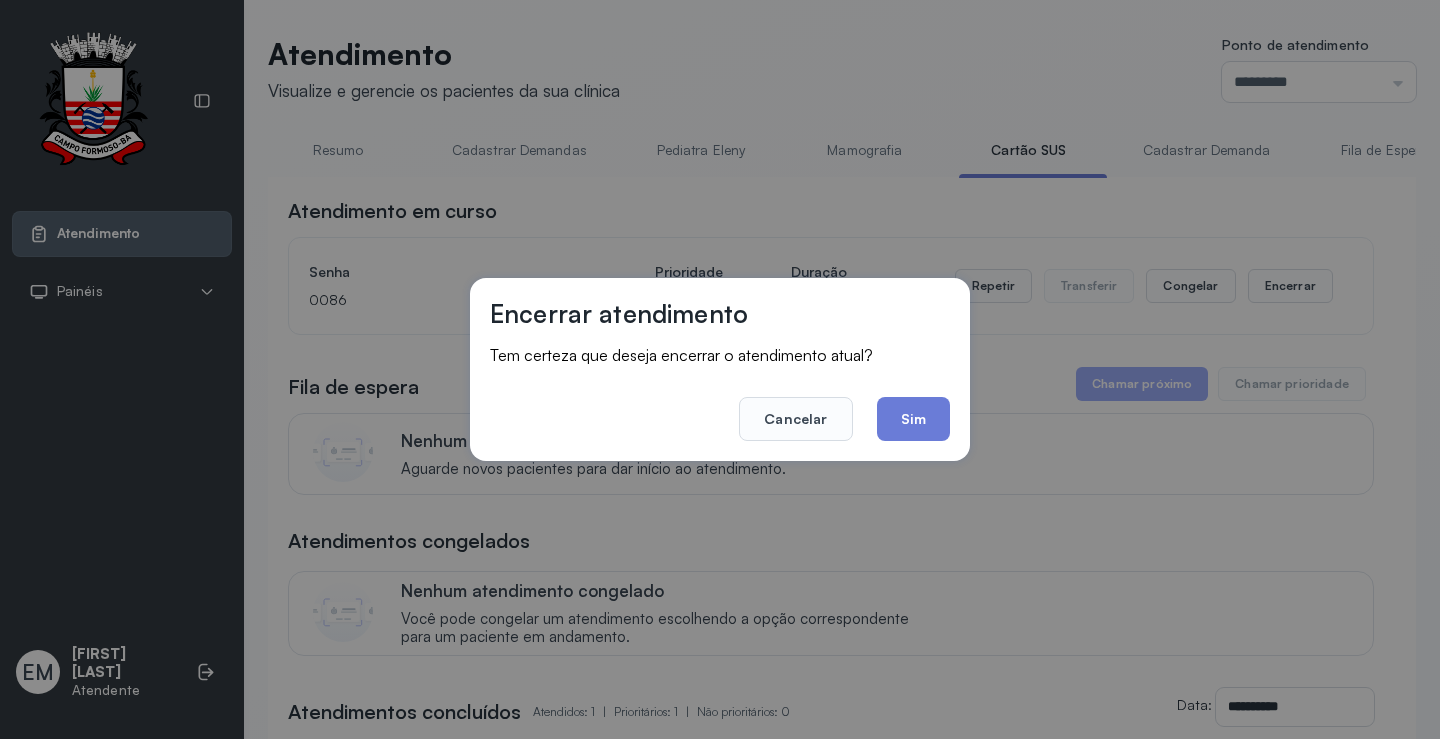 drag, startPoint x: 936, startPoint y: 405, endPoint x: 920, endPoint y: 409, distance: 16.492422 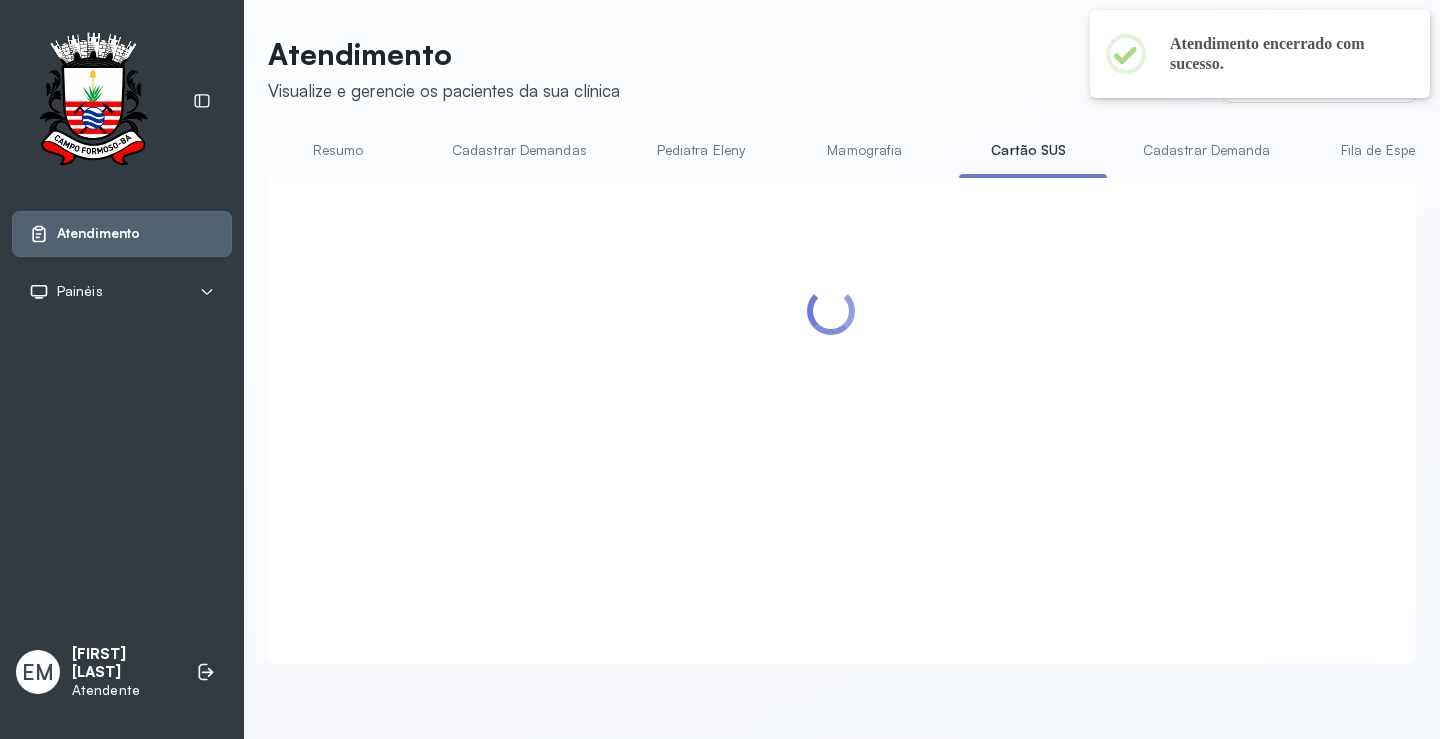 click on "Resumo" at bounding box center [338, 150] 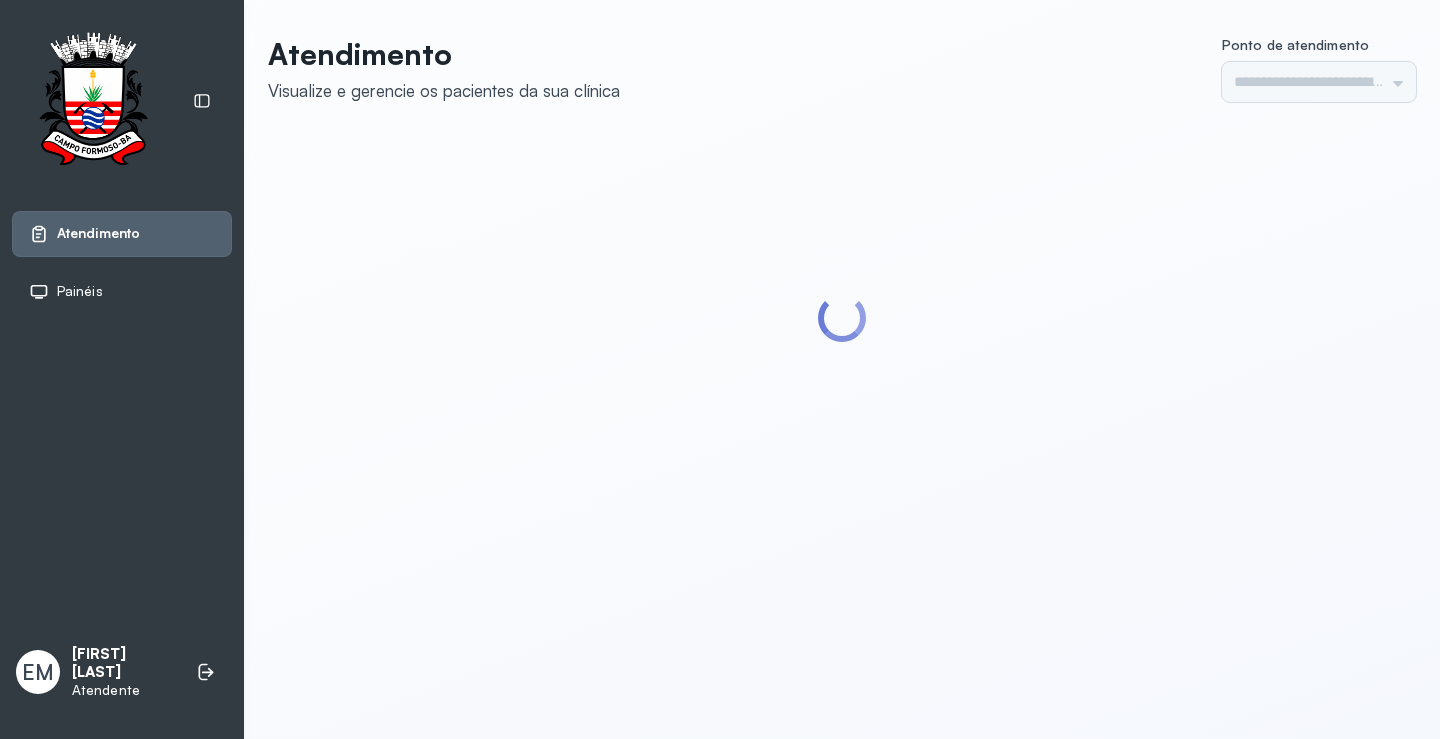 scroll, scrollTop: 0, scrollLeft: 0, axis: both 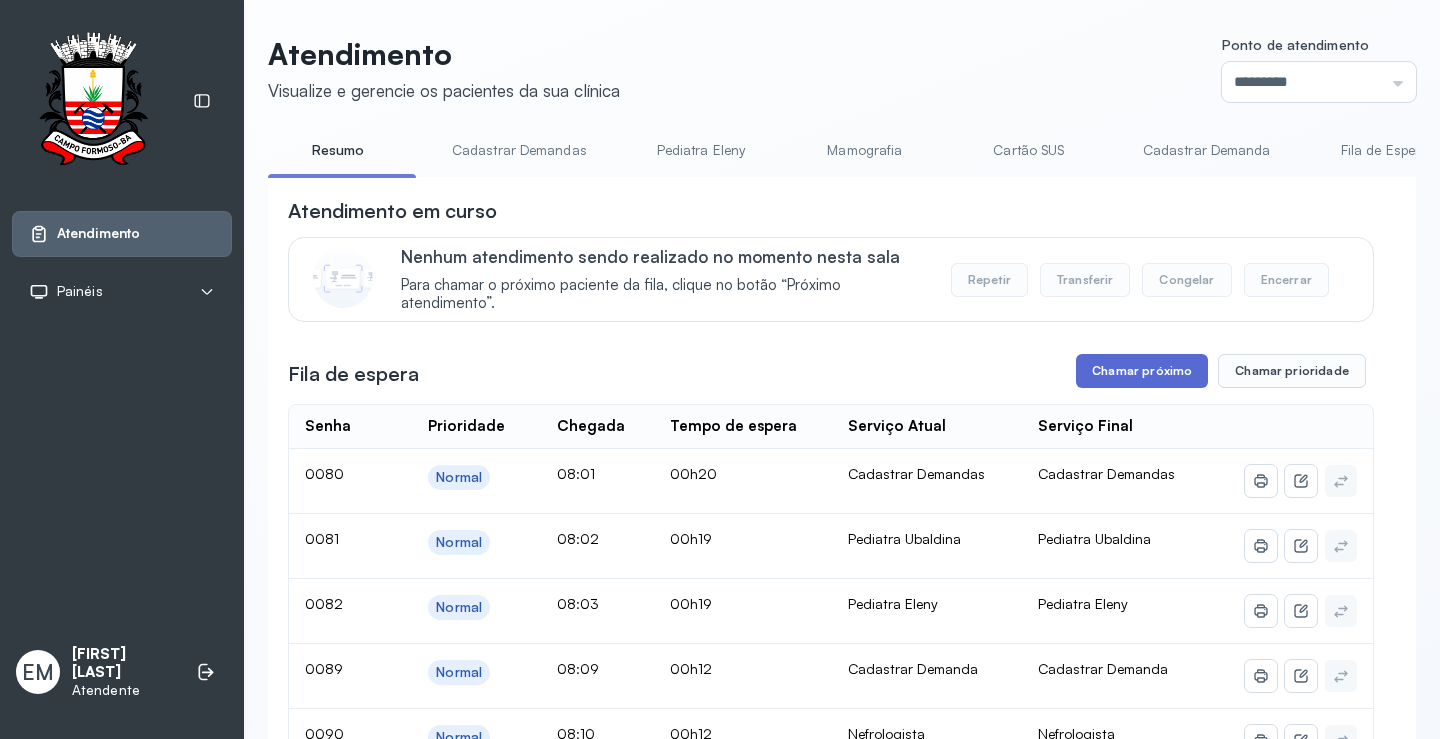 click on "Chamar próximo" at bounding box center [1142, 371] 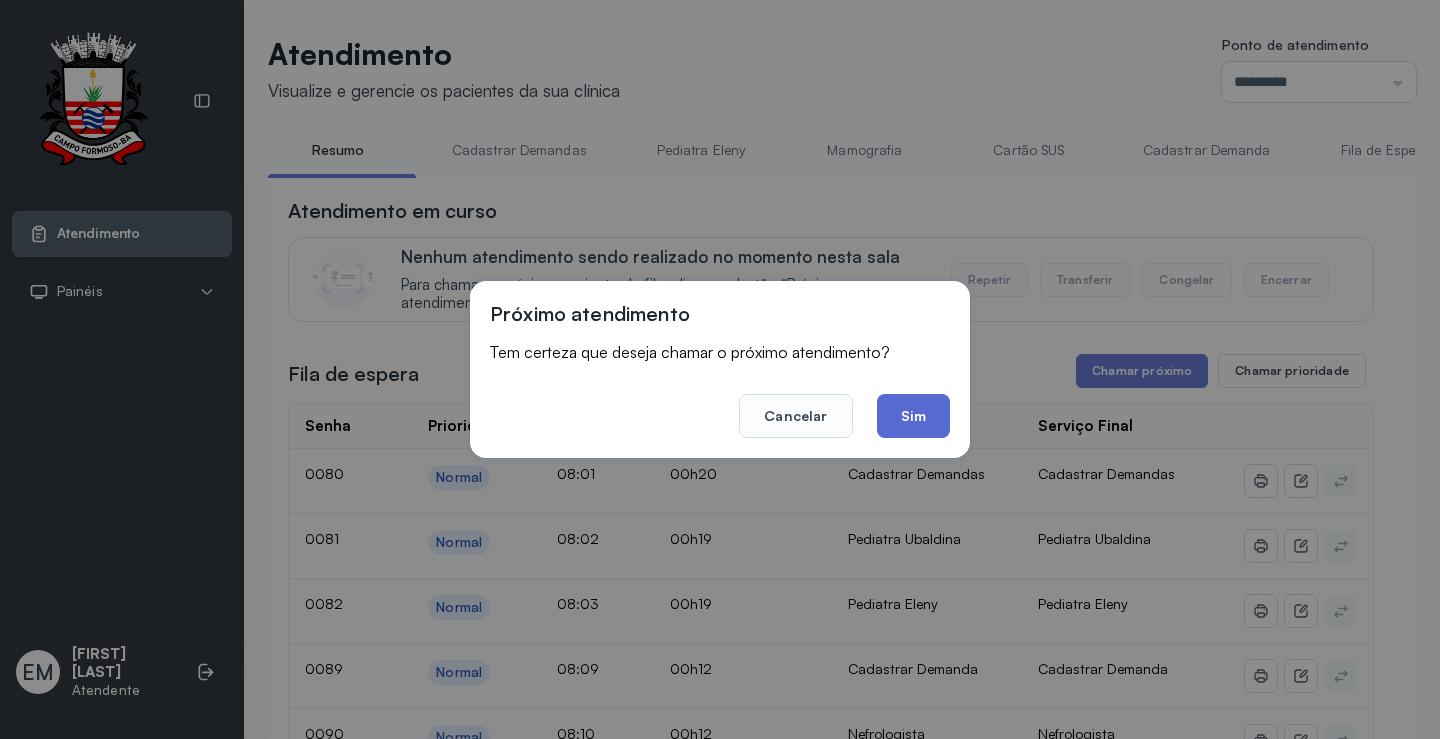 click on "Sim" 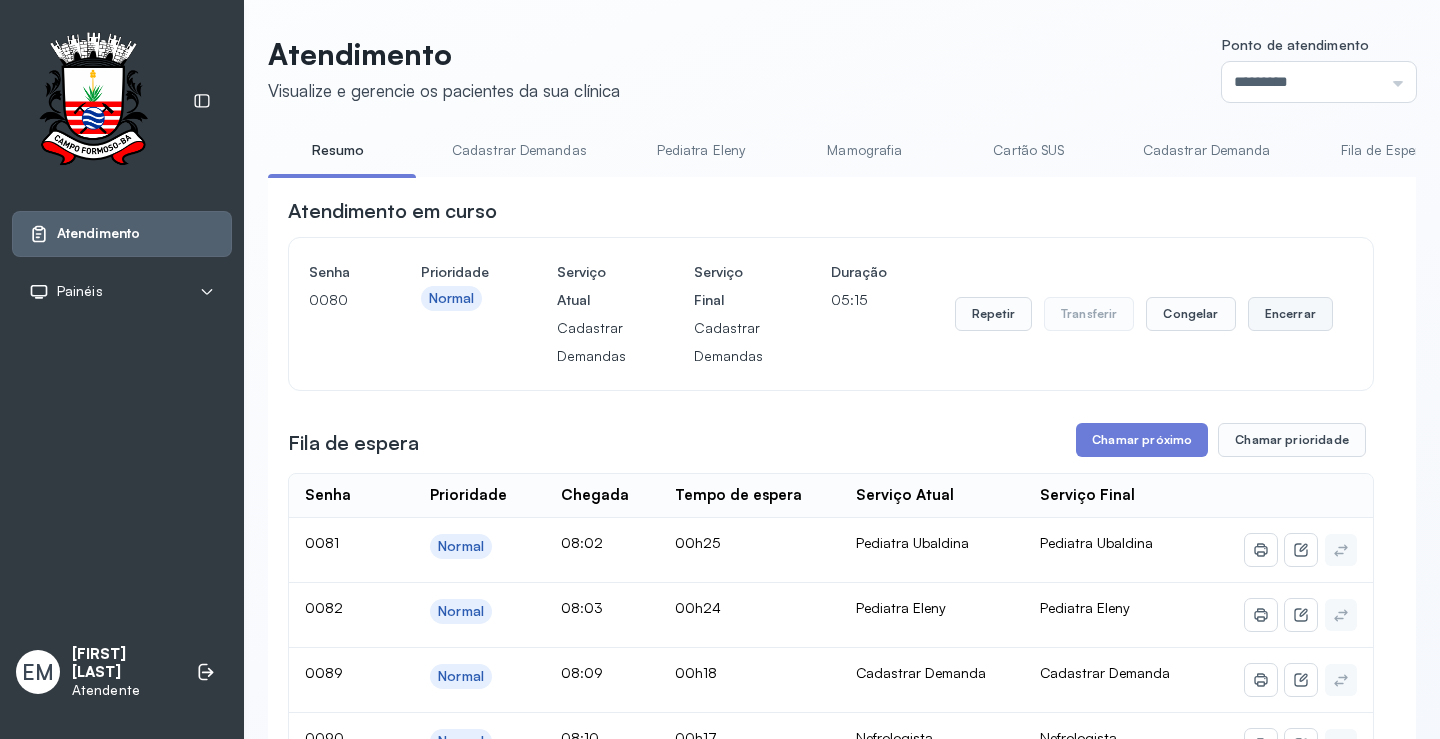 click on "Encerrar" at bounding box center [1290, 314] 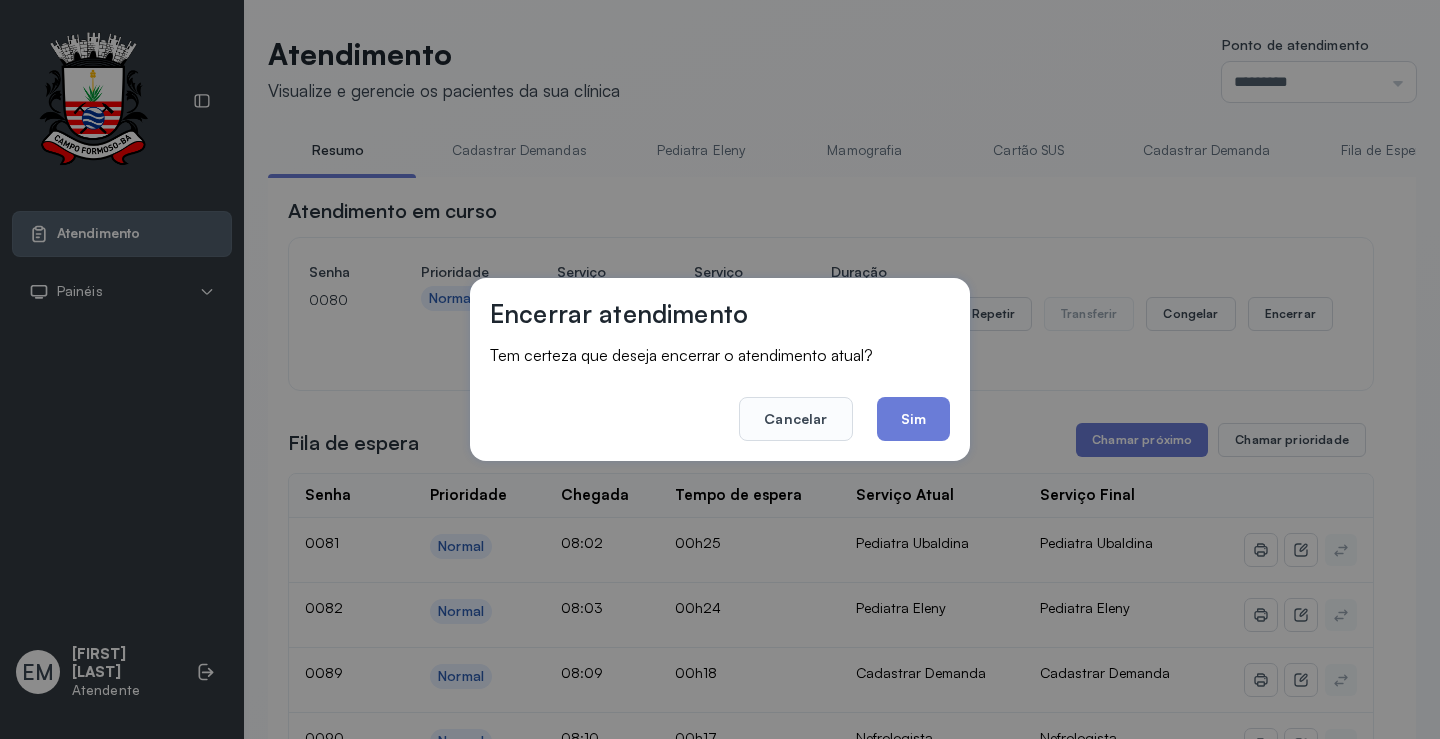 click on "Encerrar atendimento  Tem certeza que deseja encerrar o atendimento atual?  Cancelar Sim" at bounding box center (720, 369) 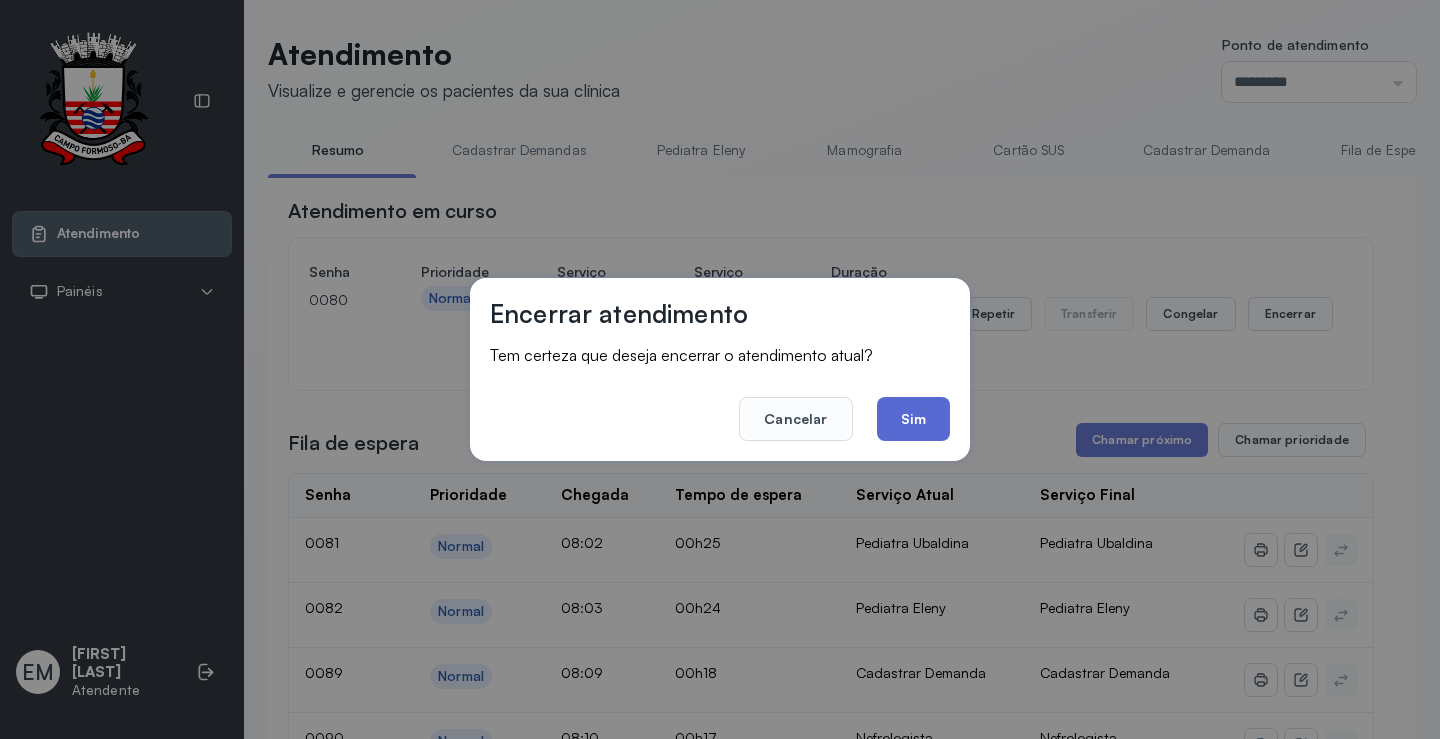 click on "Sim" 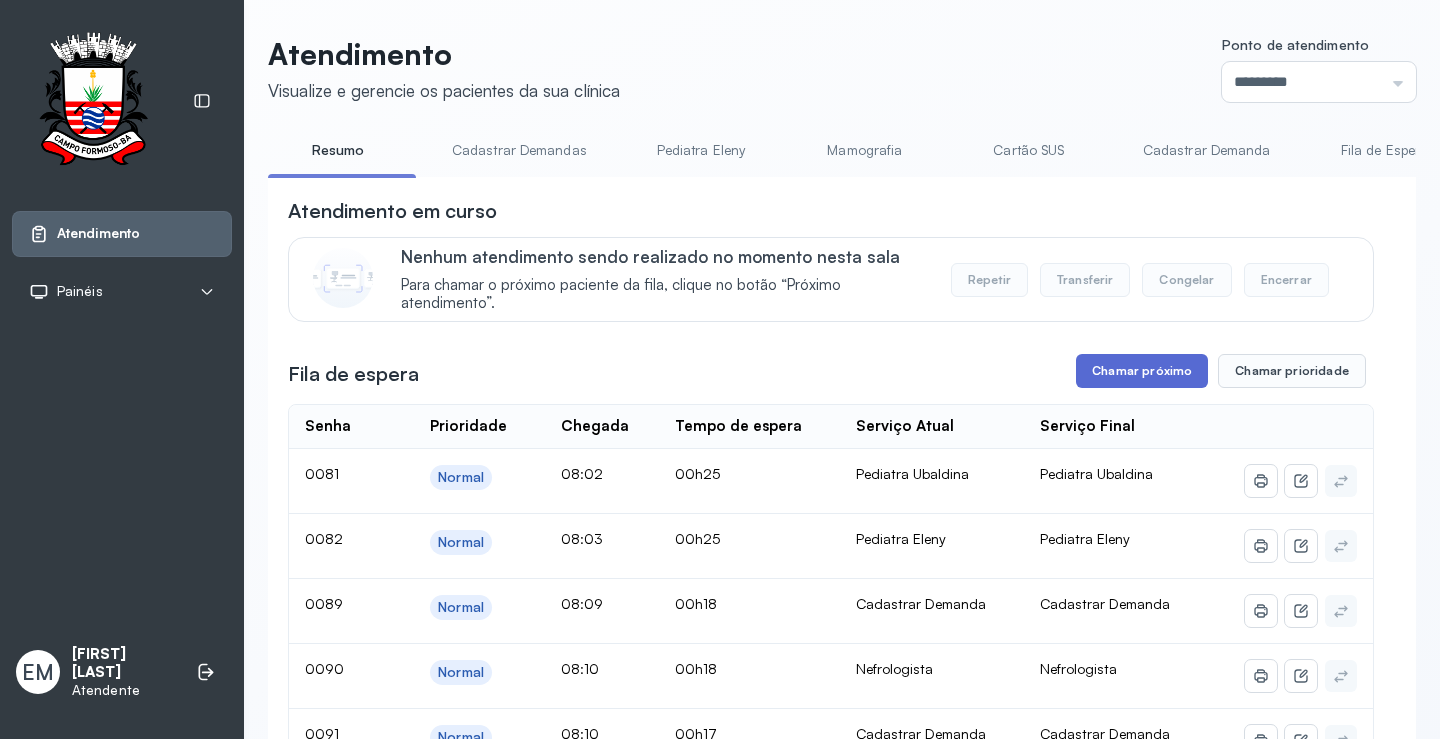 click on "Chamar próximo" at bounding box center [1142, 371] 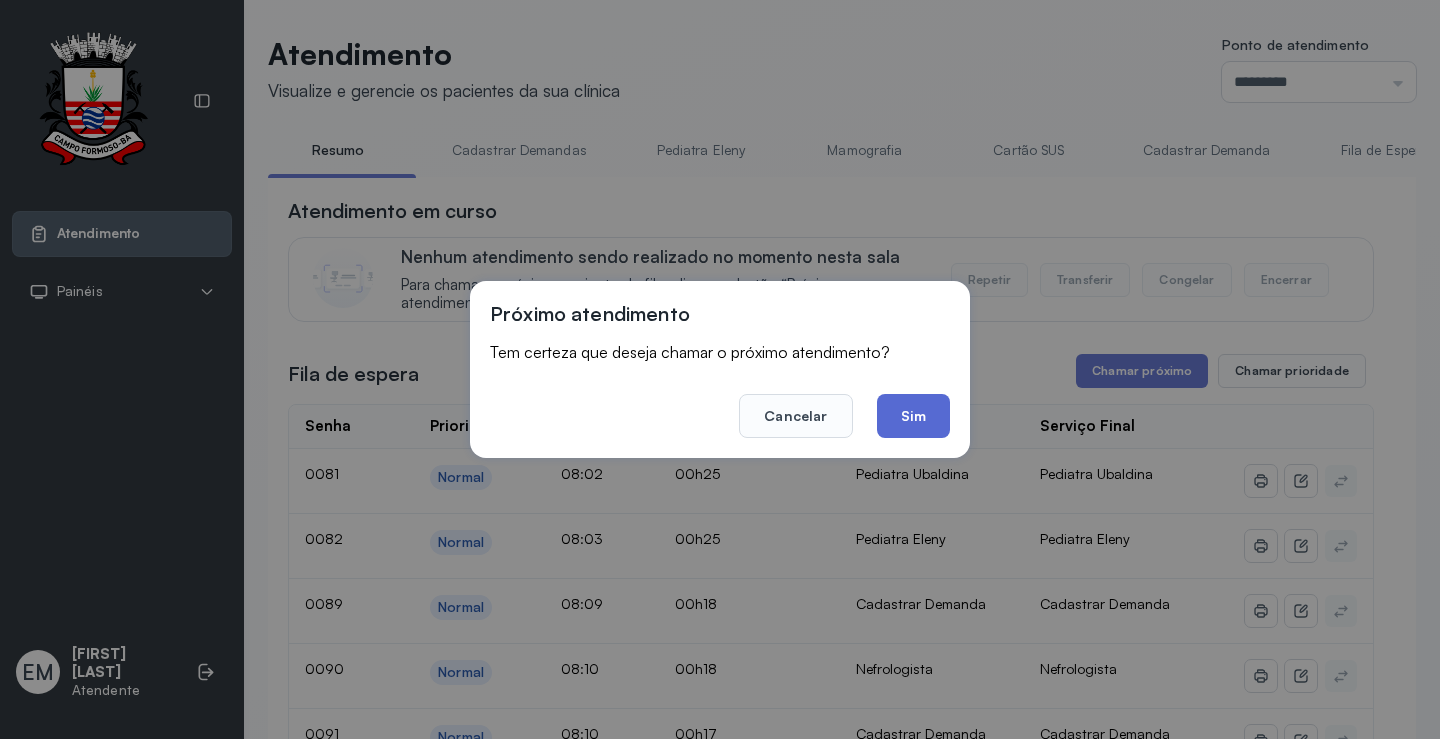 click on "Sim" 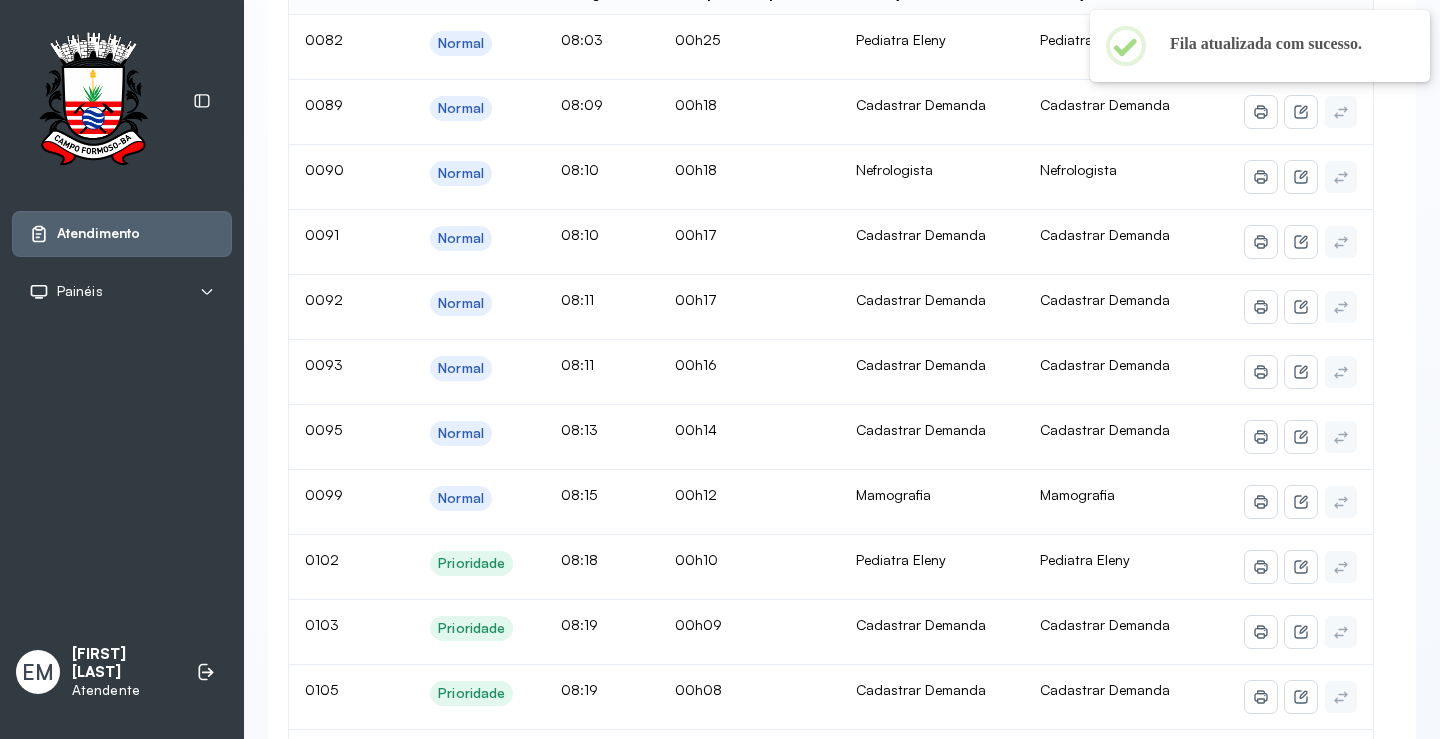 scroll, scrollTop: 0, scrollLeft: 0, axis: both 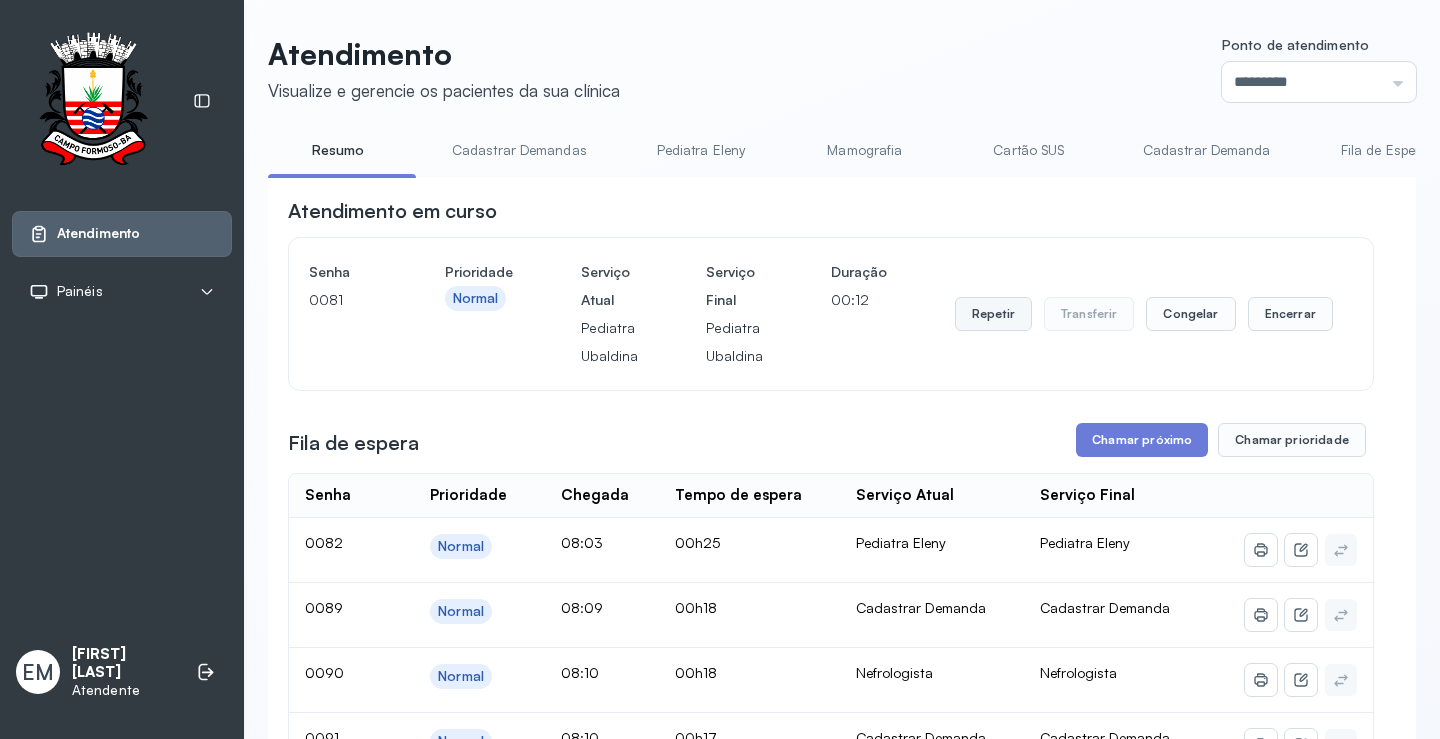 click on "Repetir" at bounding box center (993, 314) 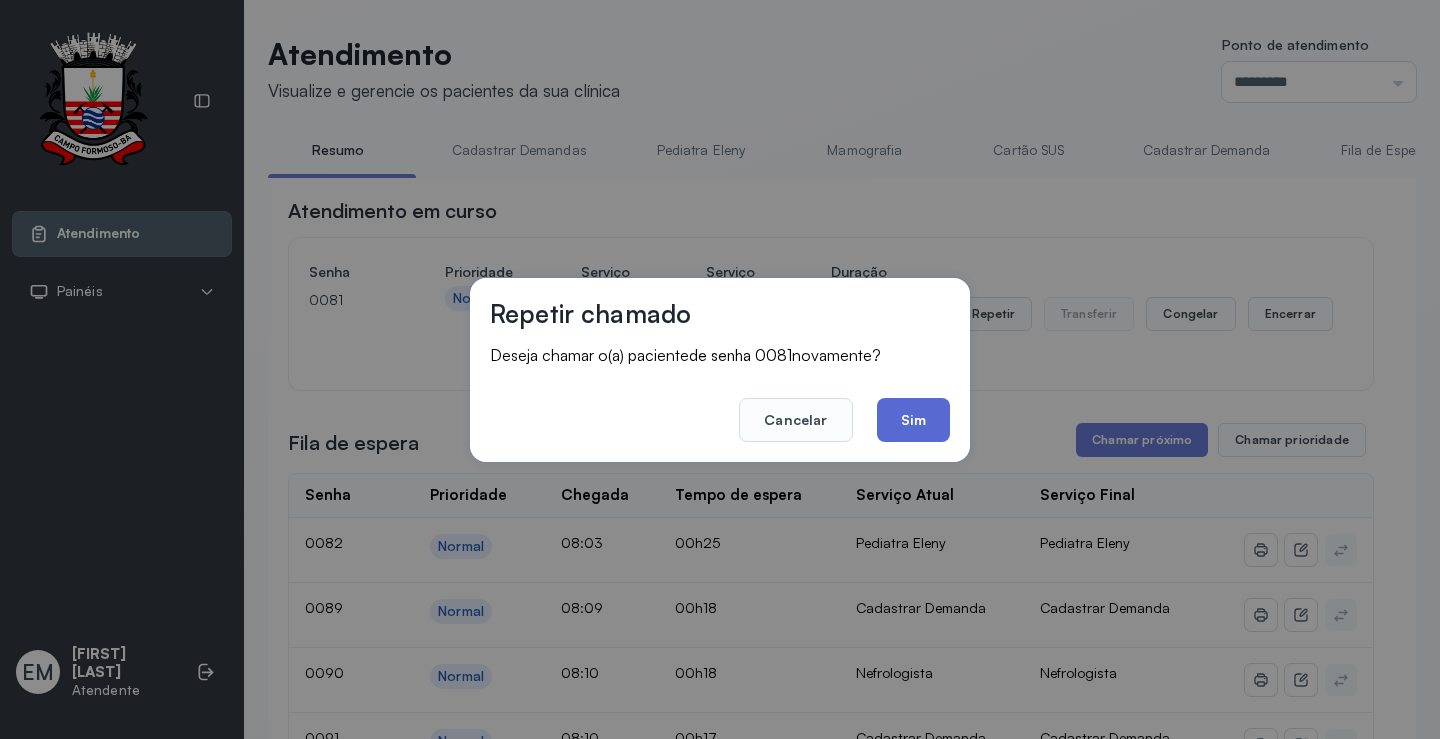 click on "Sim" 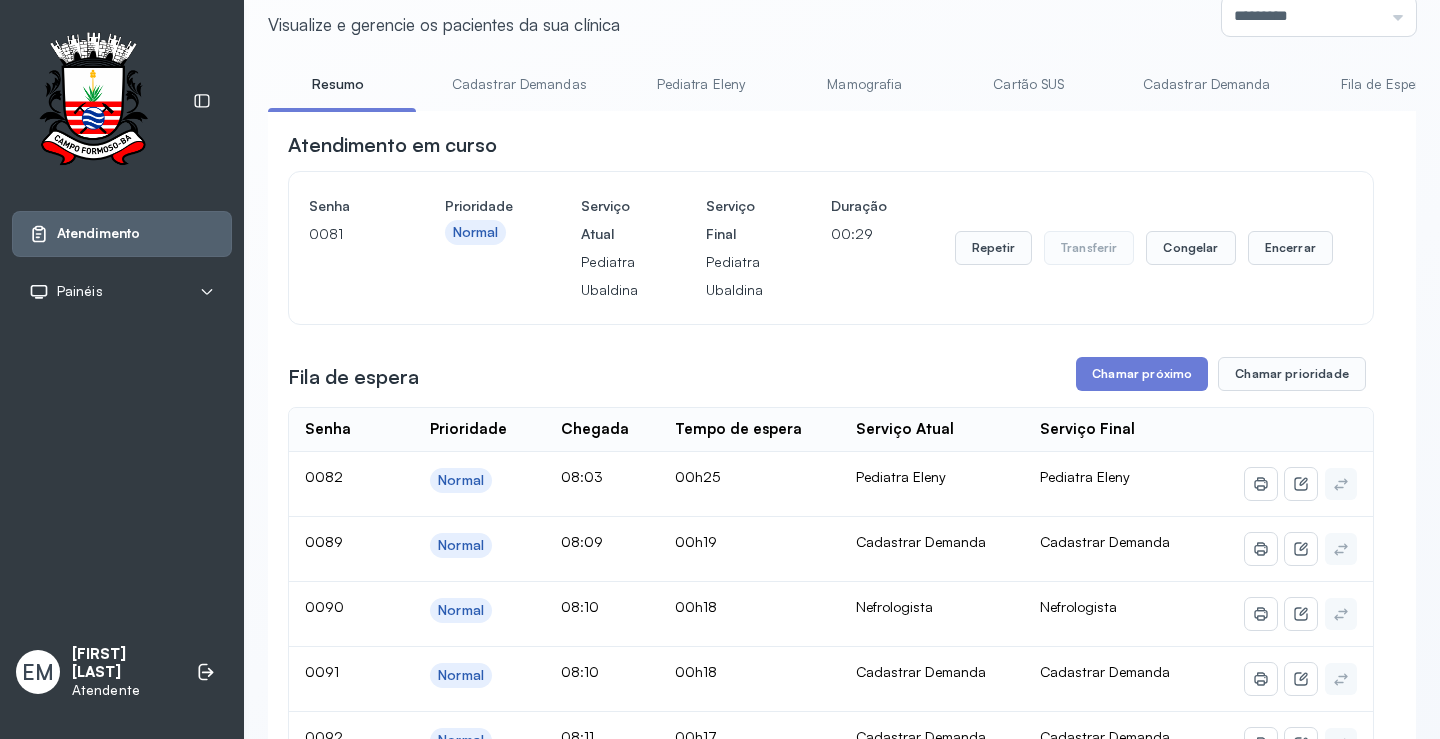 scroll, scrollTop: 100, scrollLeft: 0, axis: vertical 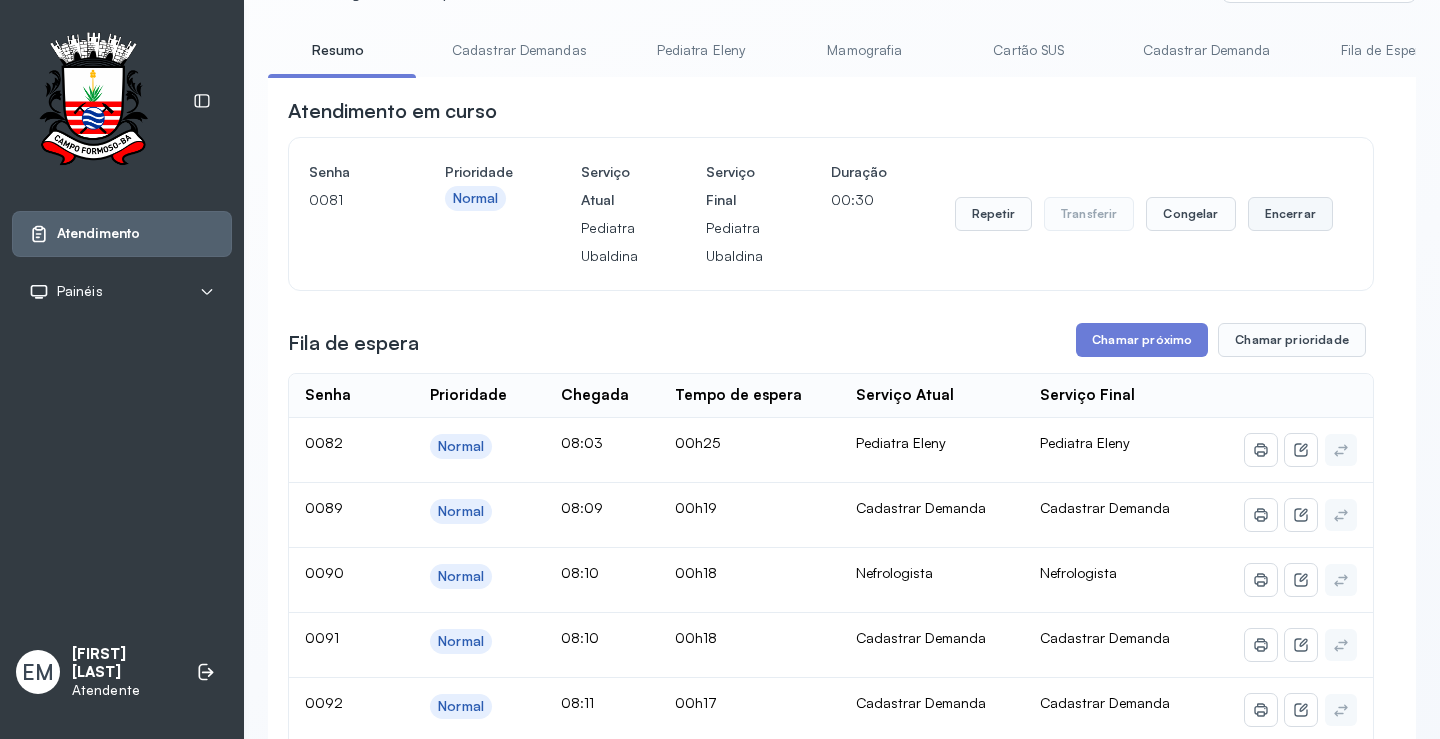 click on "Encerrar" at bounding box center [1290, 214] 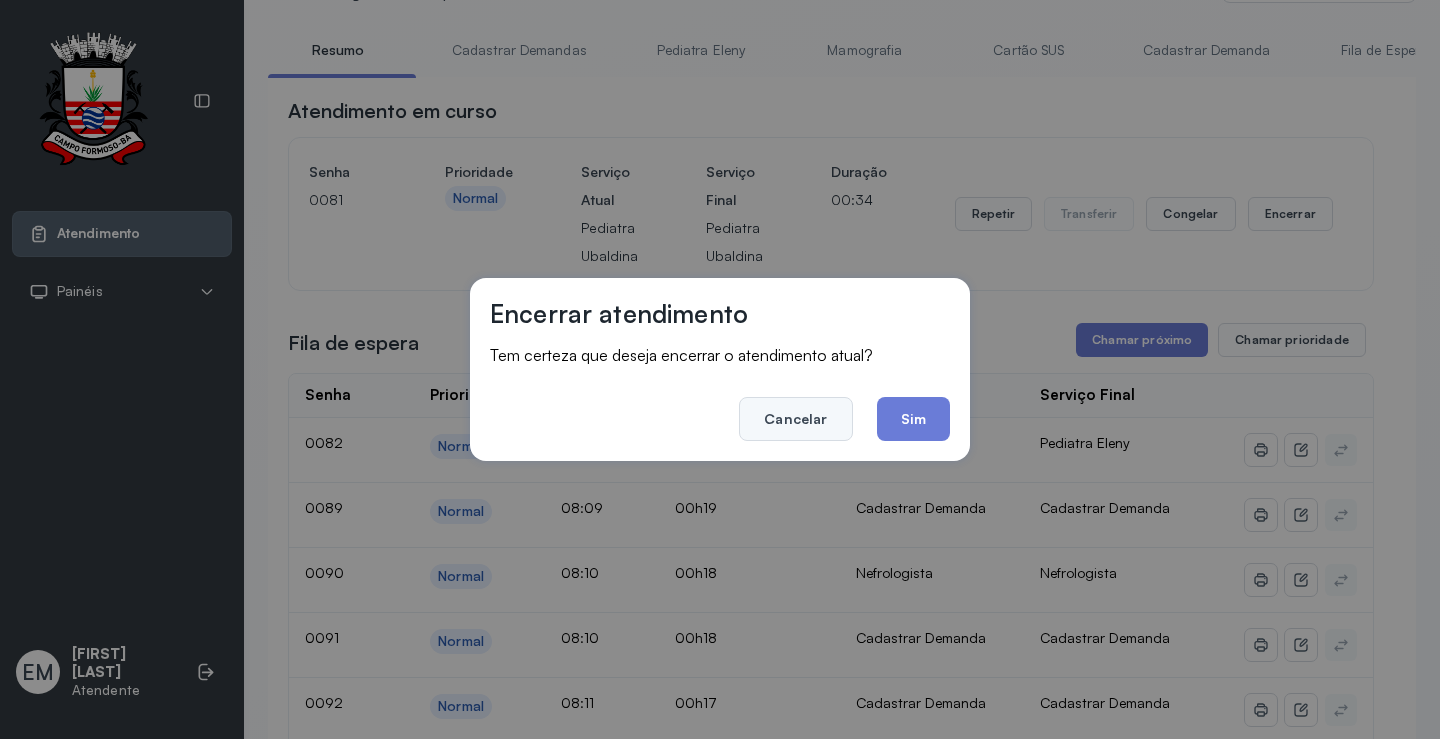 click on "Cancelar" 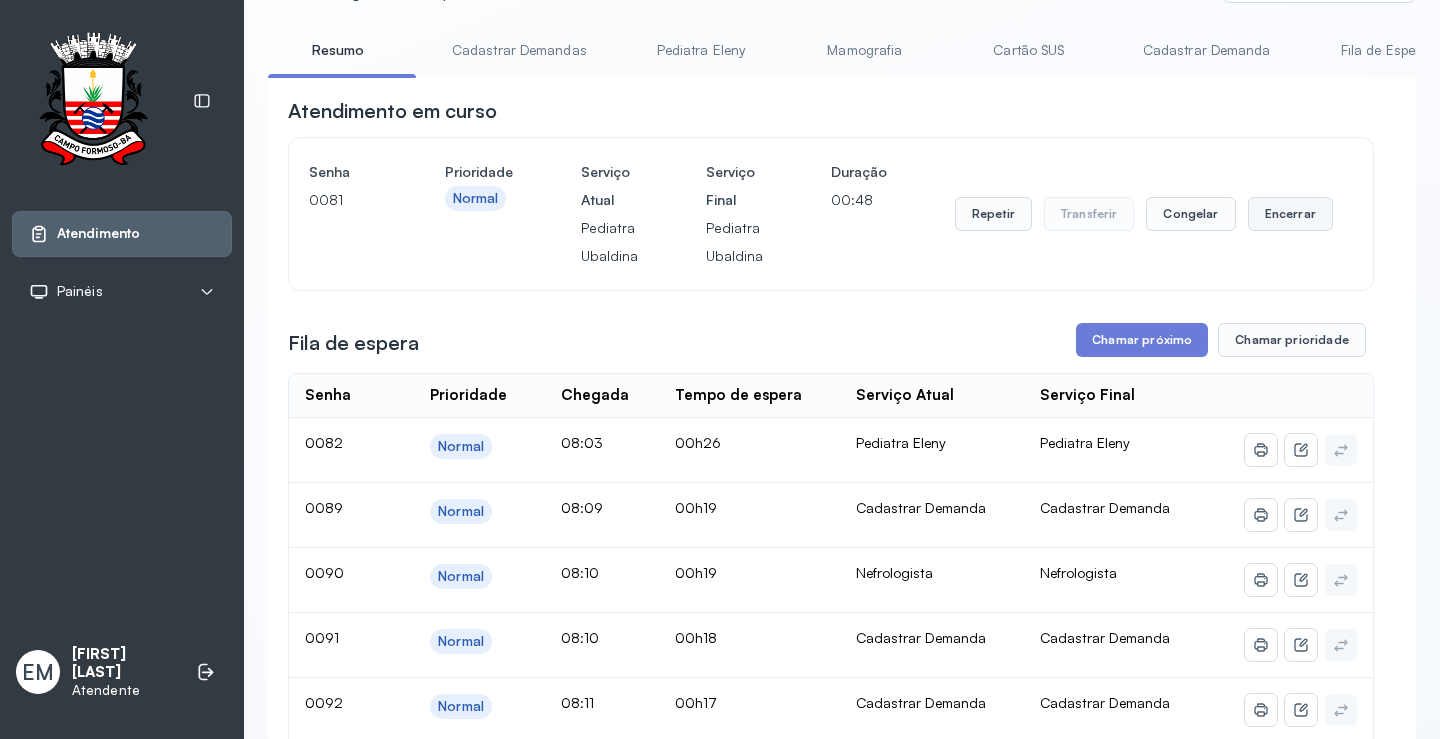 click on "Encerrar" at bounding box center [1290, 214] 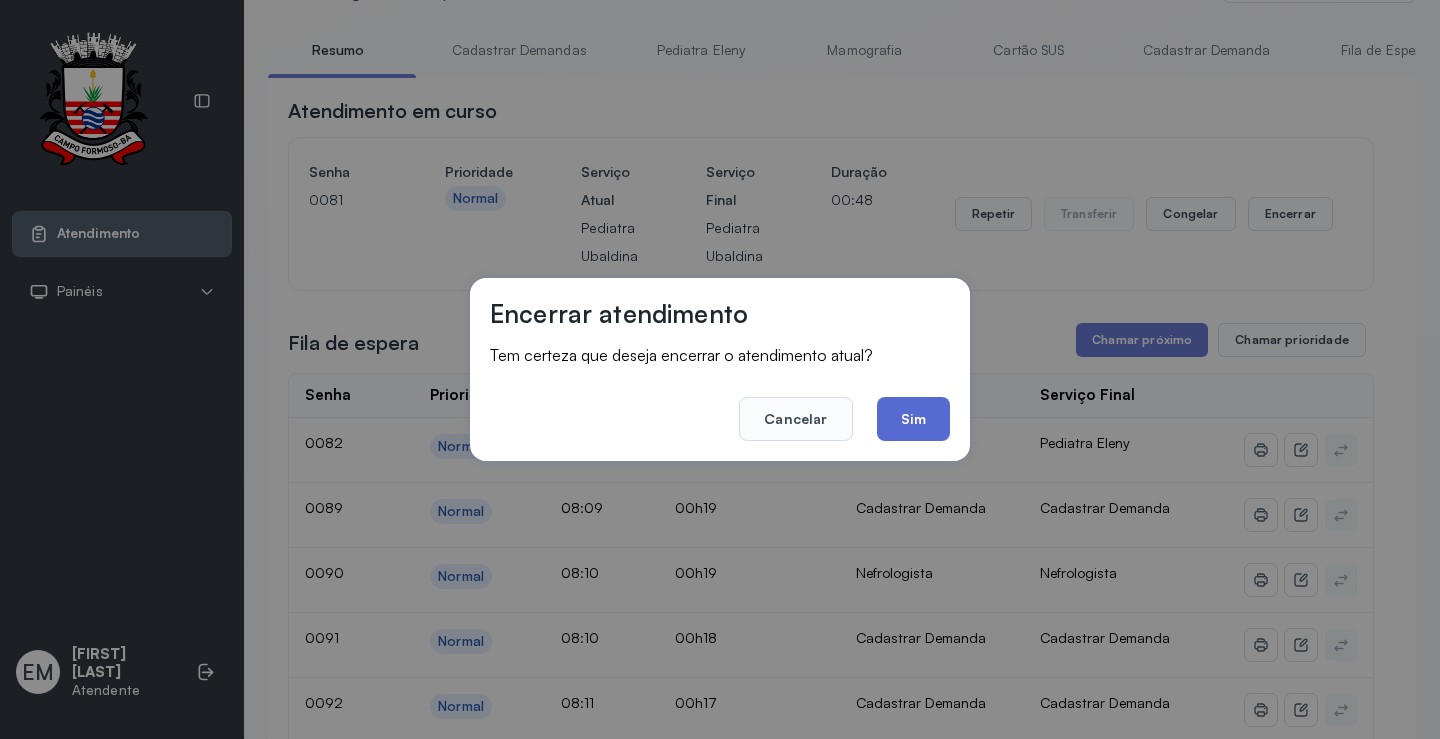 click on "Sim" 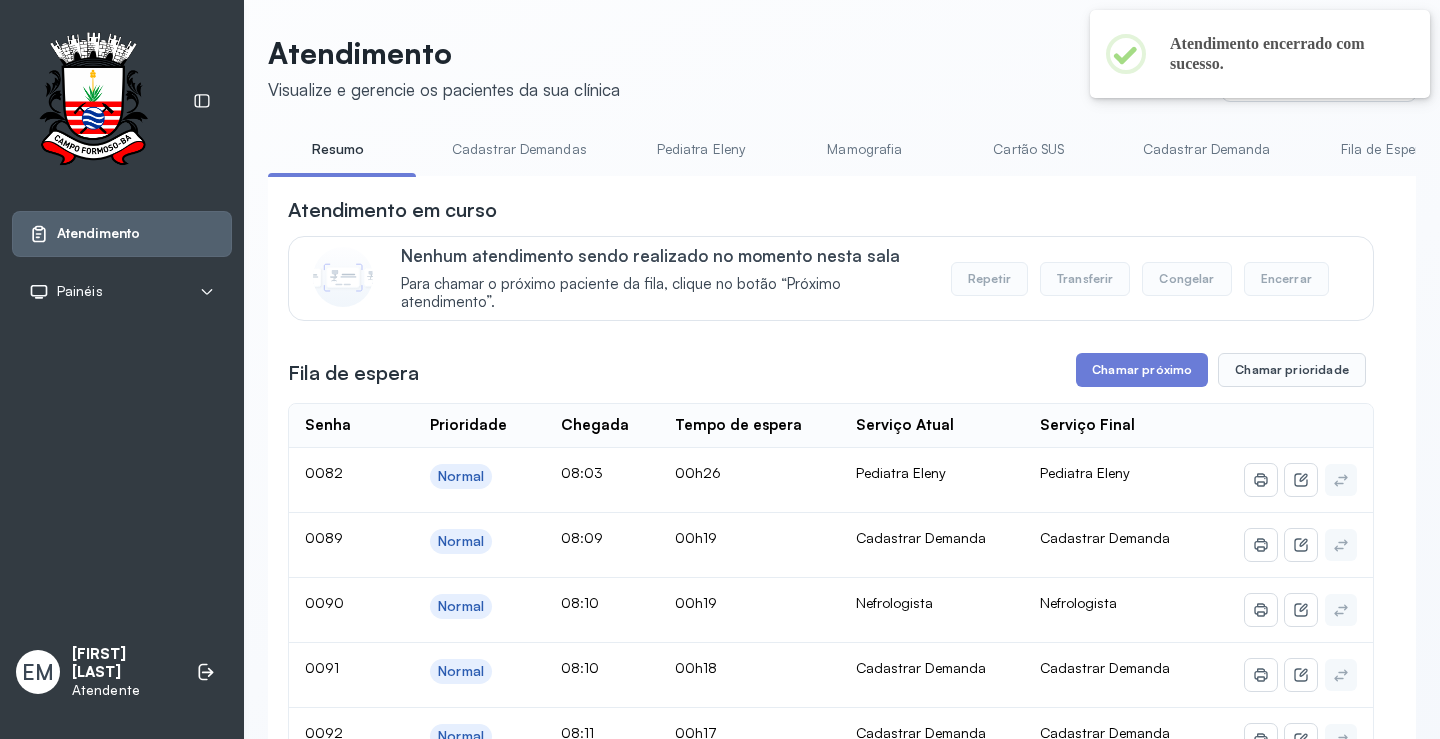 scroll, scrollTop: 100, scrollLeft: 0, axis: vertical 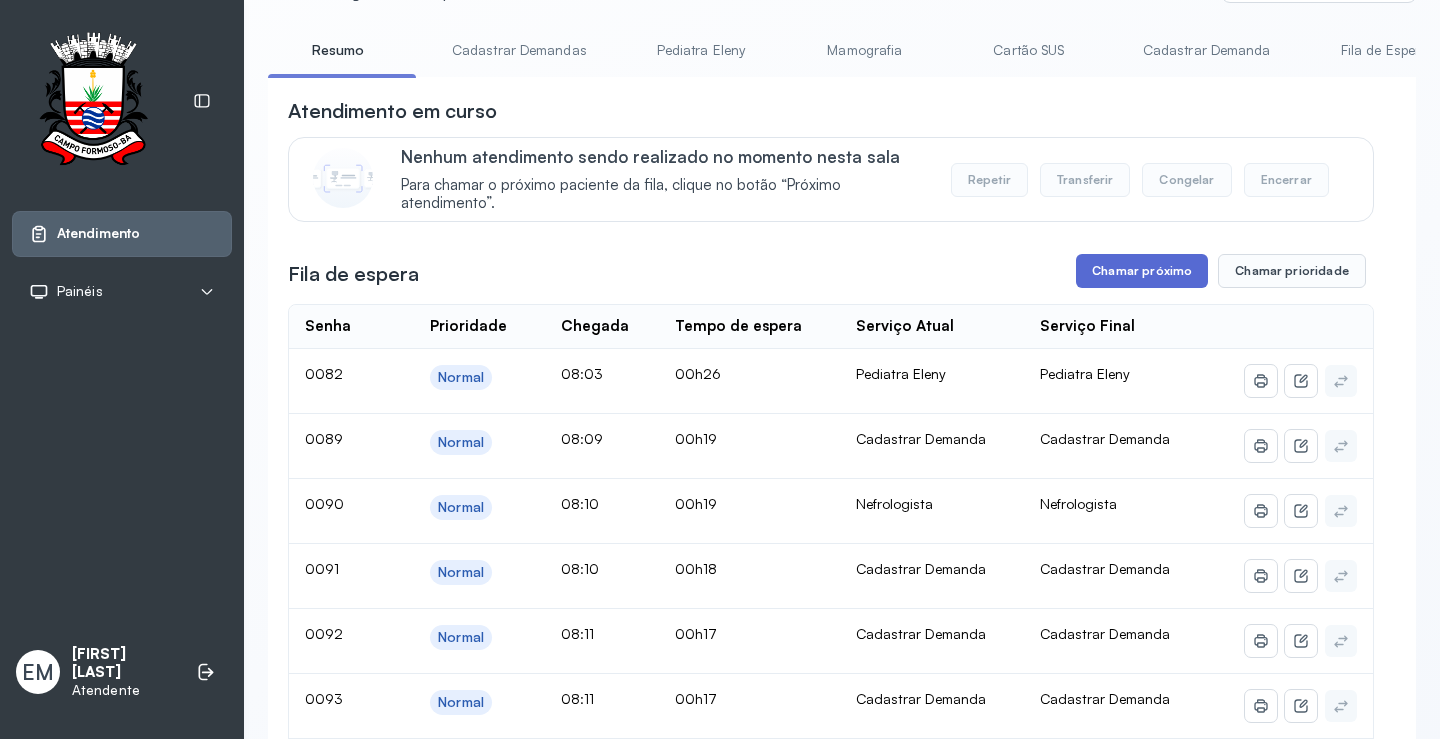 click on "Chamar próximo" at bounding box center (1142, 271) 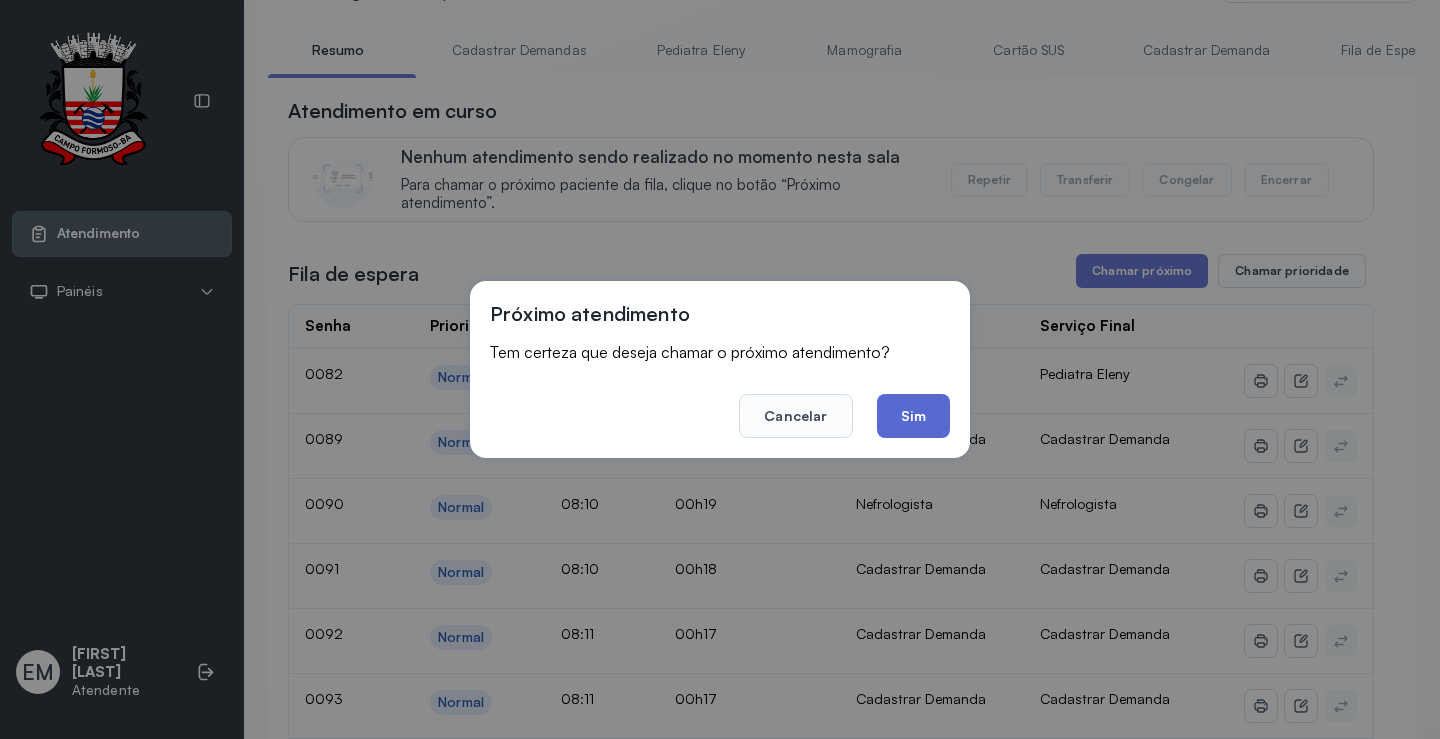 click on "Sim" 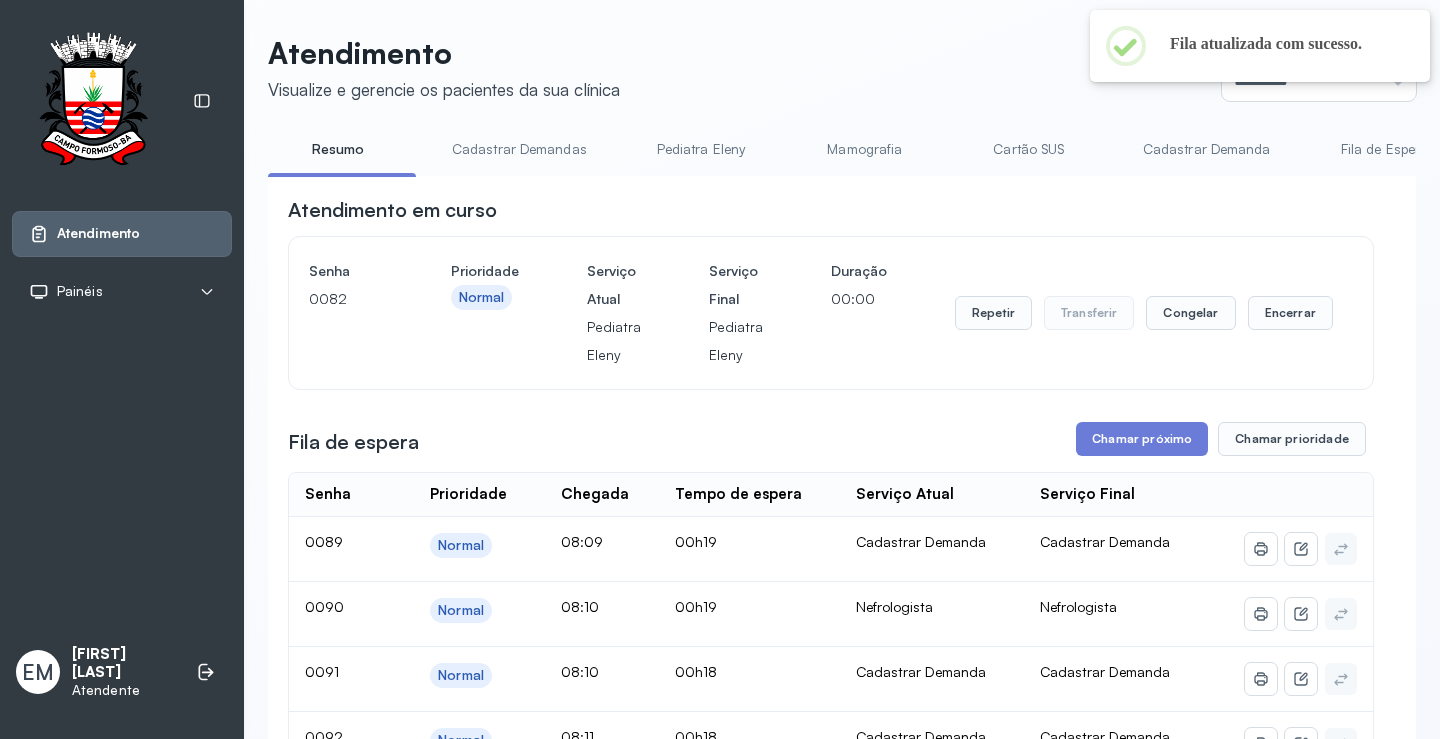 scroll, scrollTop: 100, scrollLeft: 0, axis: vertical 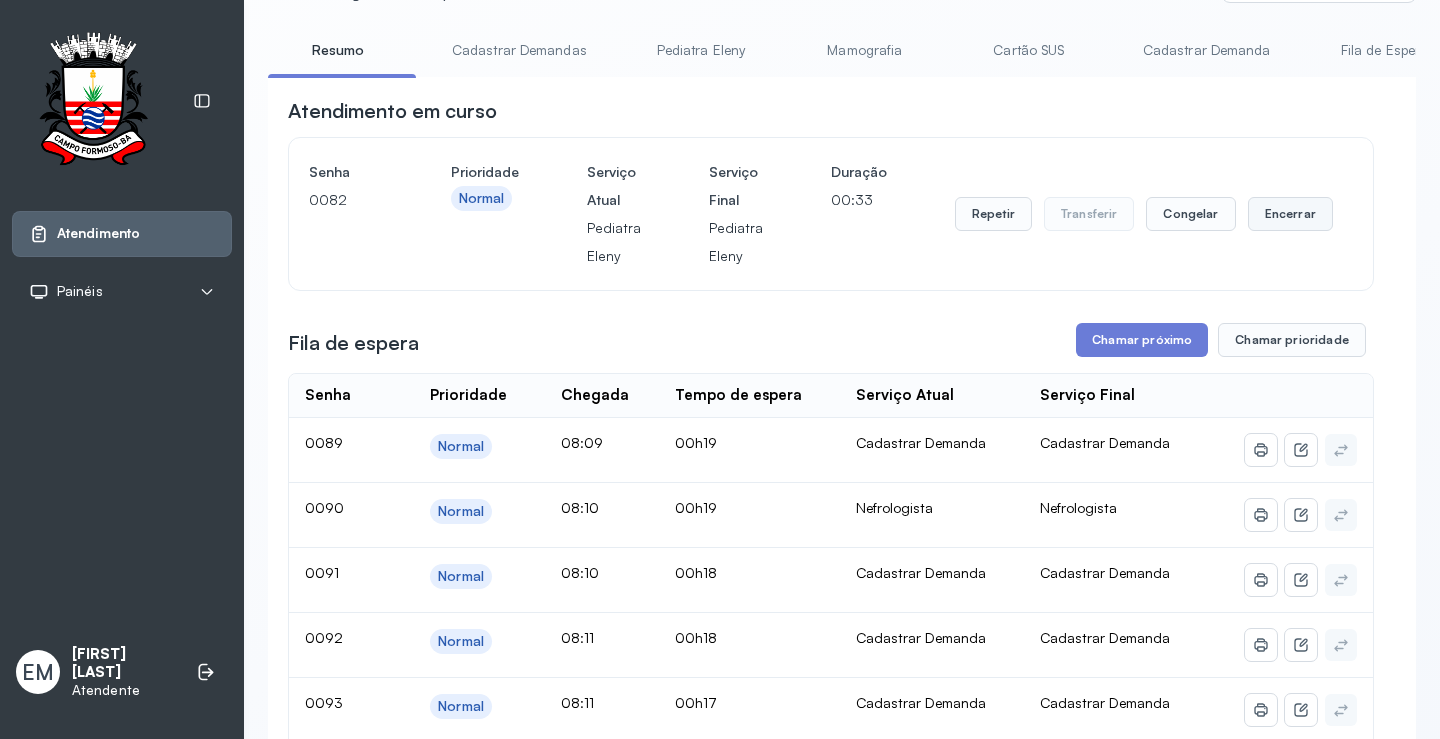 click on "Encerrar" at bounding box center [1290, 214] 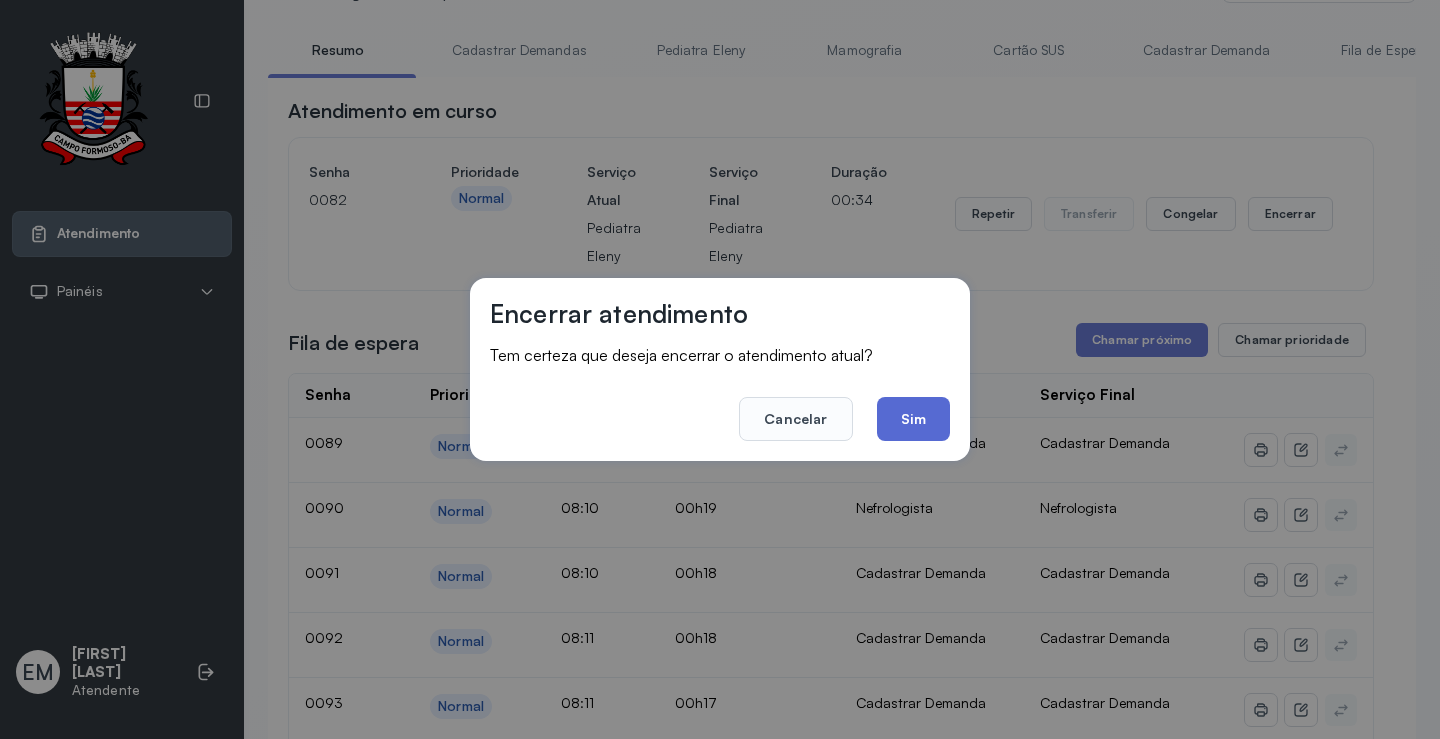 click on "Sim" 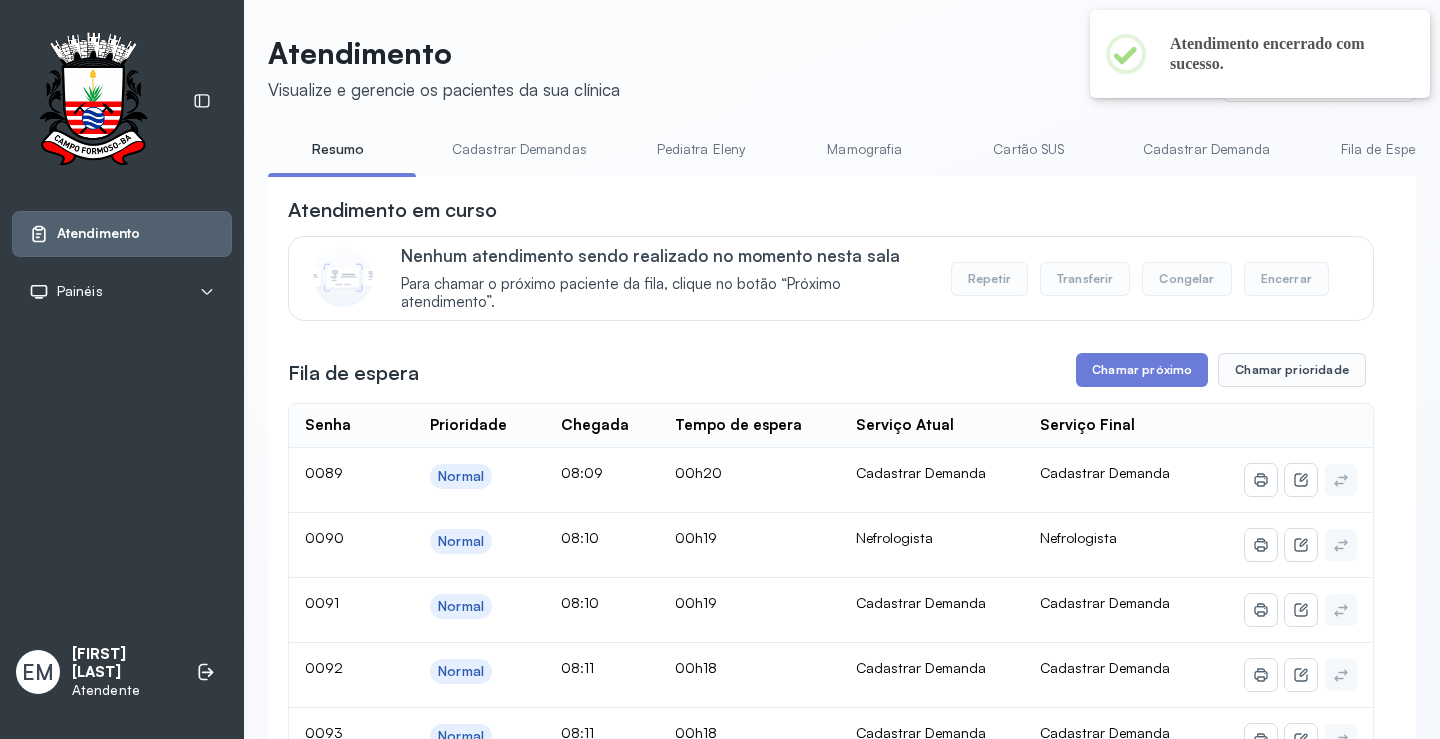 scroll, scrollTop: 100, scrollLeft: 0, axis: vertical 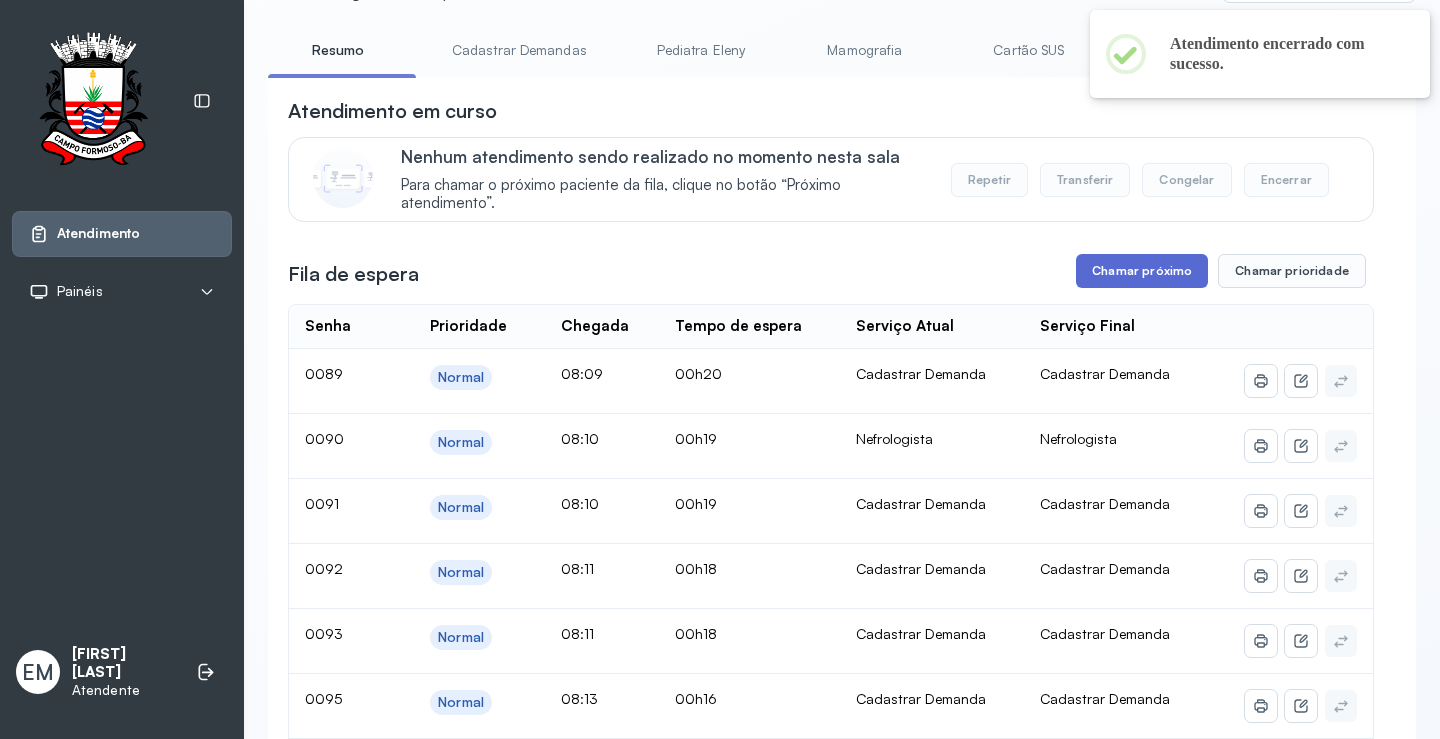 click on "Chamar próximo" at bounding box center [1142, 271] 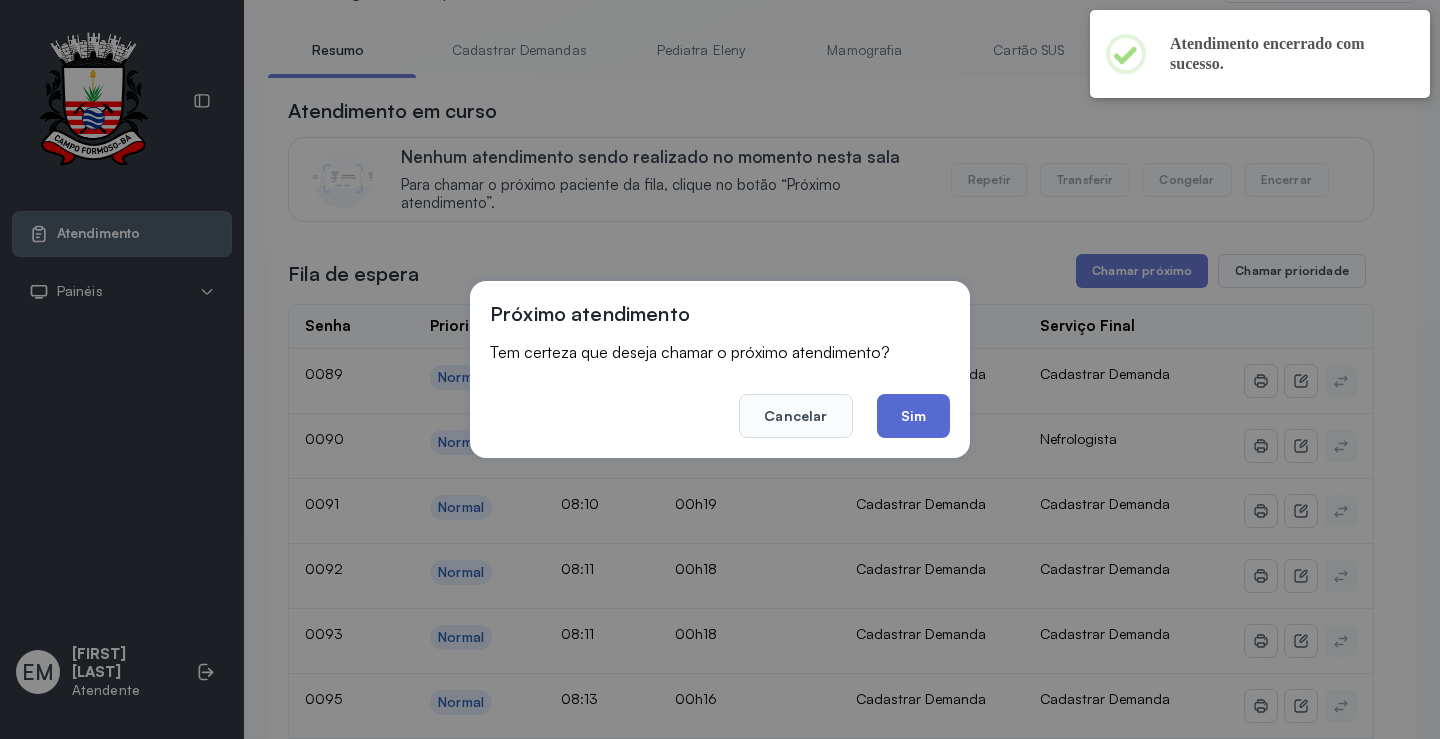 click on "Sim" 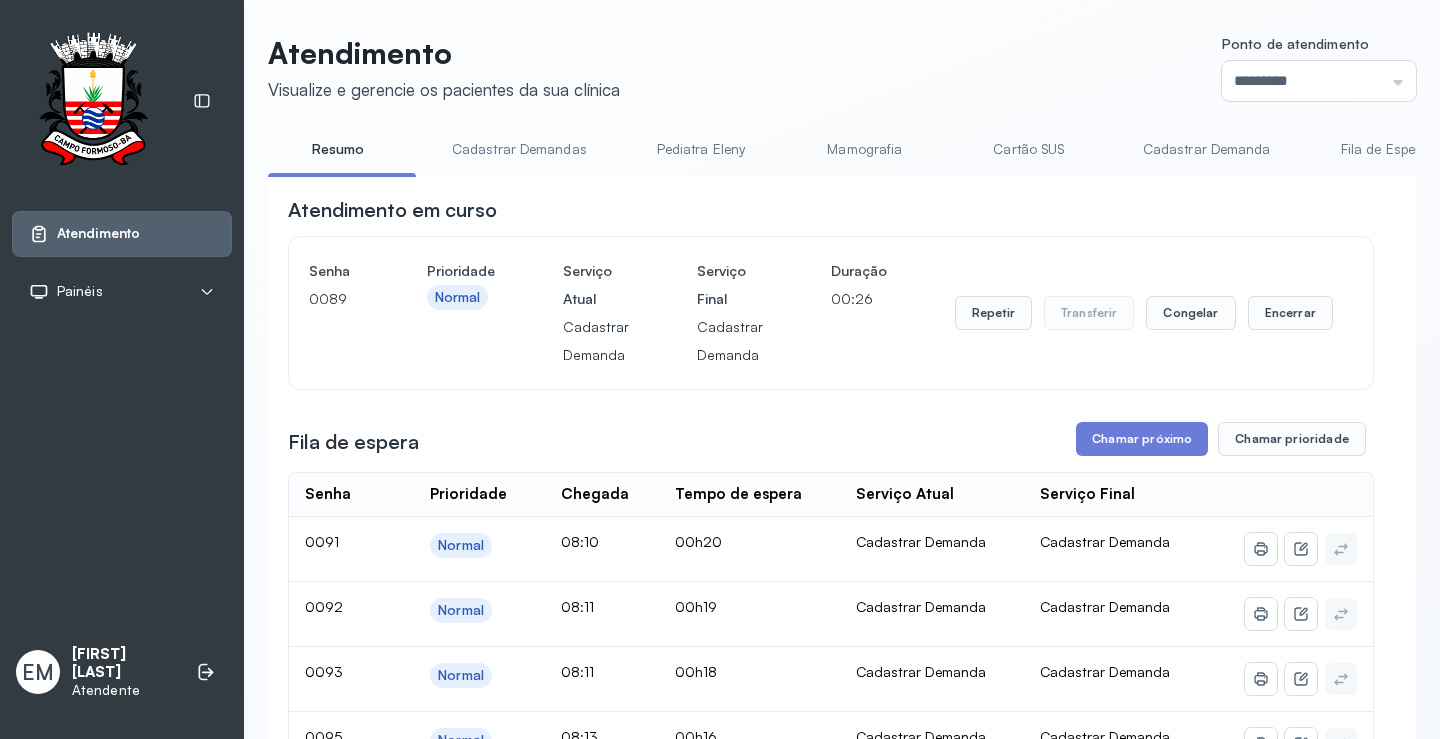scroll, scrollTop: 100, scrollLeft: 0, axis: vertical 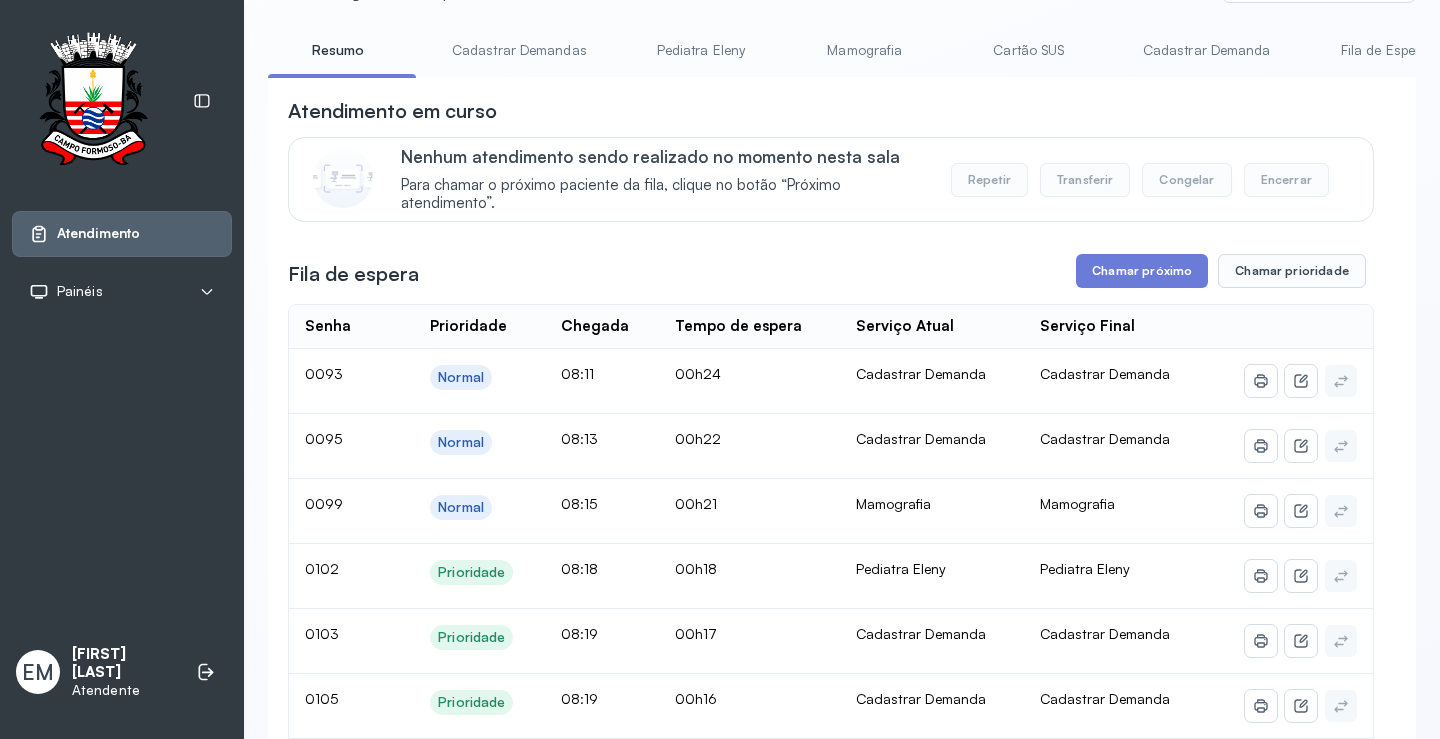 click on "Cartão SUS" at bounding box center [1029, 50] 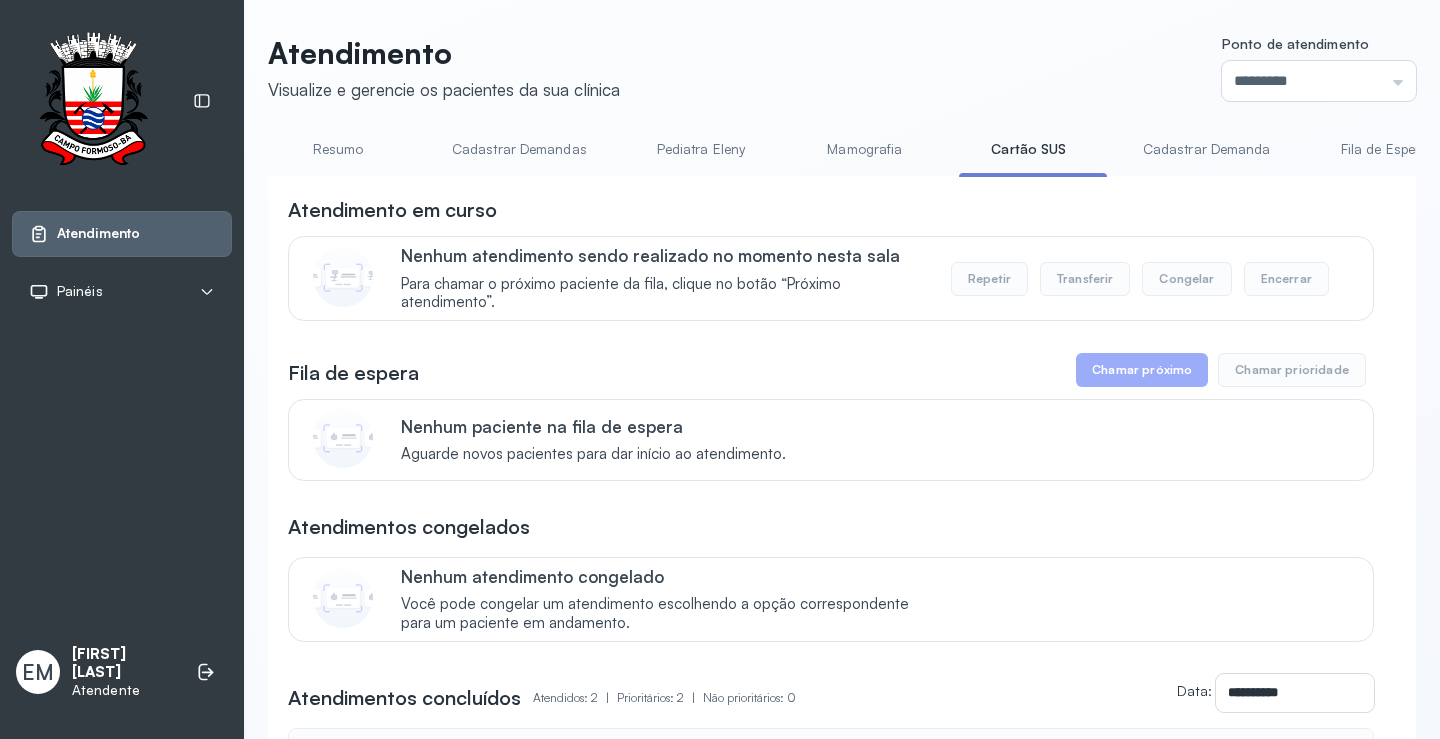 scroll, scrollTop: 100, scrollLeft: 0, axis: vertical 